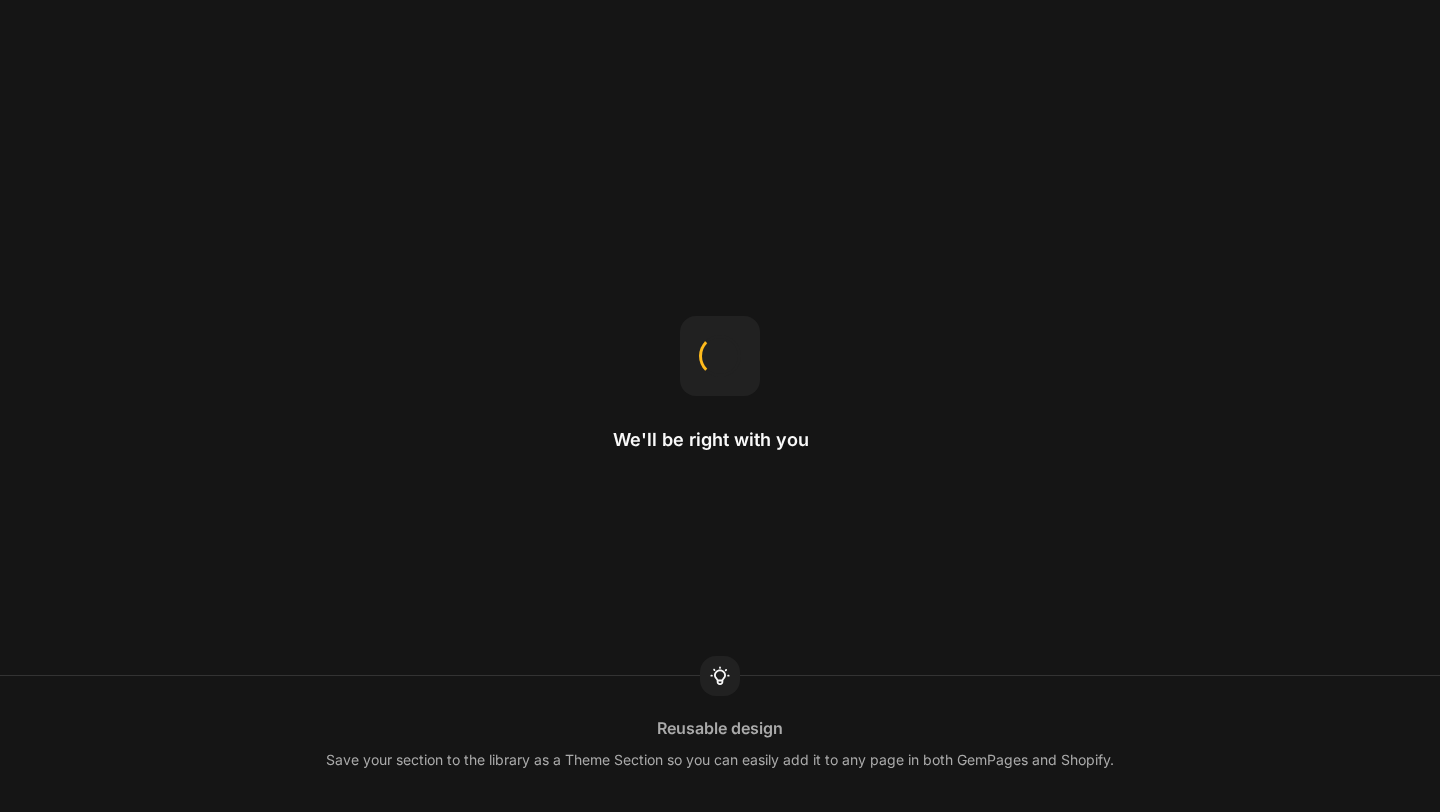 scroll, scrollTop: 0, scrollLeft: 0, axis: both 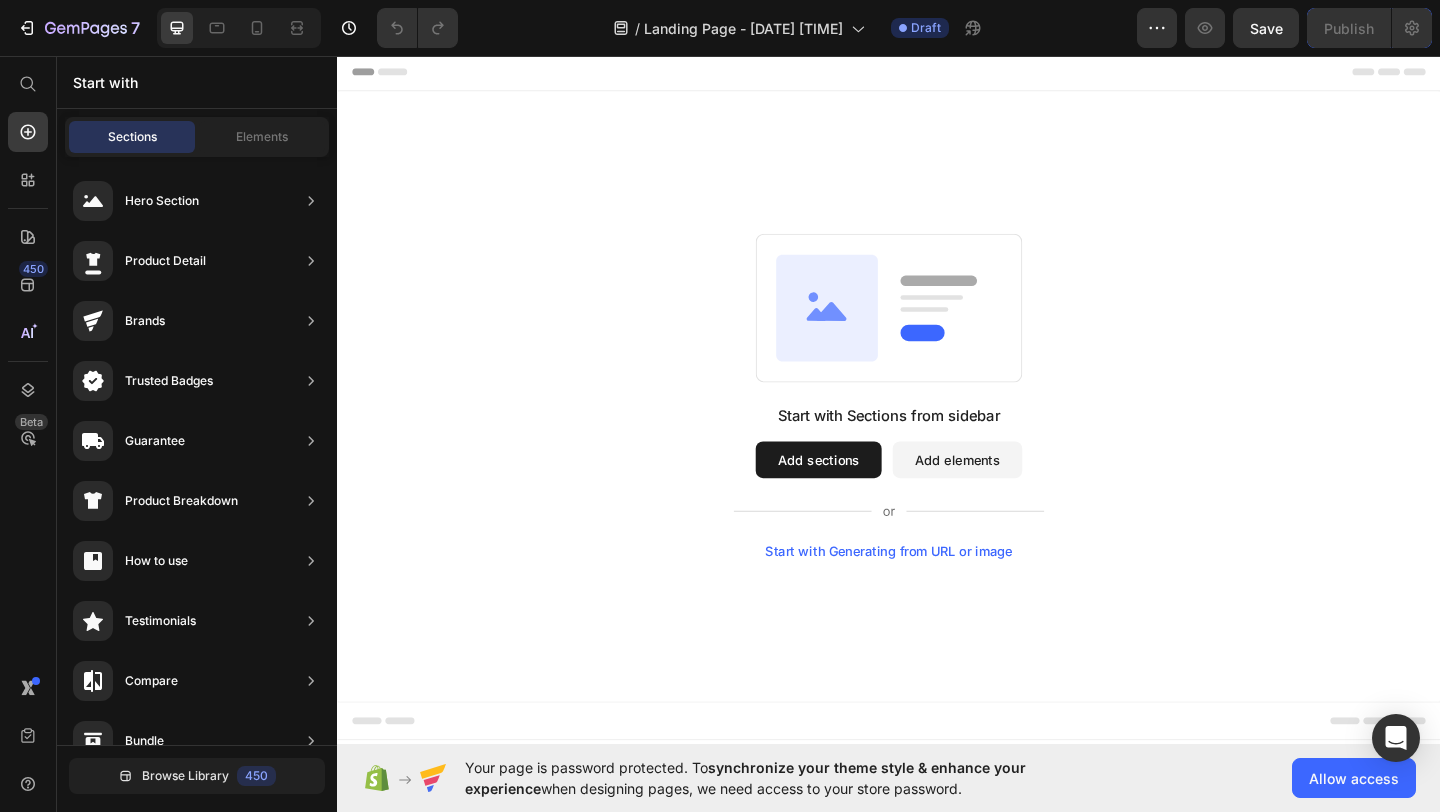 click on "Add sections" at bounding box center [860, 495] 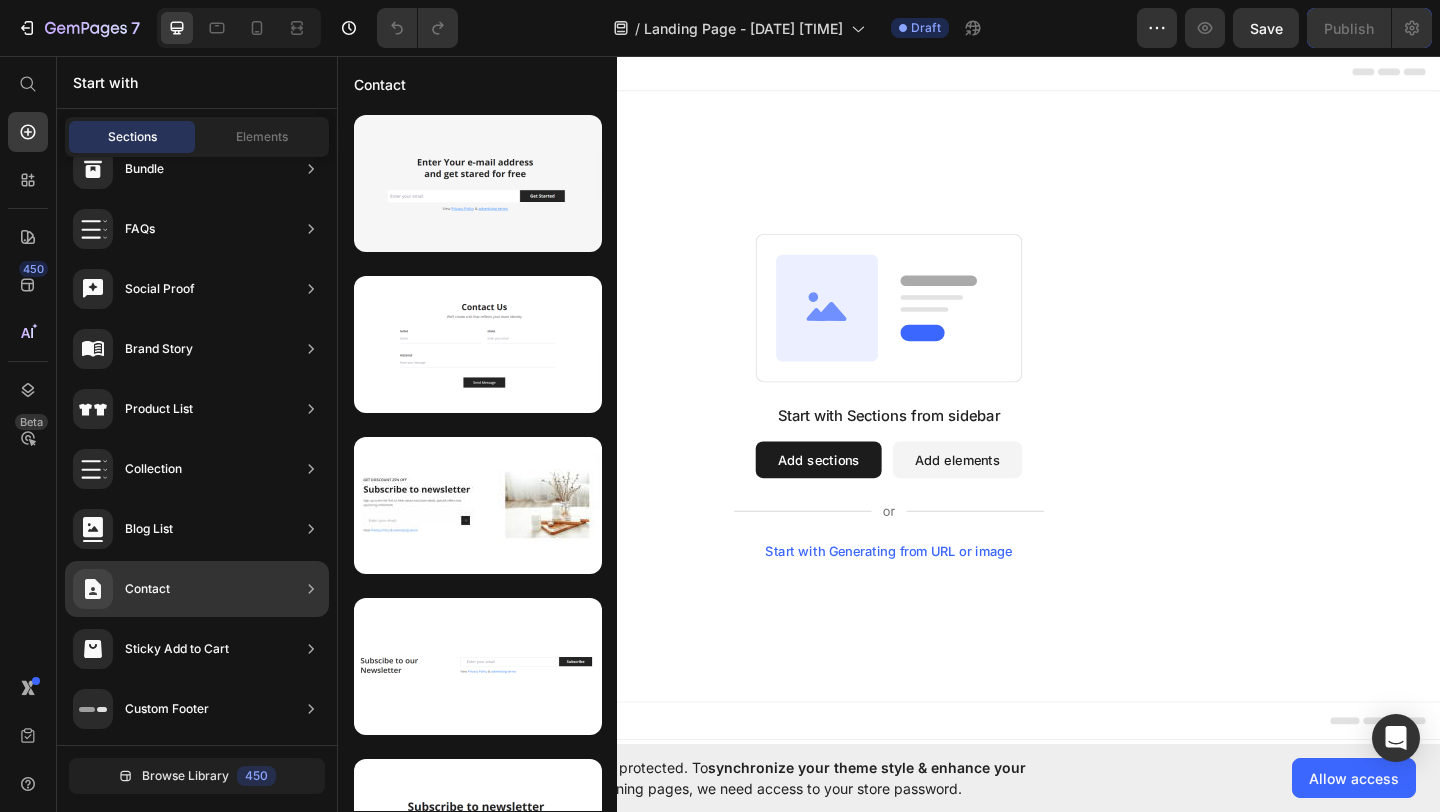 scroll, scrollTop: 0, scrollLeft: 0, axis: both 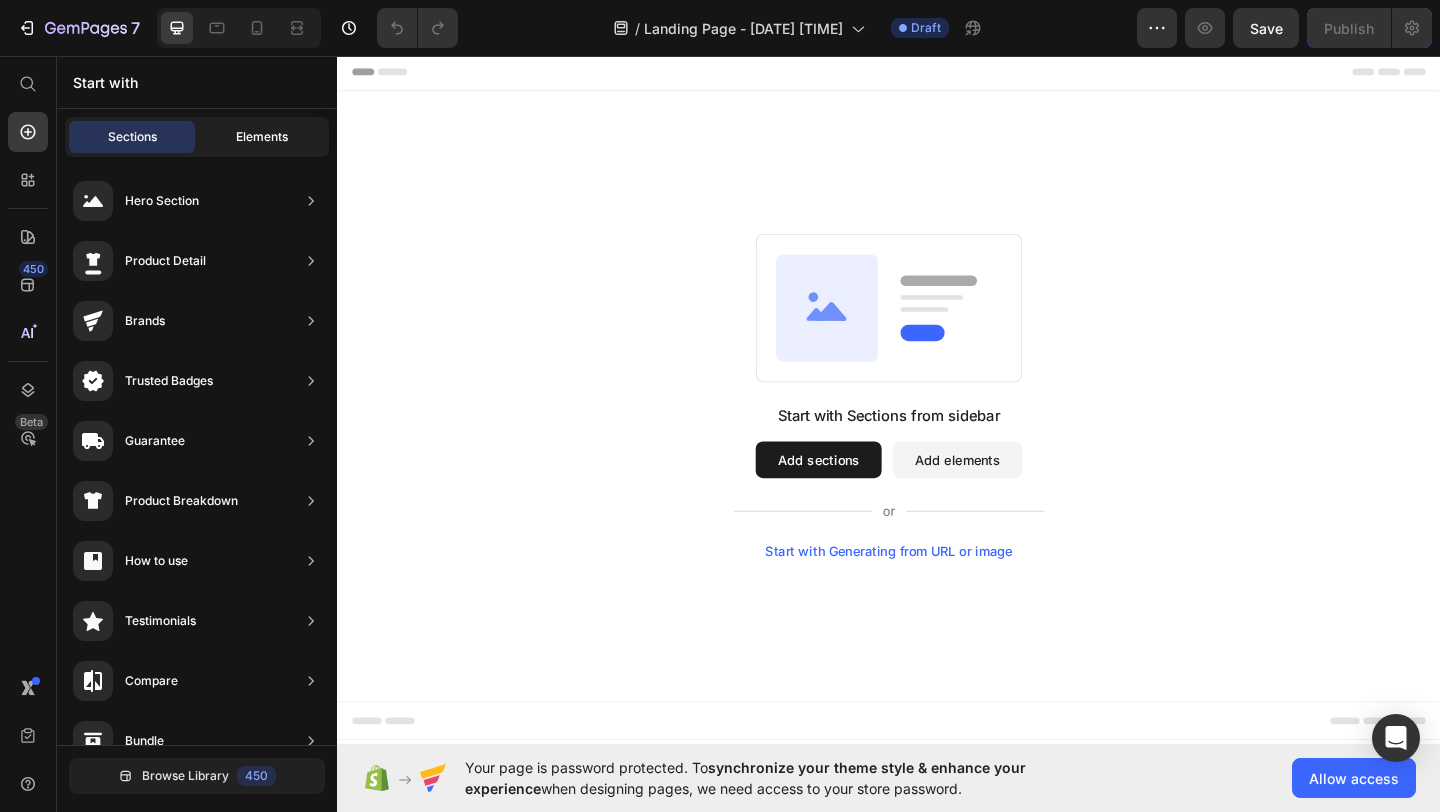 click on "Elements" at bounding box center (262, 137) 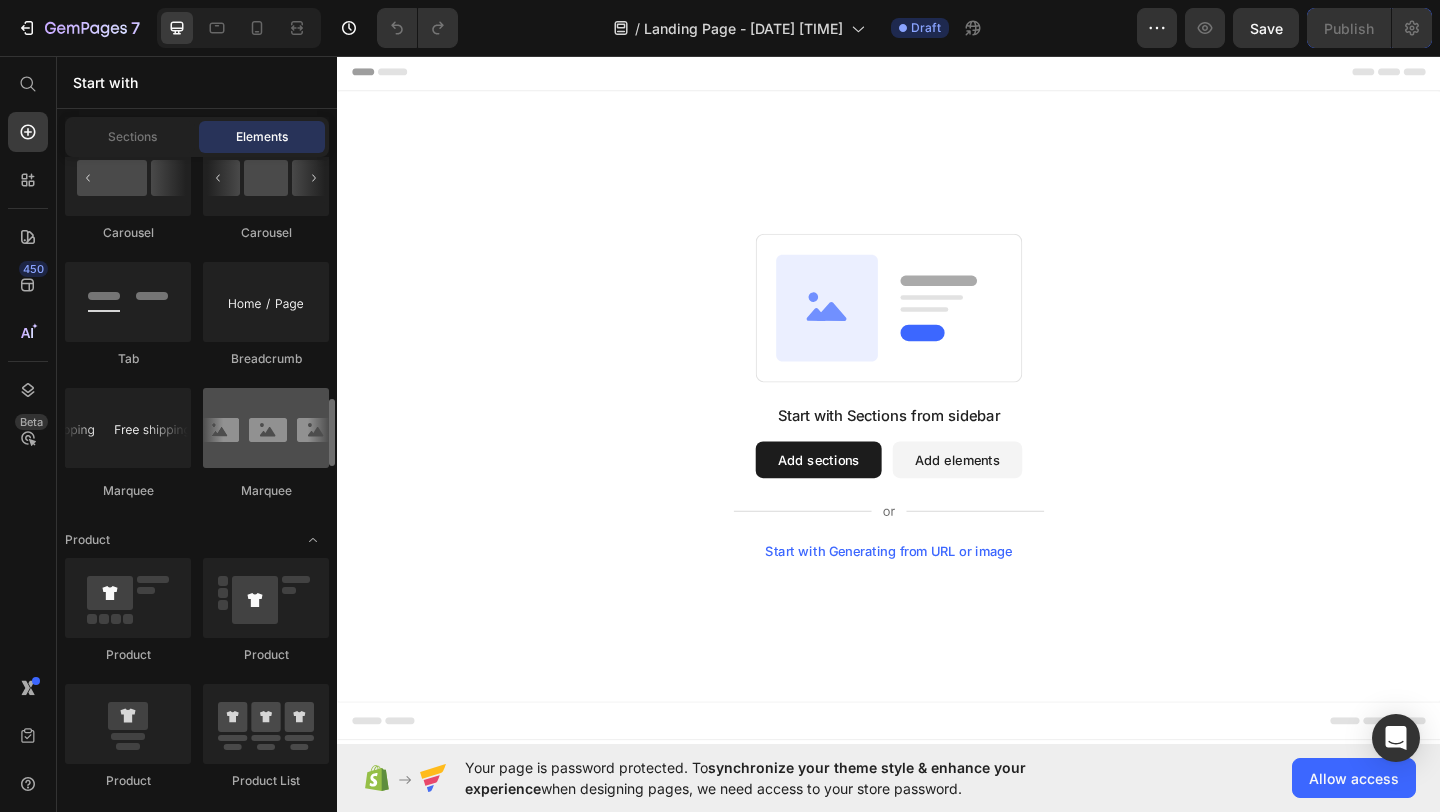 scroll, scrollTop: 2195, scrollLeft: 0, axis: vertical 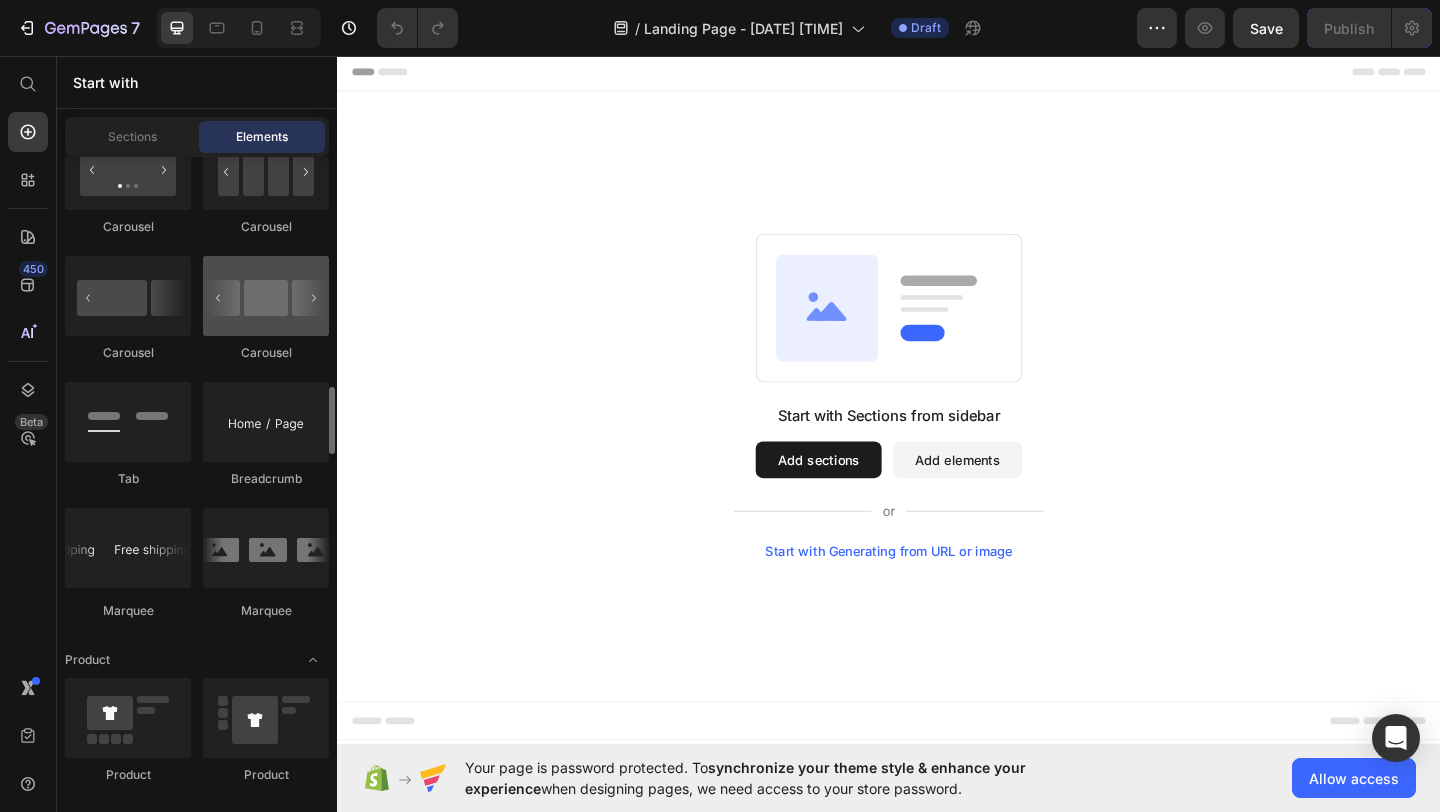 click at bounding box center [266, 296] 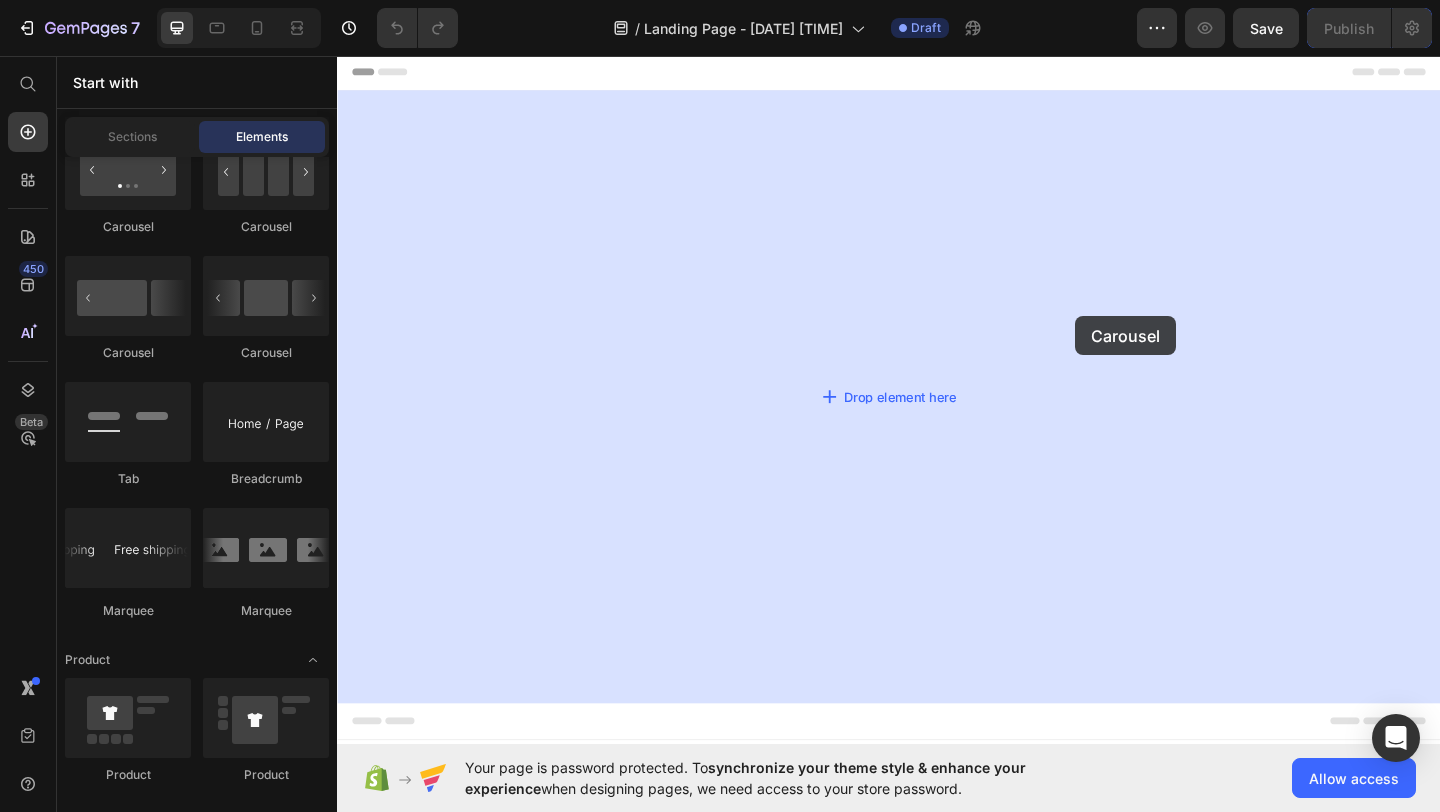 drag, startPoint x: 622, startPoint y: 368, endPoint x: 933, endPoint y: 391, distance: 311.84933 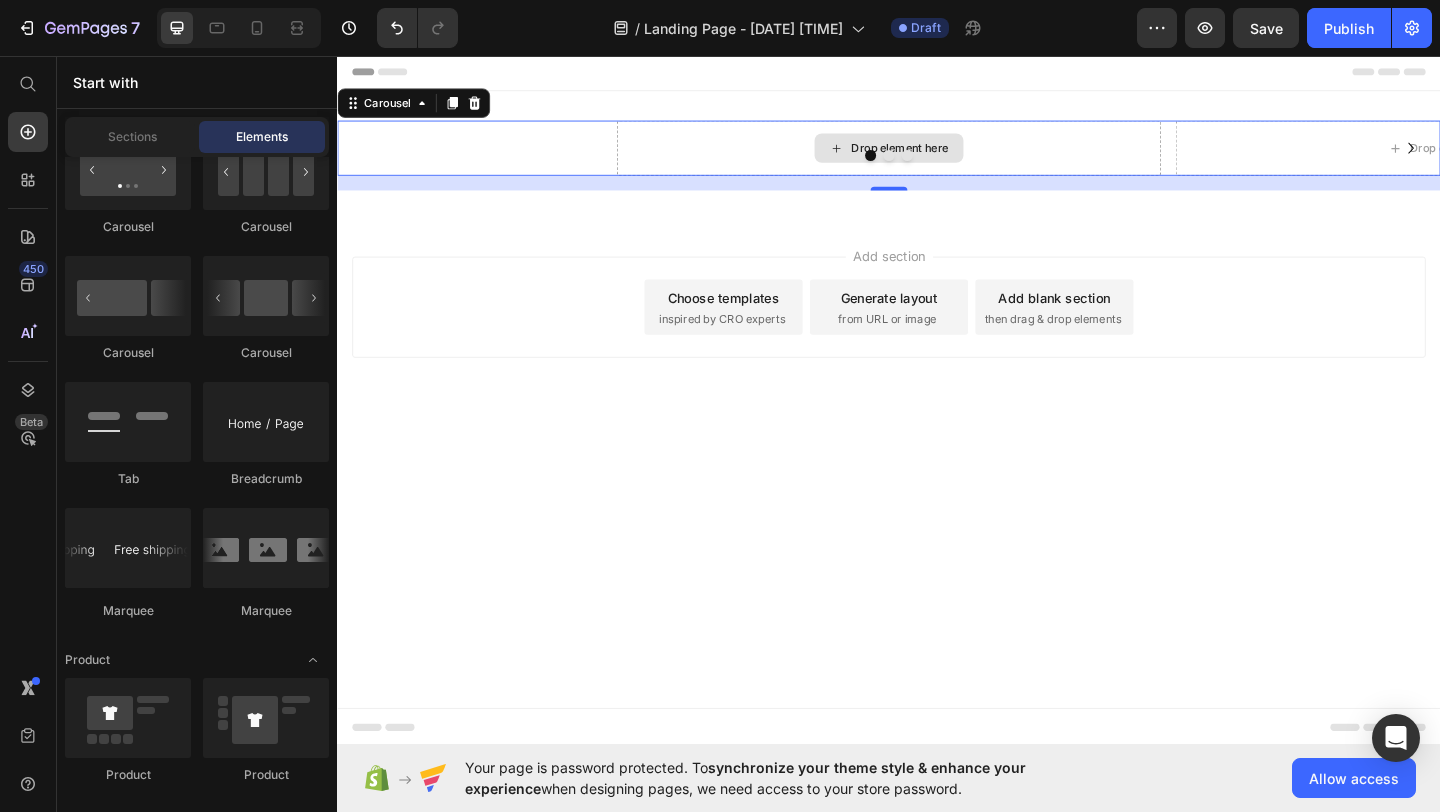 click on "Drop element here" at bounding box center [937, 156] 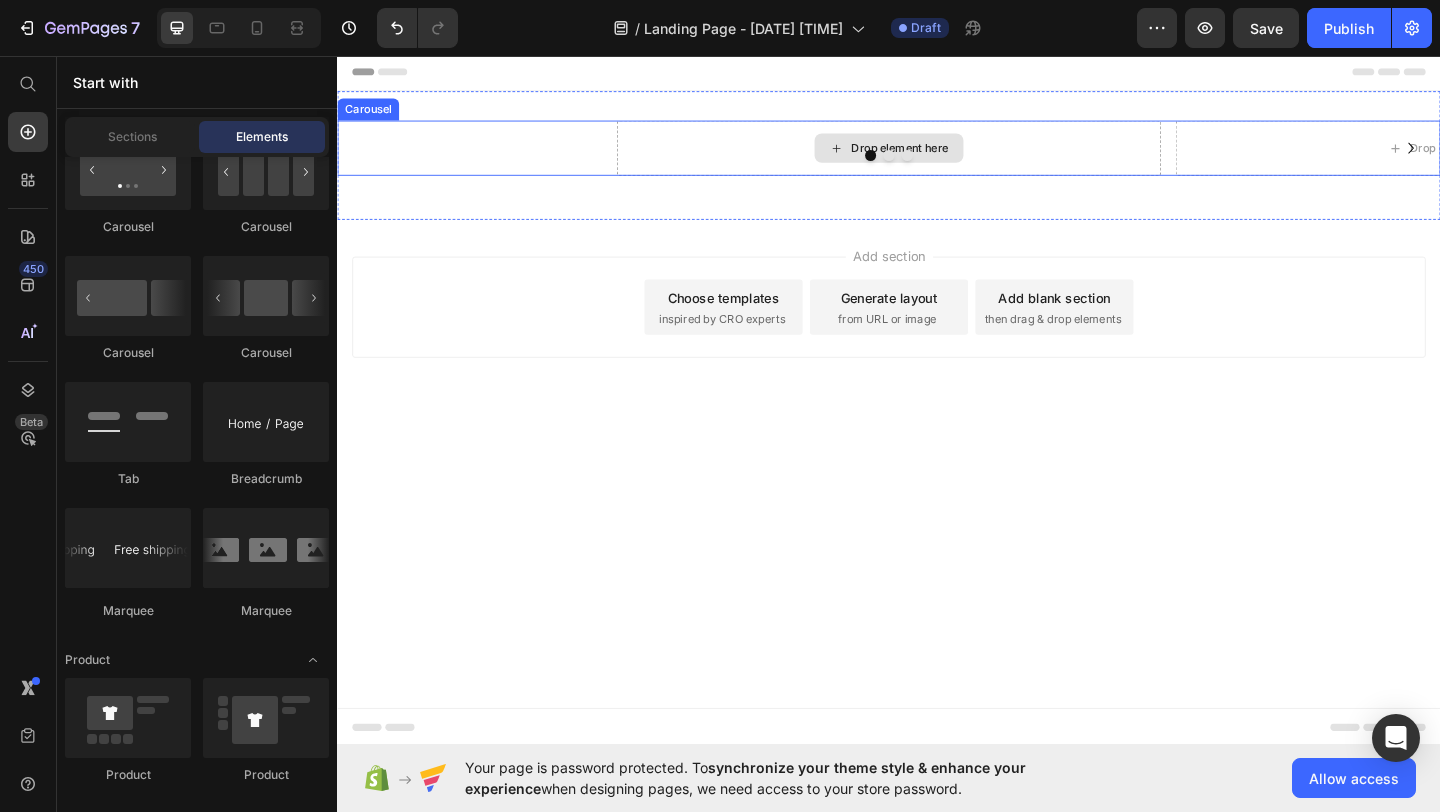 click on "Drop element here" at bounding box center [949, 156] 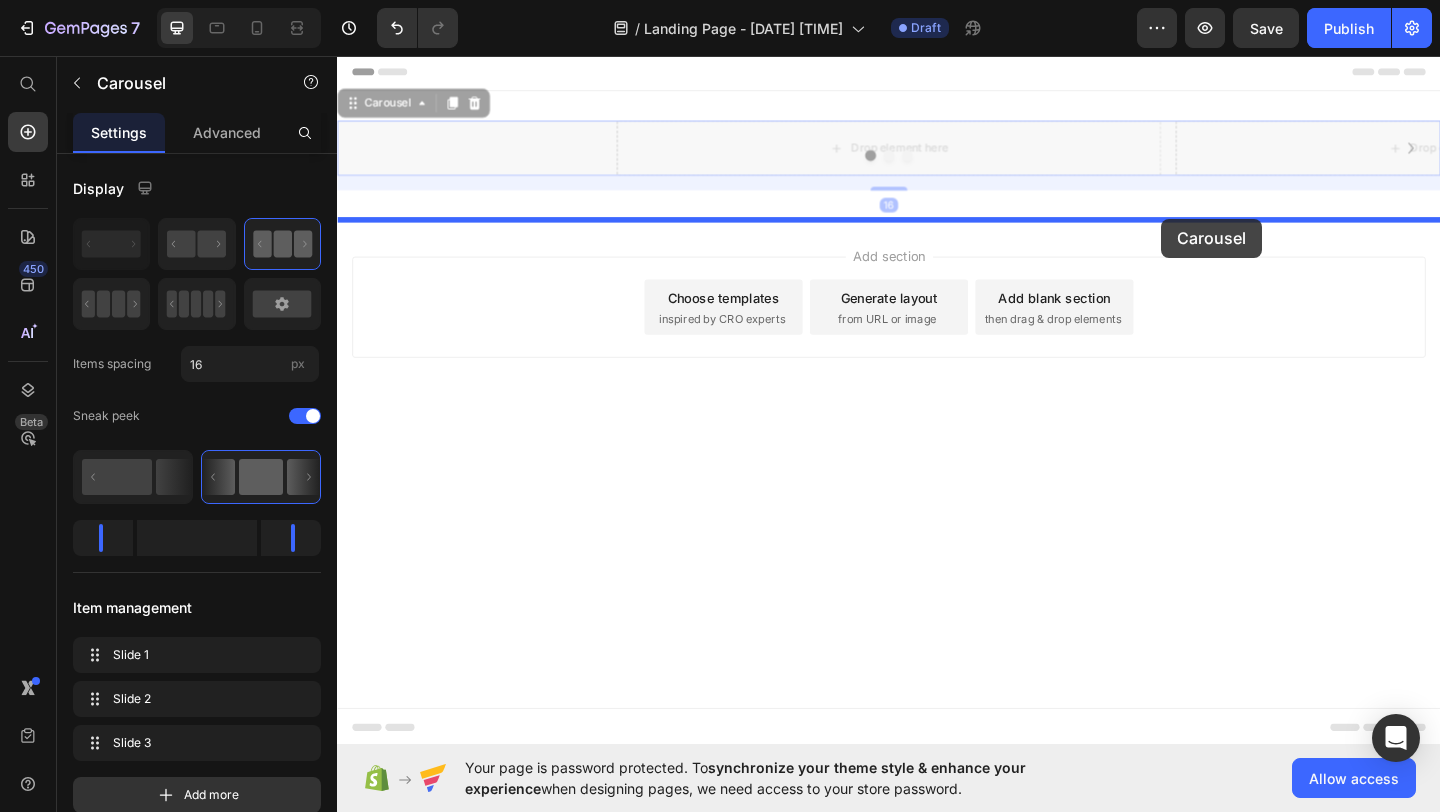 drag, startPoint x: 1236, startPoint y: 155, endPoint x: 1233, endPoint y: 232, distance: 77.05842 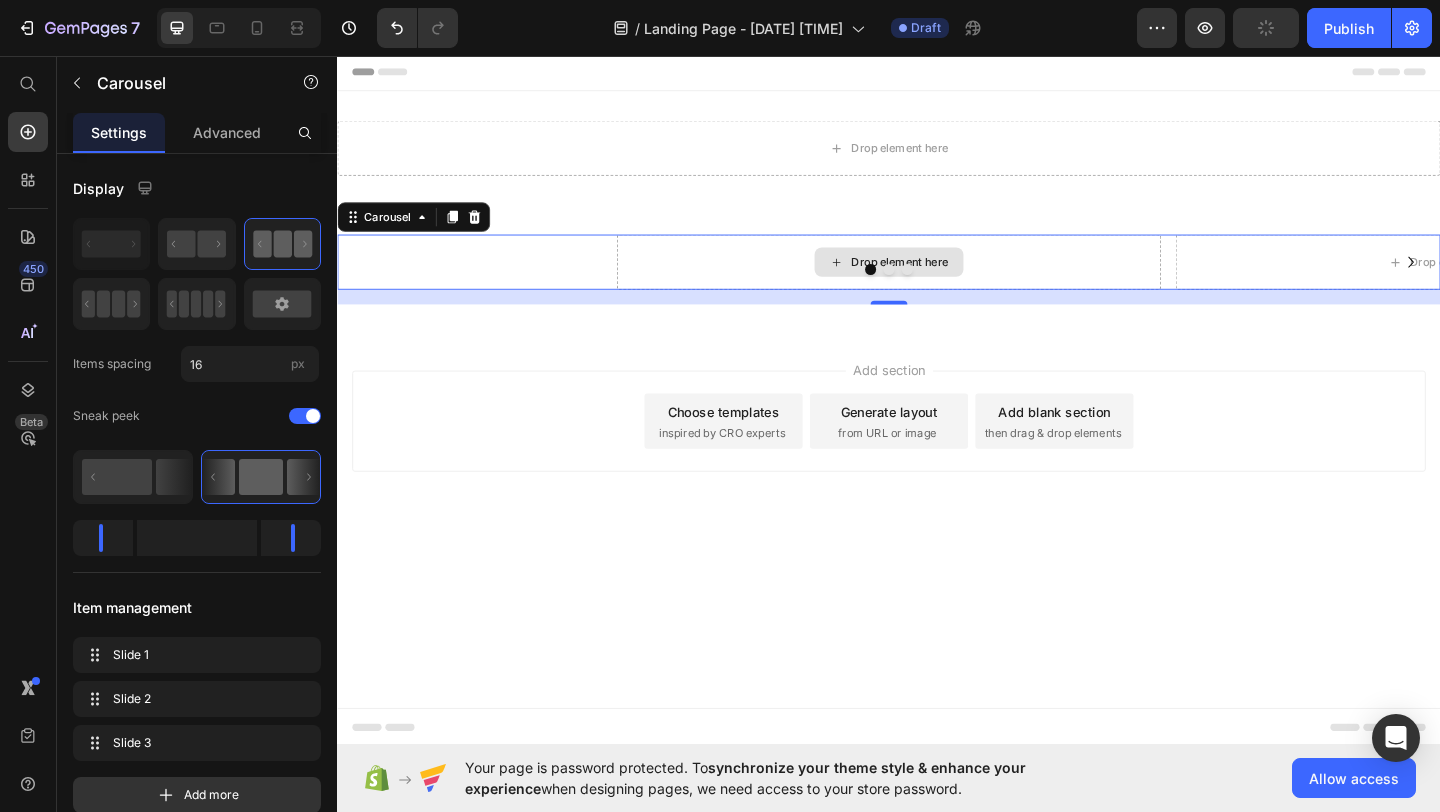 click on "Drop element here" at bounding box center (937, 280) 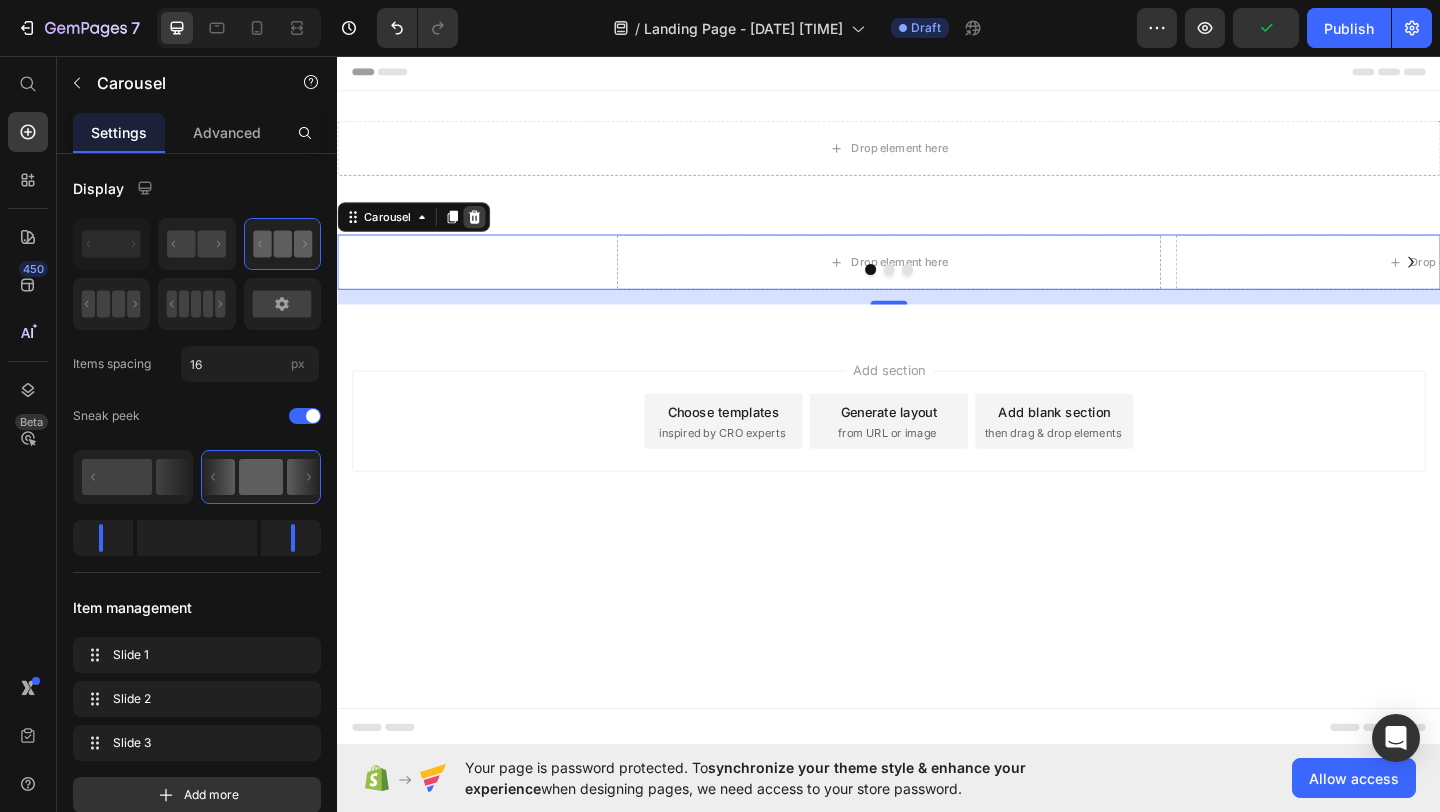 click 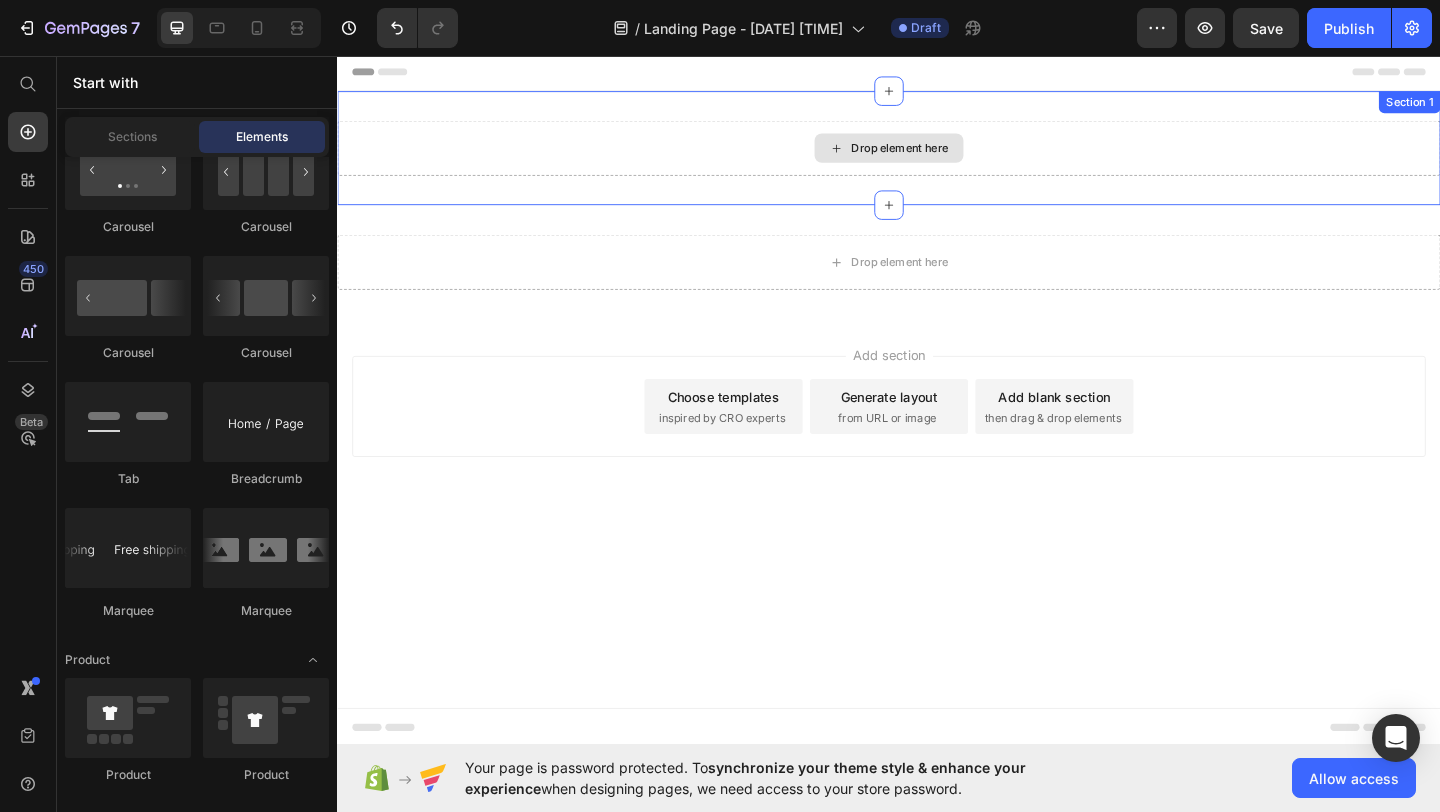 click on "Drop element here" at bounding box center [937, 156] 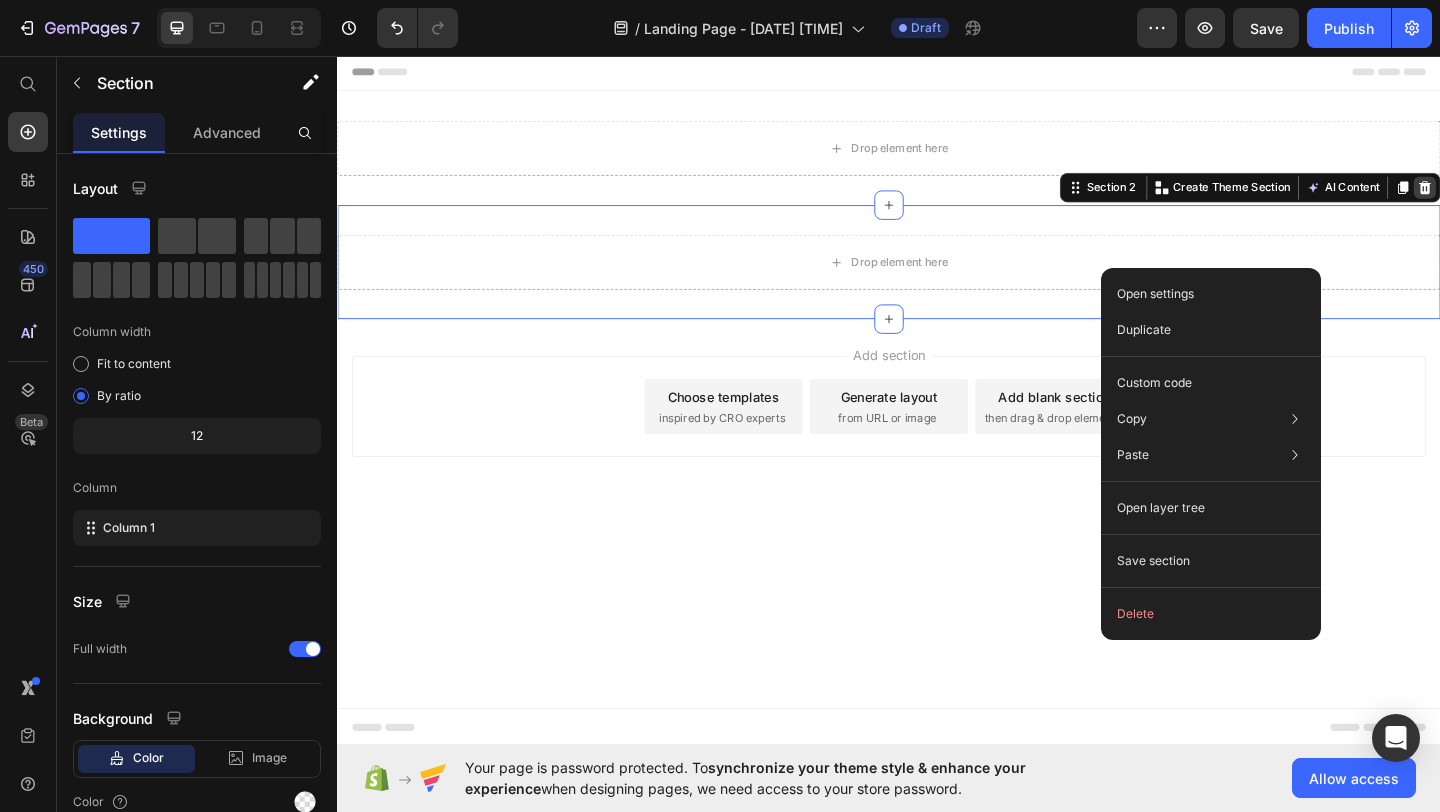 click 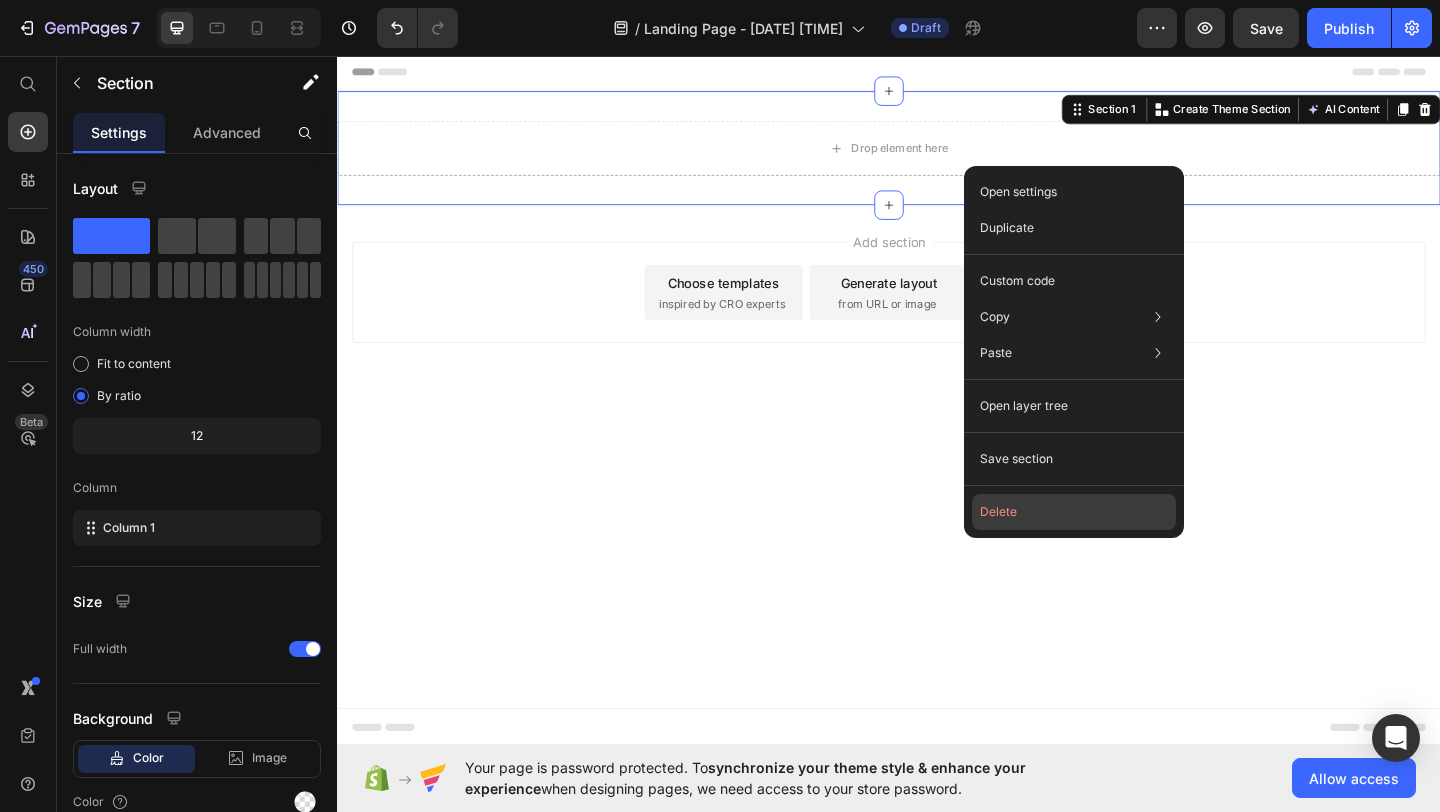 click on "Delete" 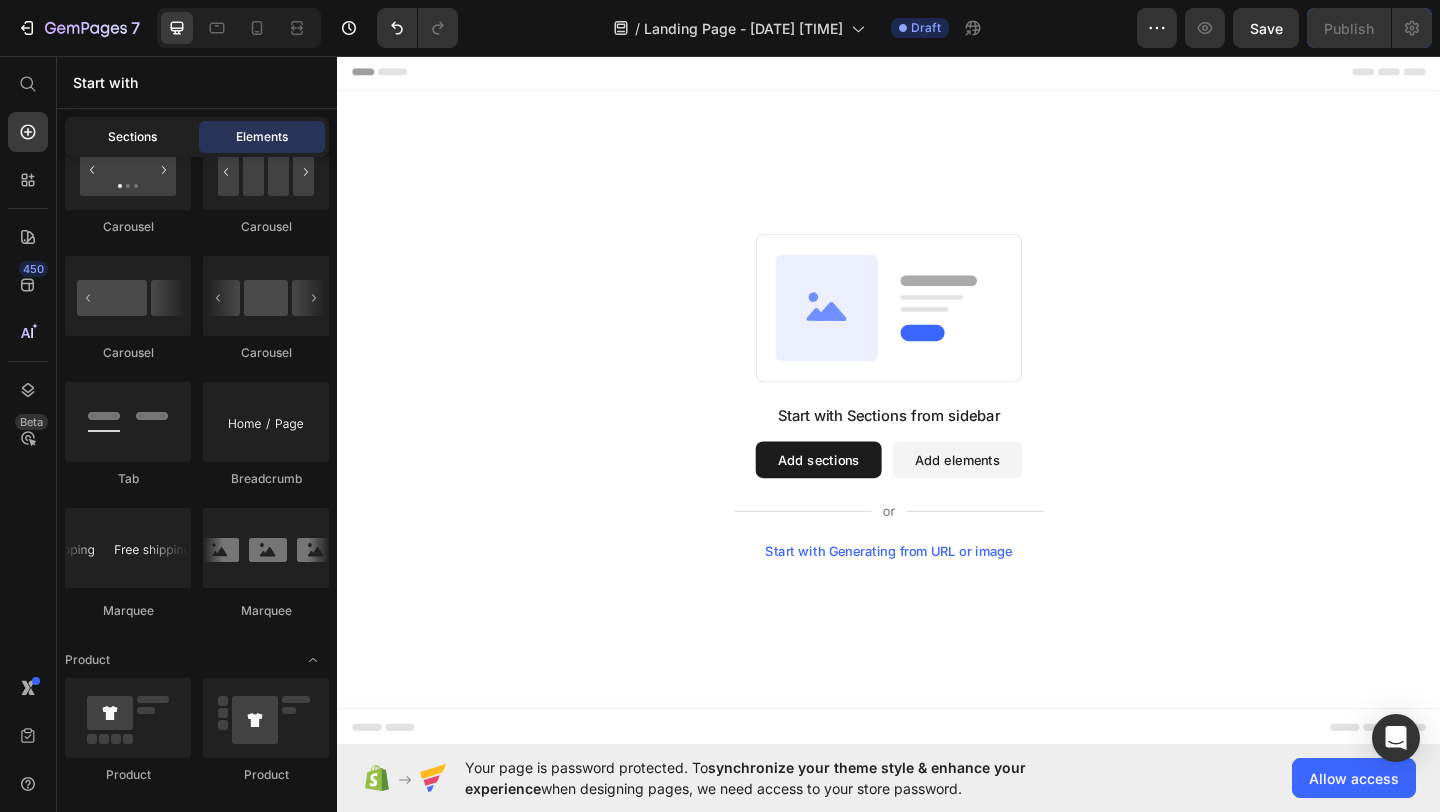 click on "Sections" 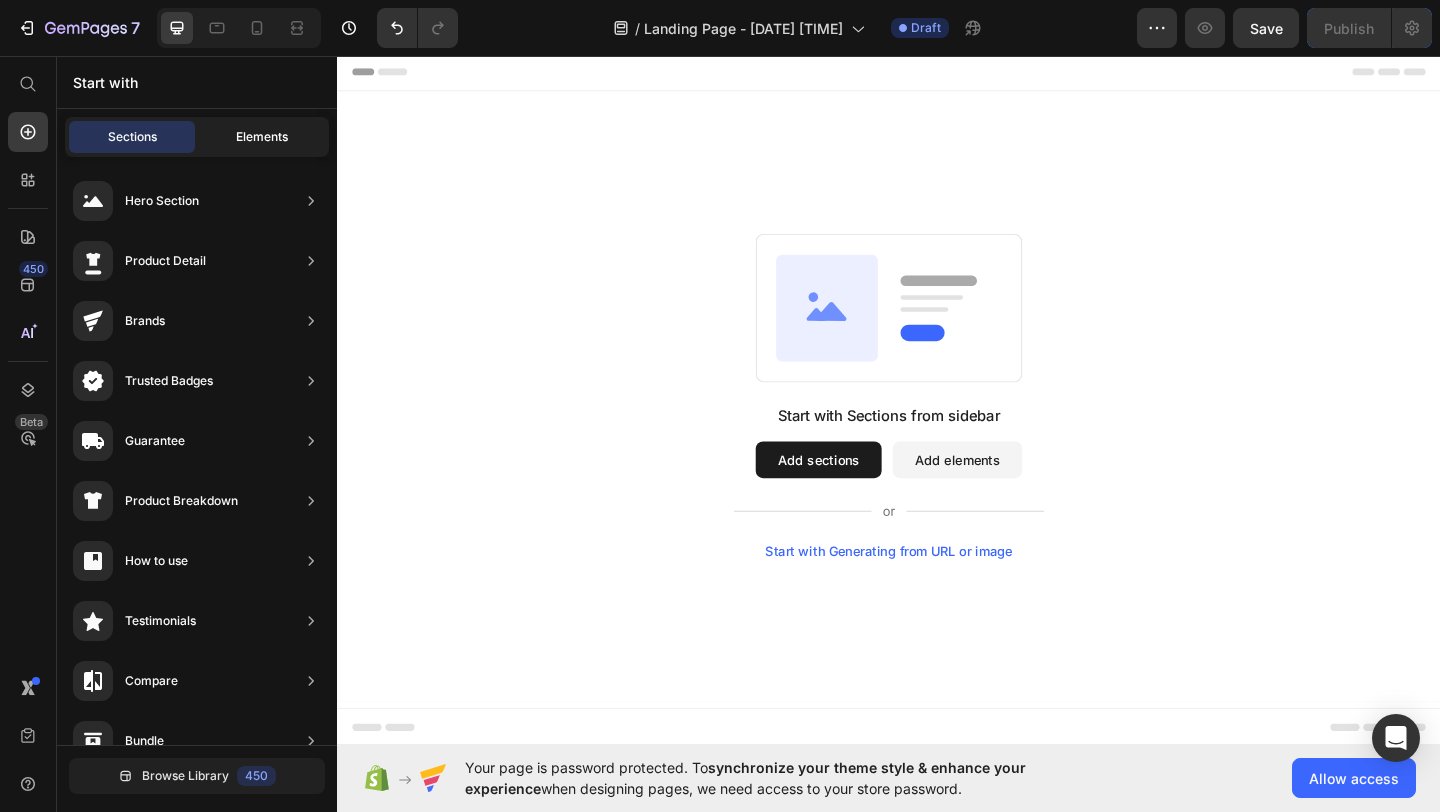 click on "Elements" at bounding box center [262, 137] 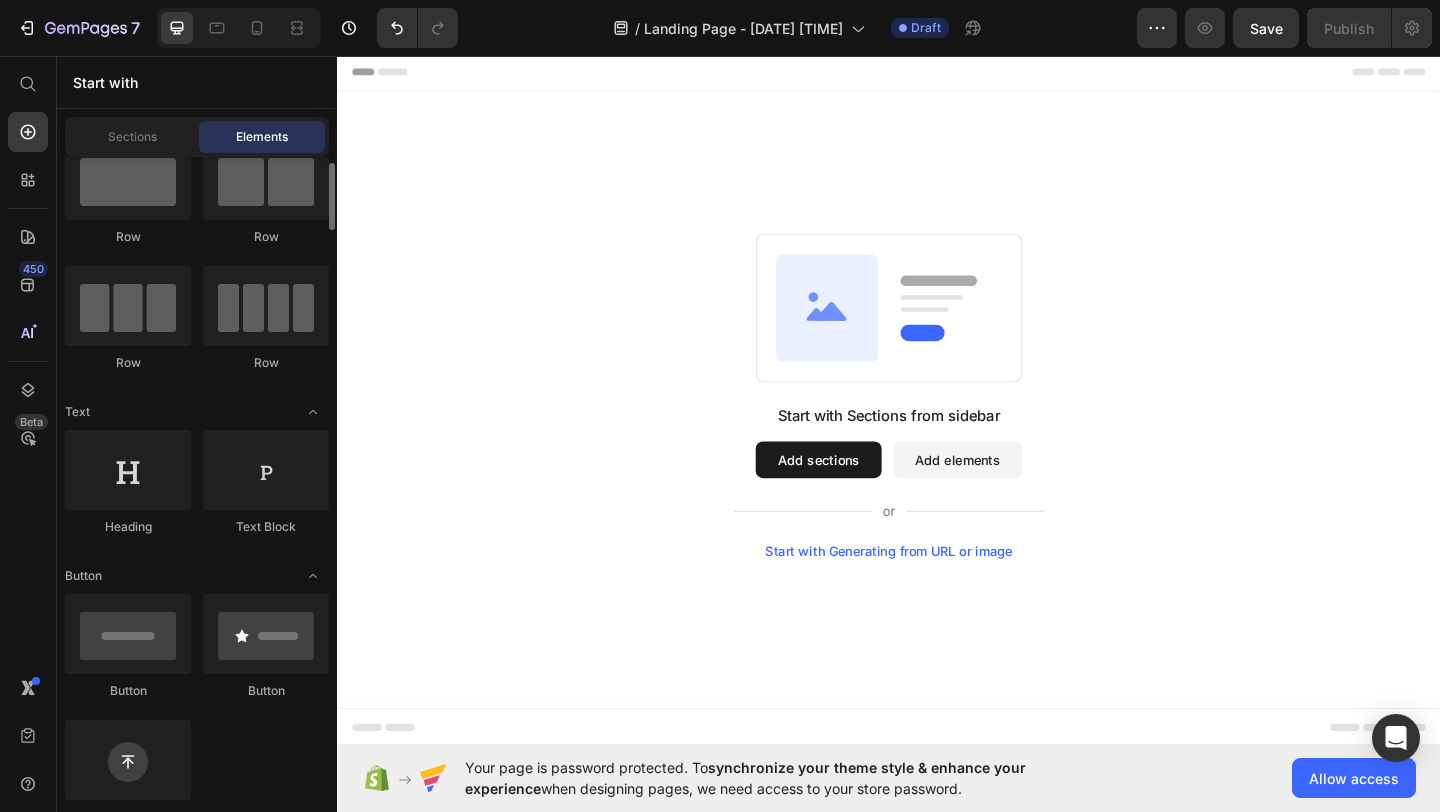 scroll, scrollTop: 0, scrollLeft: 0, axis: both 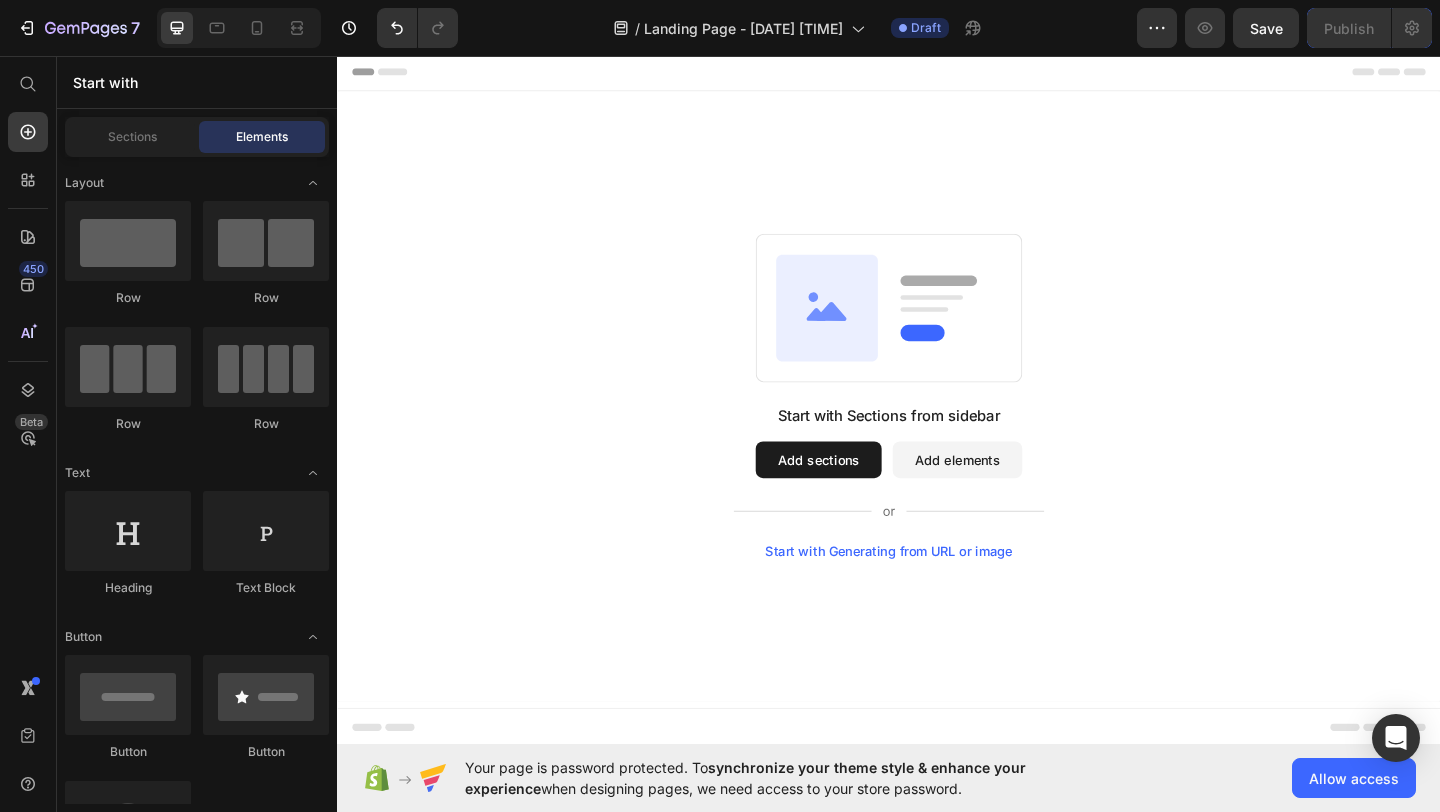 click on "Add elements" at bounding box center (1011, 495) 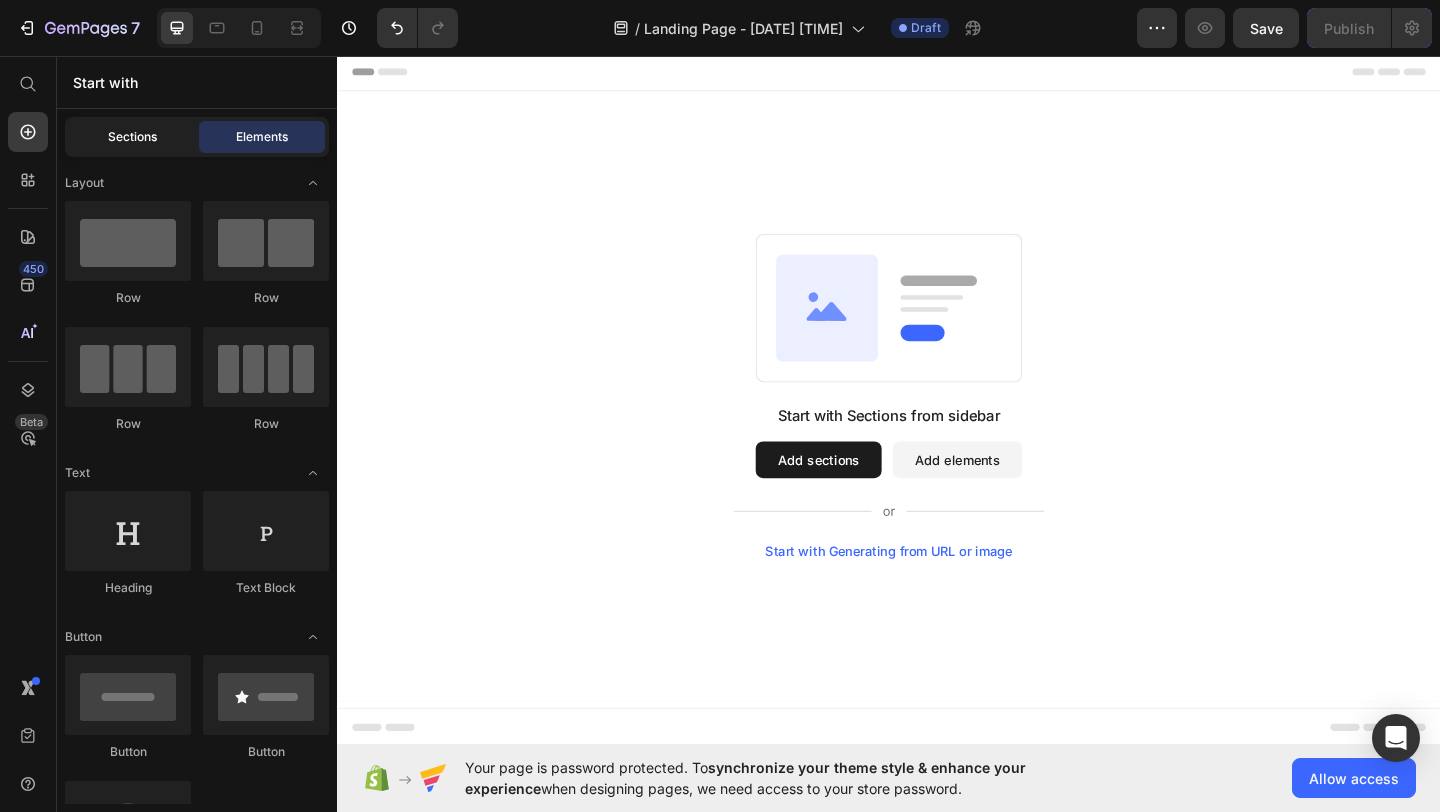 click on "Sections" at bounding box center [132, 137] 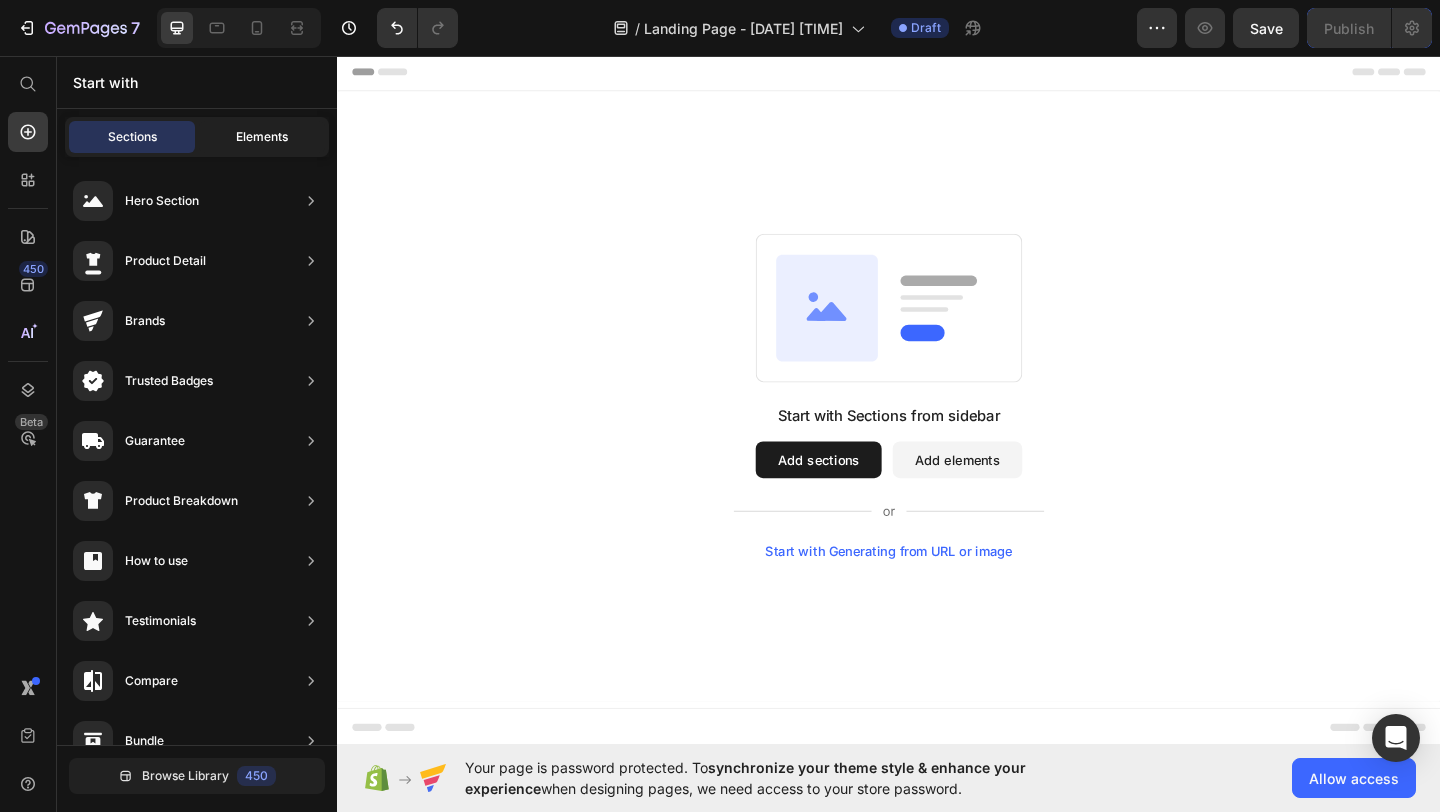 click on "Elements" 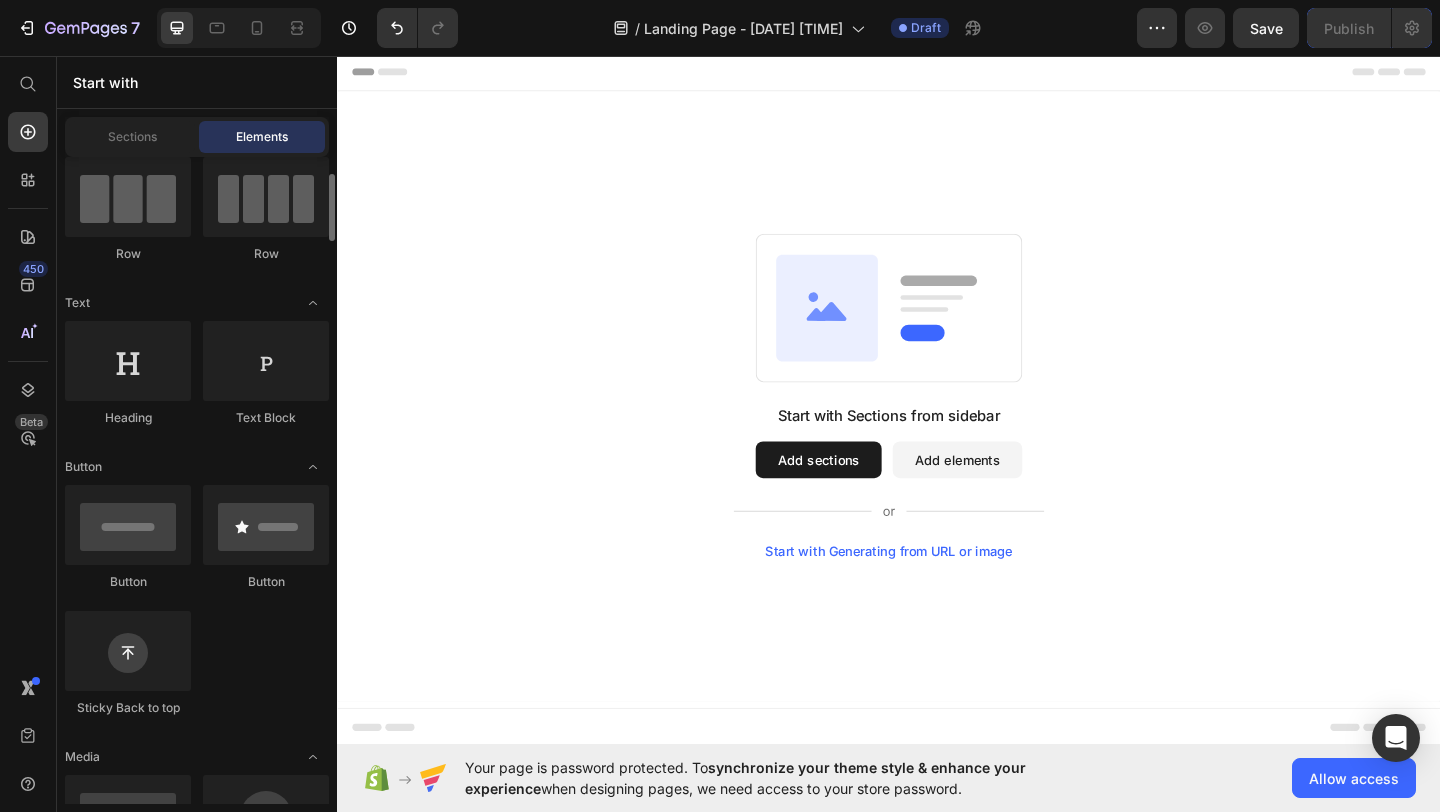 scroll, scrollTop: 0, scrollLeft: 0, axis: both 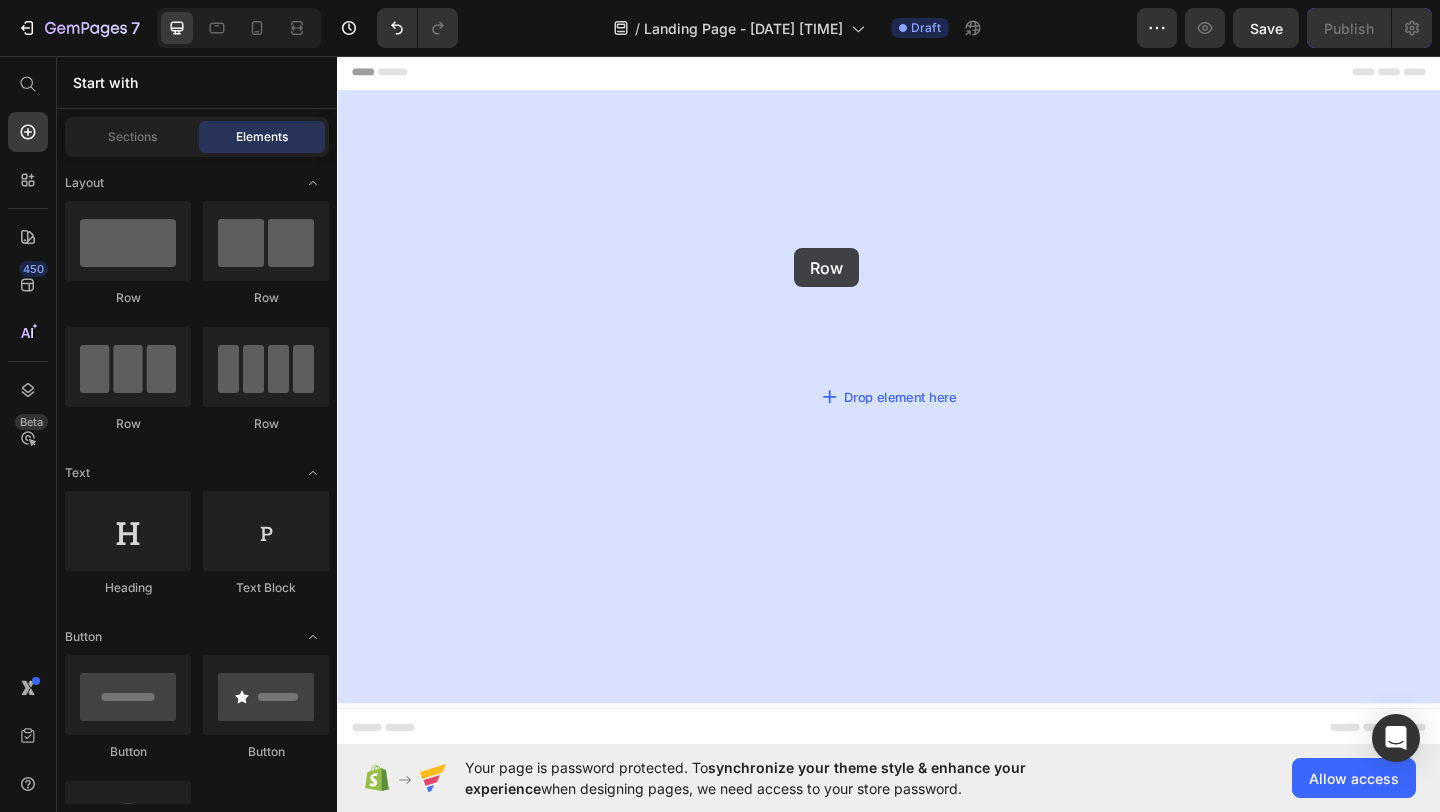 drag, startPoint x: 502, startPoint y: 315, endPoint x: 834, endPoint y: 265, distance: 335.74396 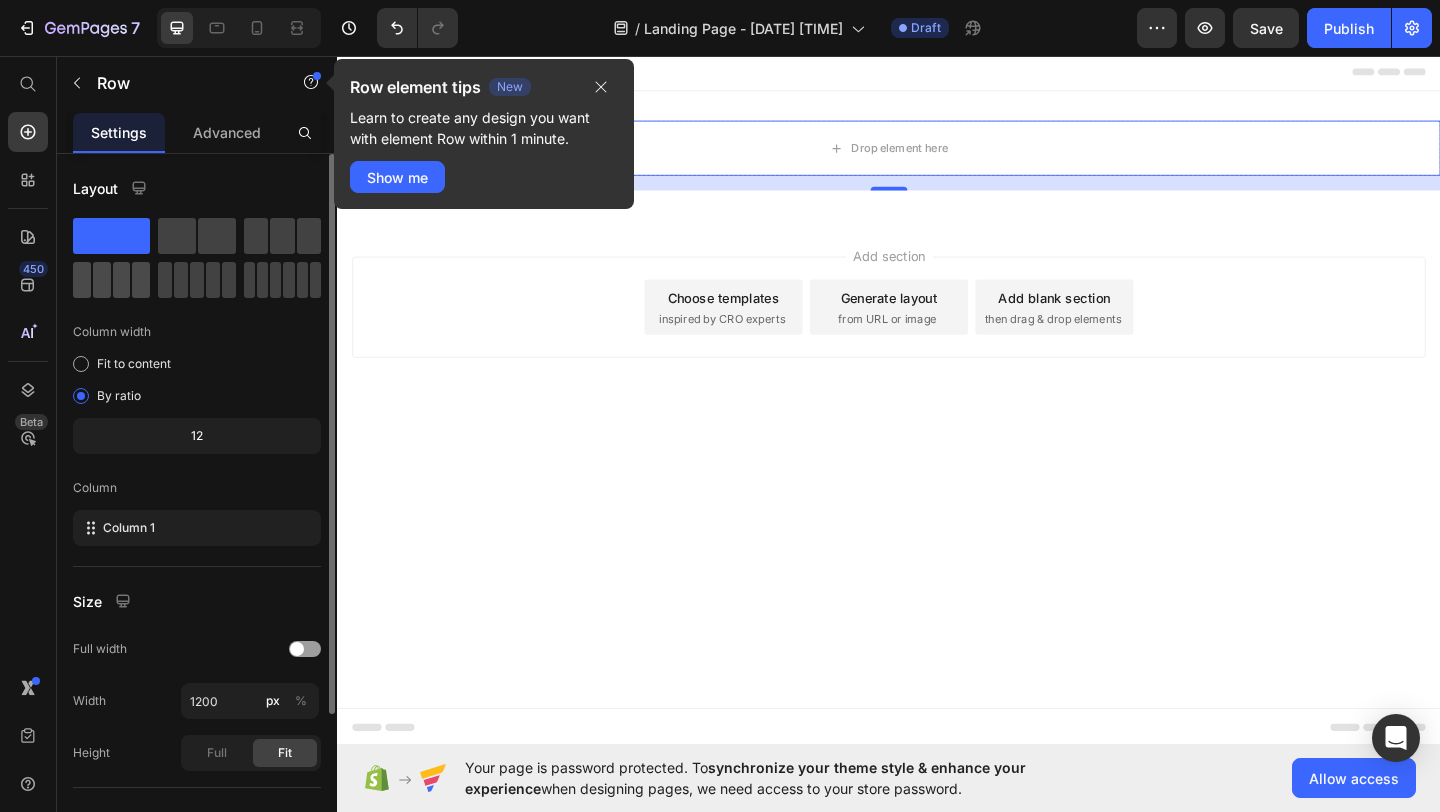 click 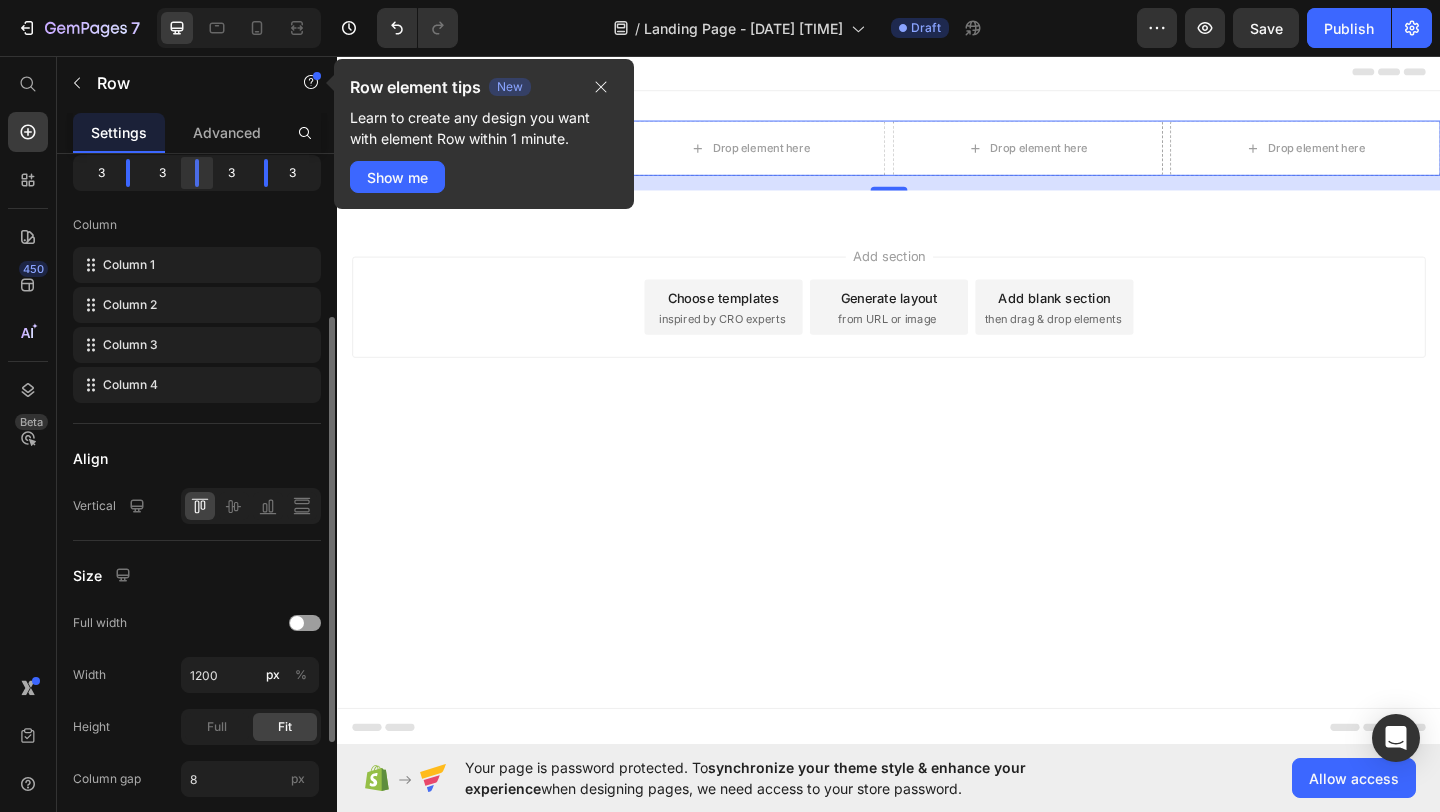 scroll, scrollTop: 486, scrollLeft: 0, axis: vertical 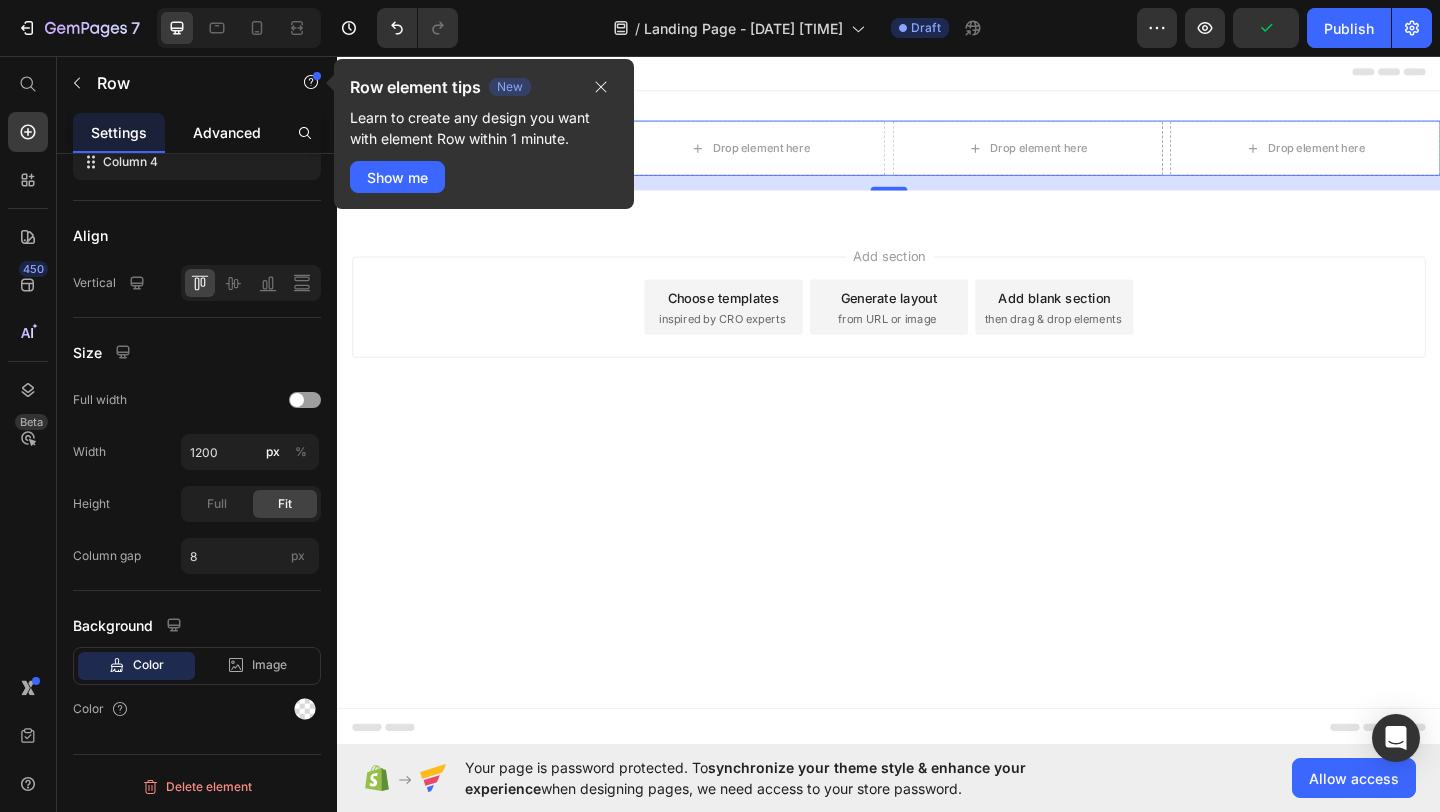 click on "Advanced" at bounding box center [227, 132] 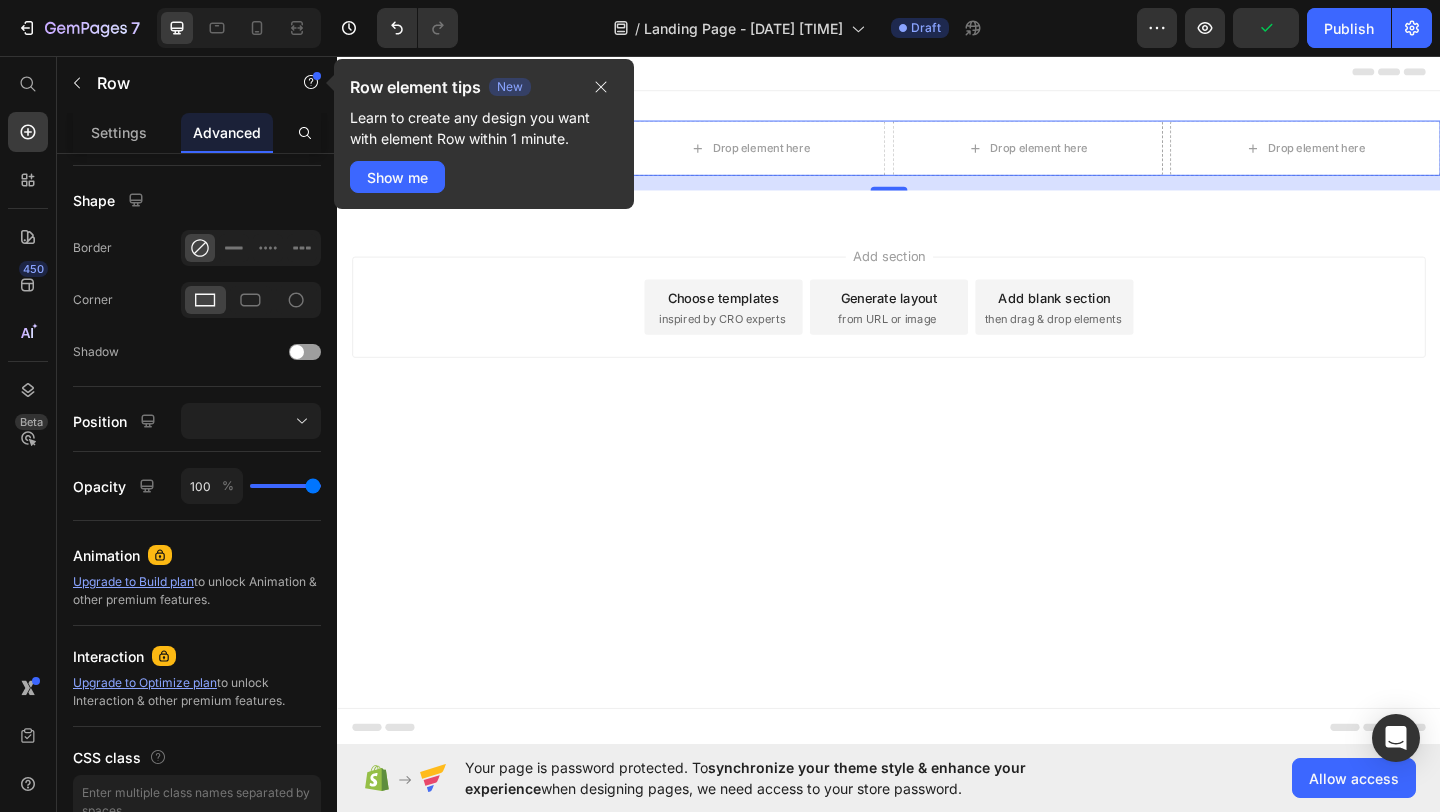 scroll, scrollTop: 0, scrollLeft: 0, axis: both 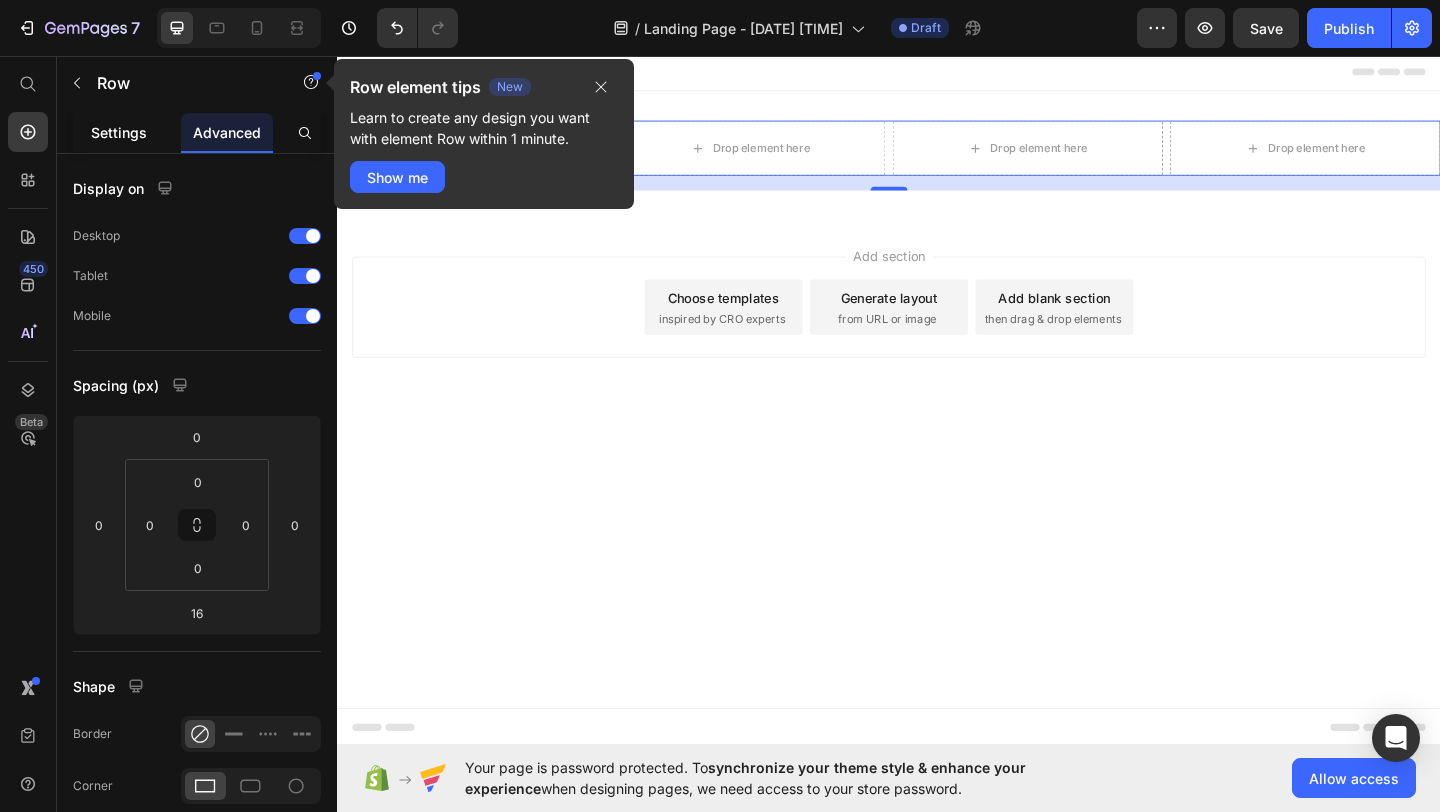 click on "Settings" at bounding box center (119, 132) 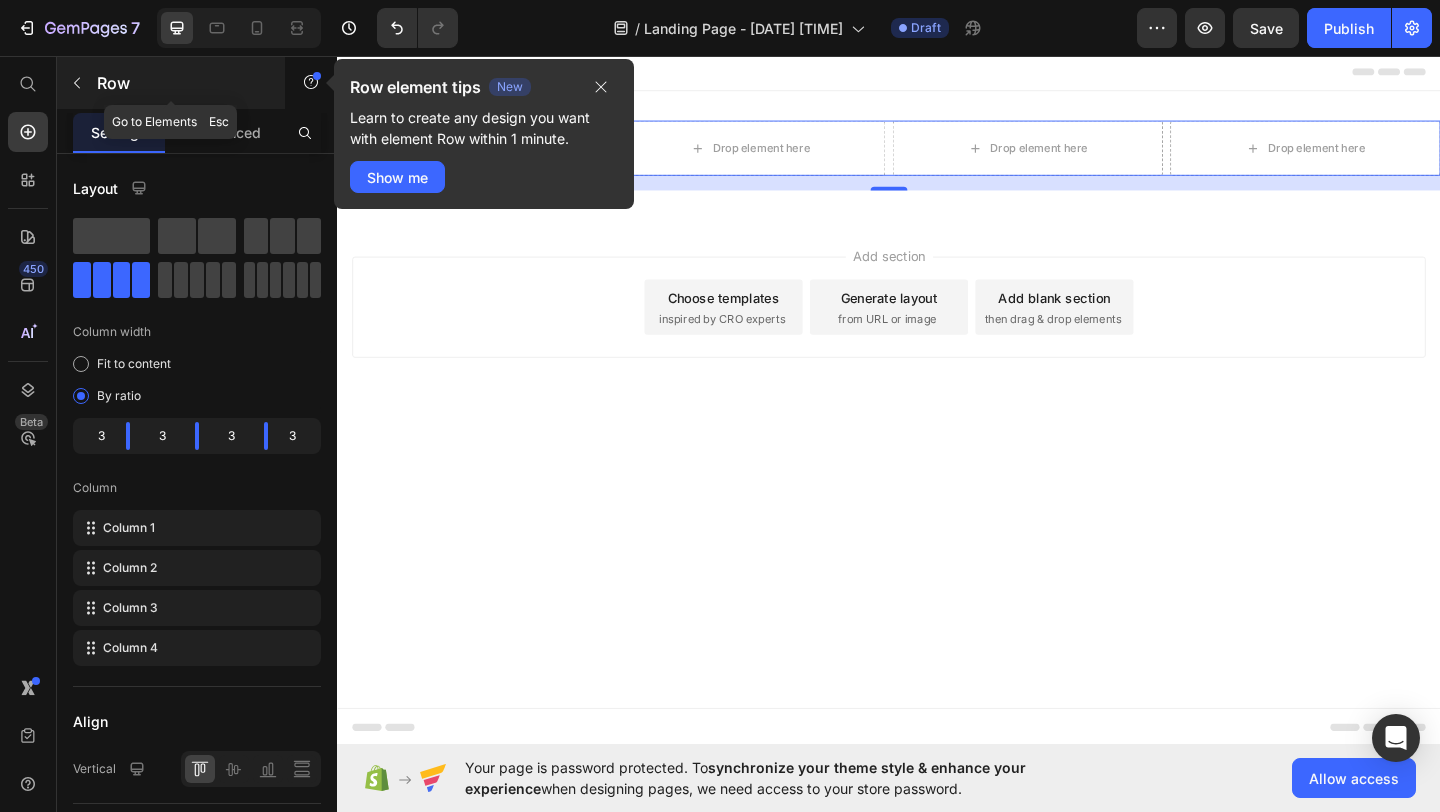 click at bounding box center (77, 83) 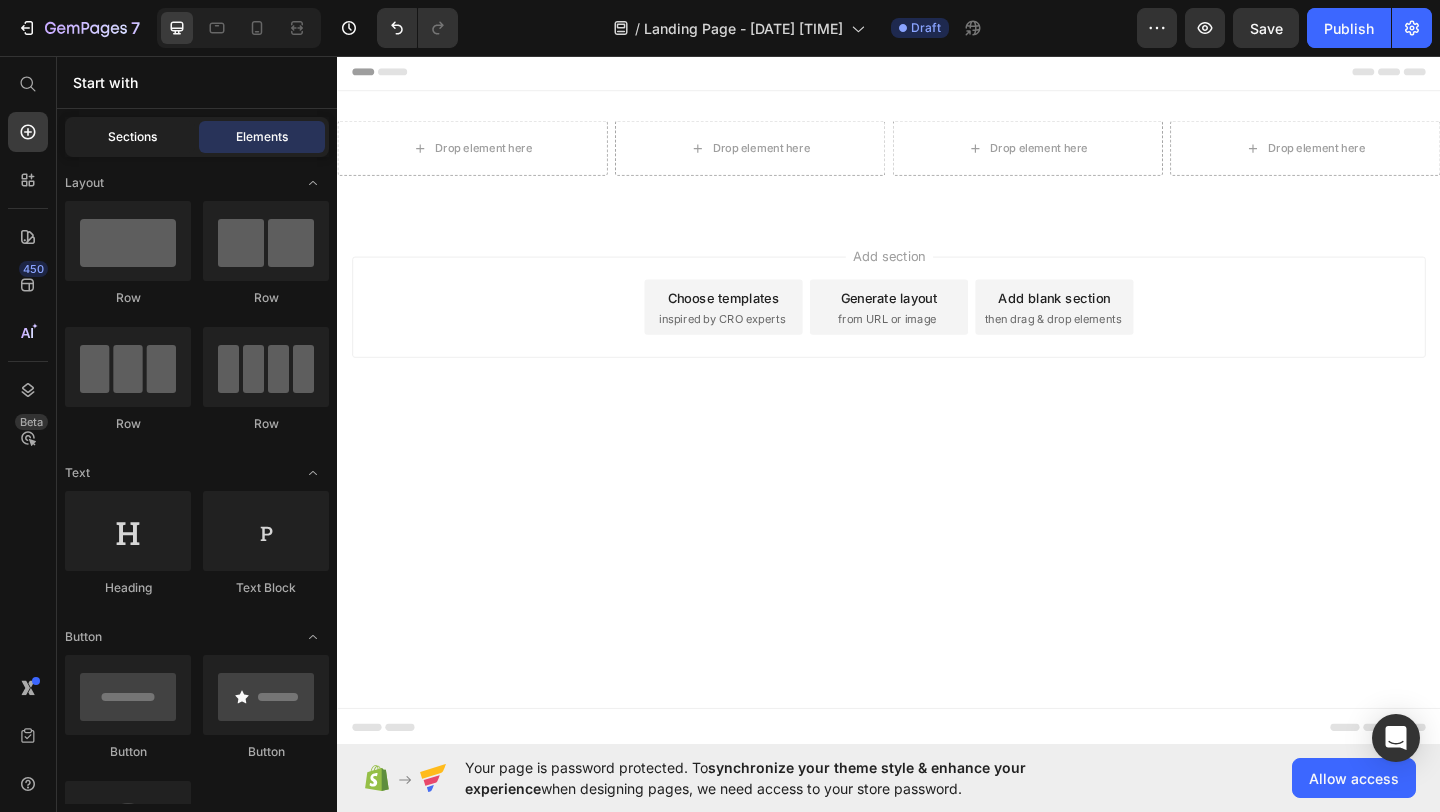 click on "Sections" at bounding box center (132, 137) 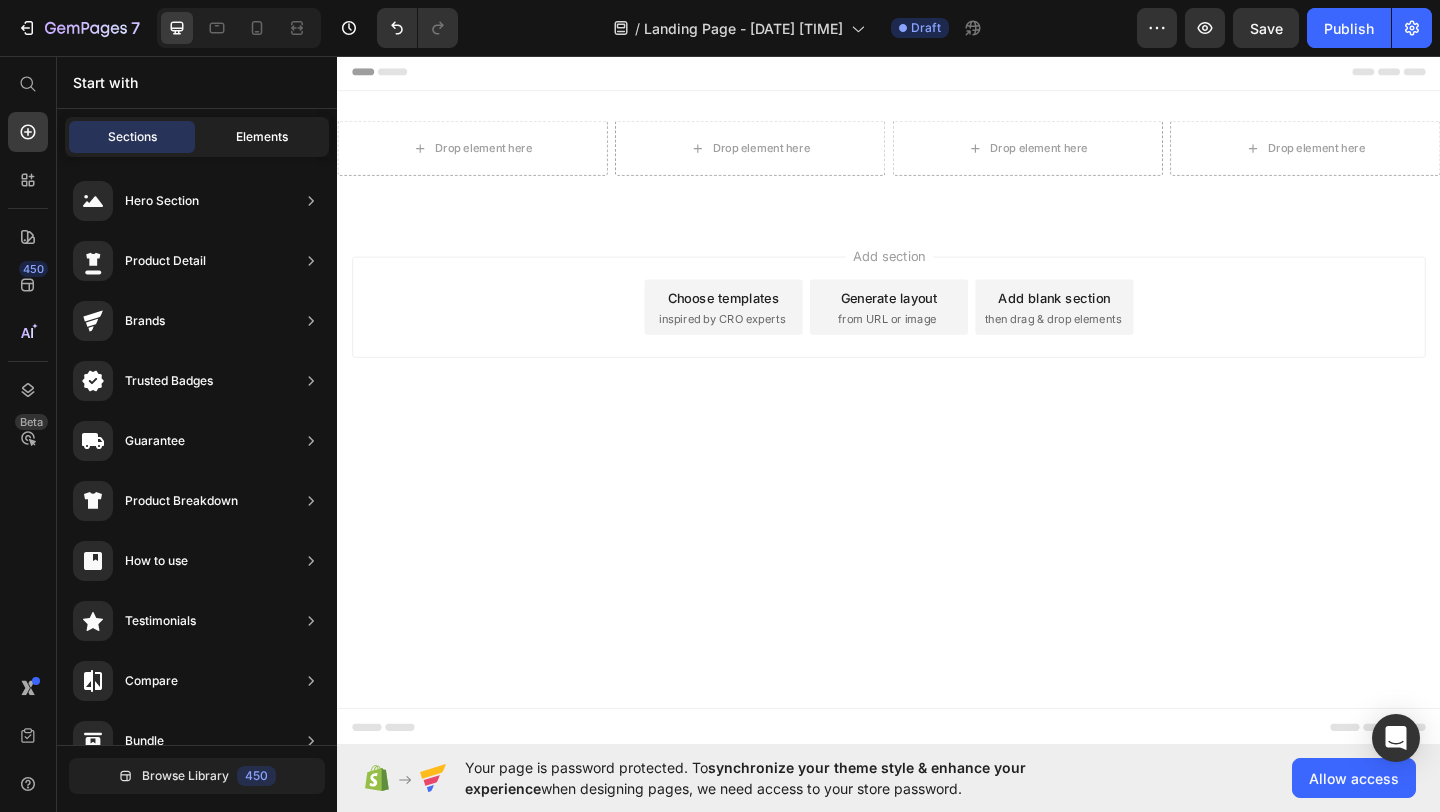 click on "Elements" at bounding box center (262, 137) 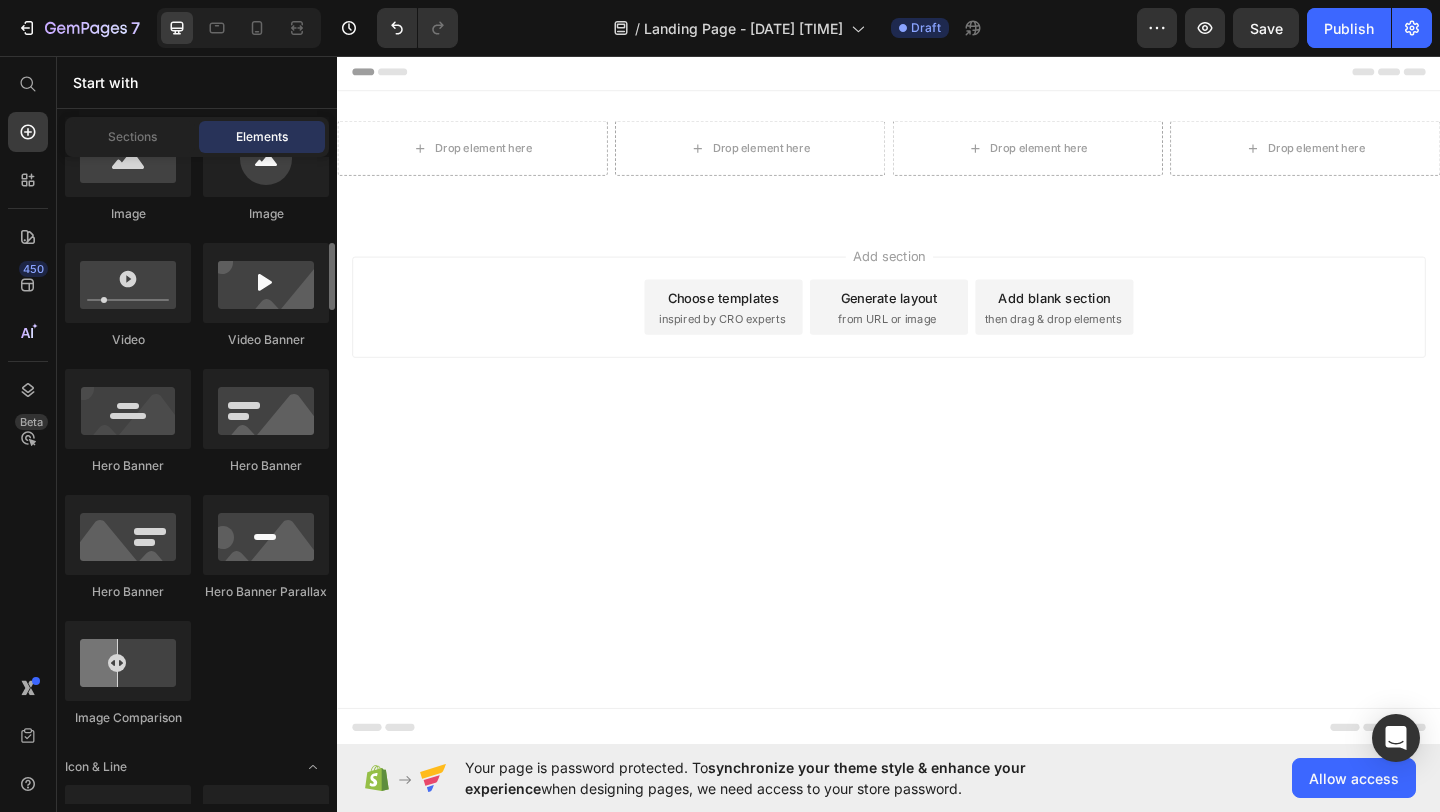 scroll, scrollTop: 645, scrollLeft: 0, axis: vertical 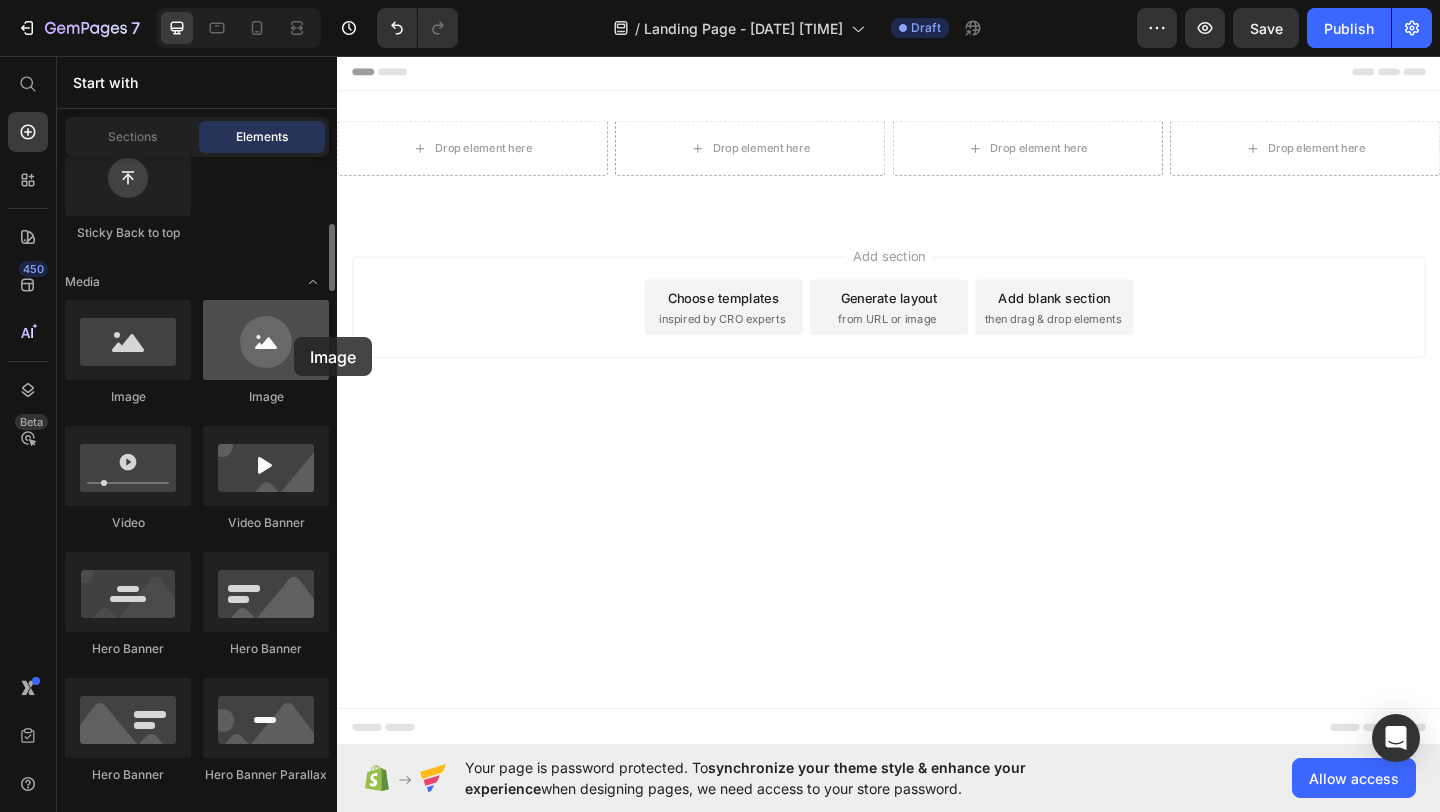 click at bounding box center [266, 340] 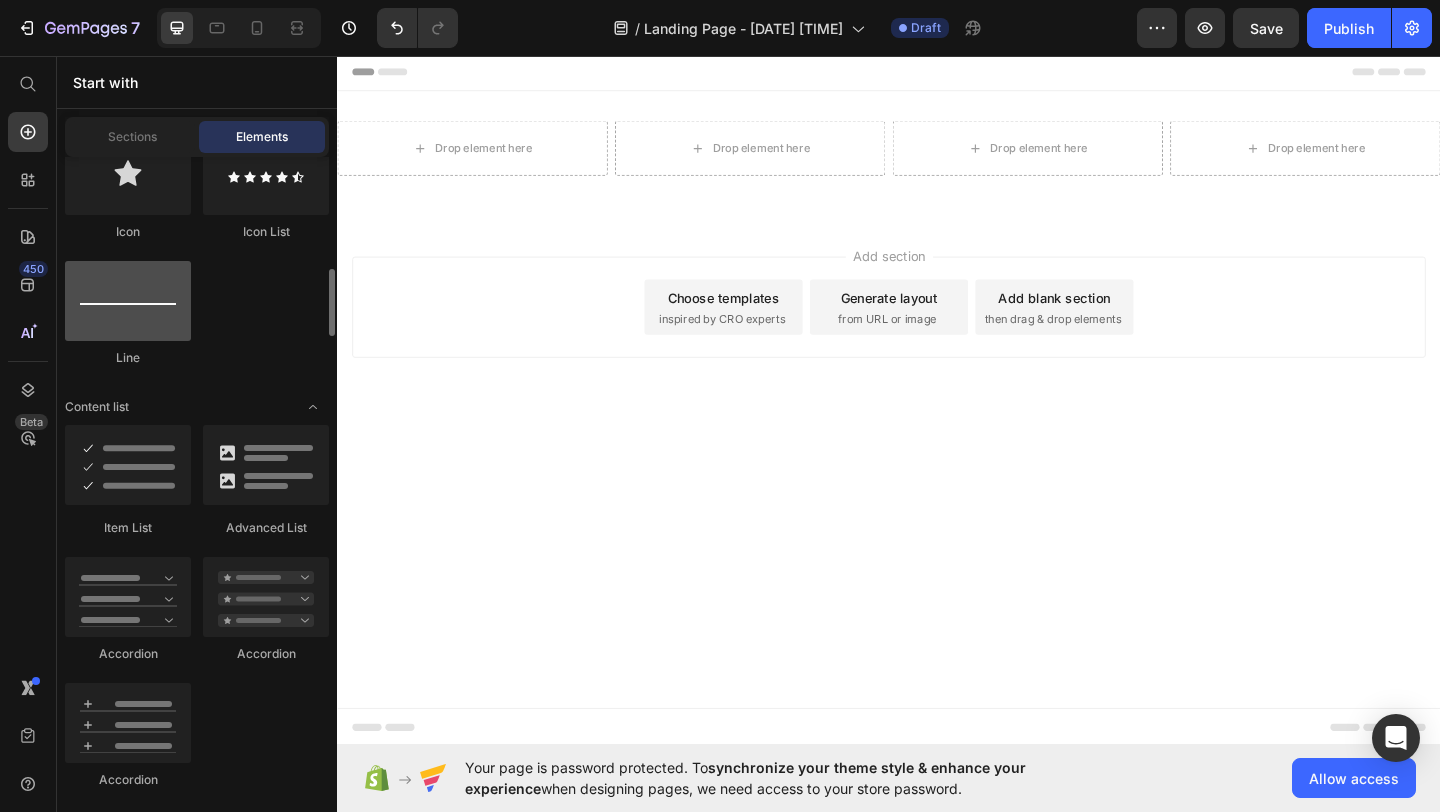 scroll, scrollTop: 1336, scrollLeft: 0, axis: vertical 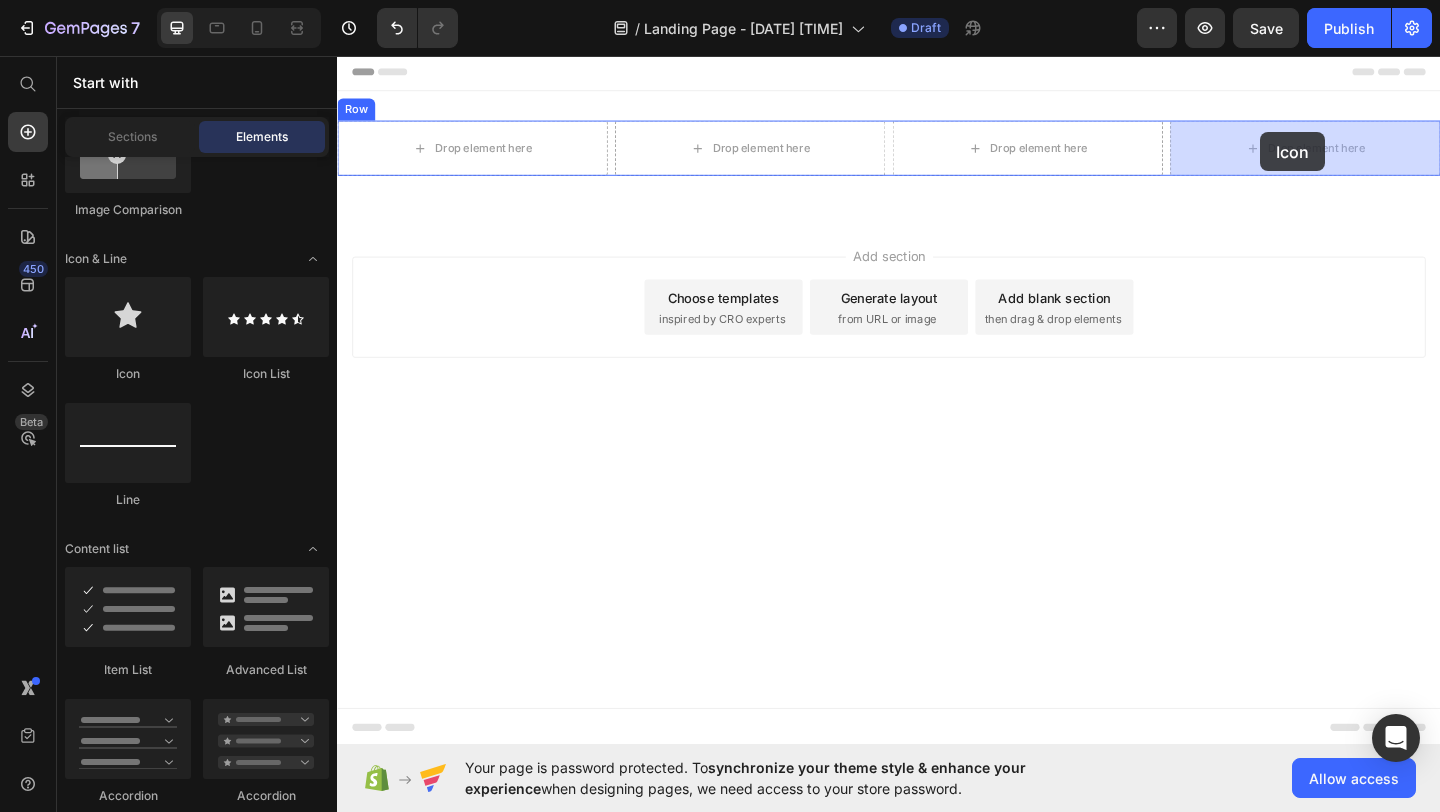 drag, startPoint x: 473, startPoint y: 370, endPoint x: 1341, endPoint y: 139, distance: 898.2121 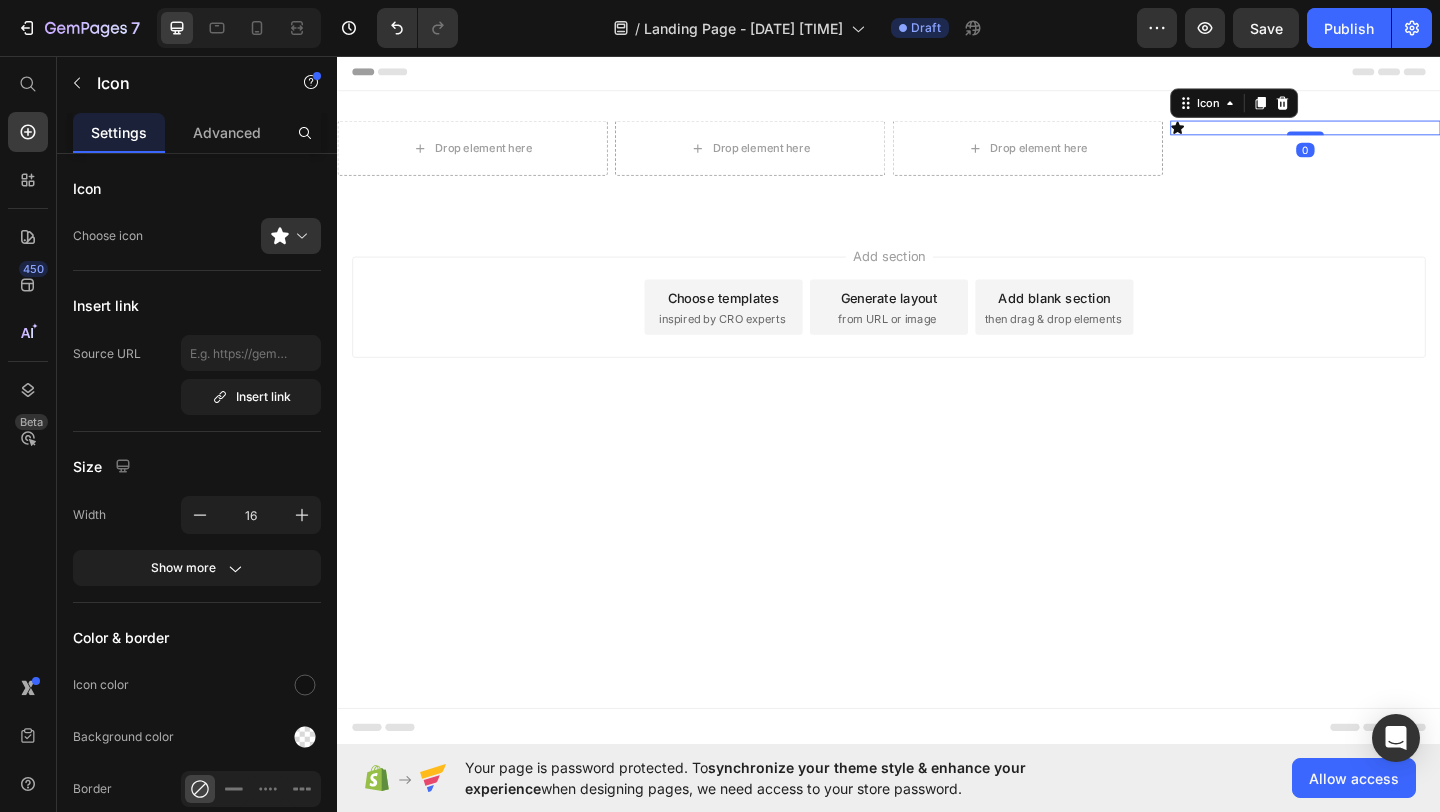 click on "Icon   0" at bounding box center [1390, 134] 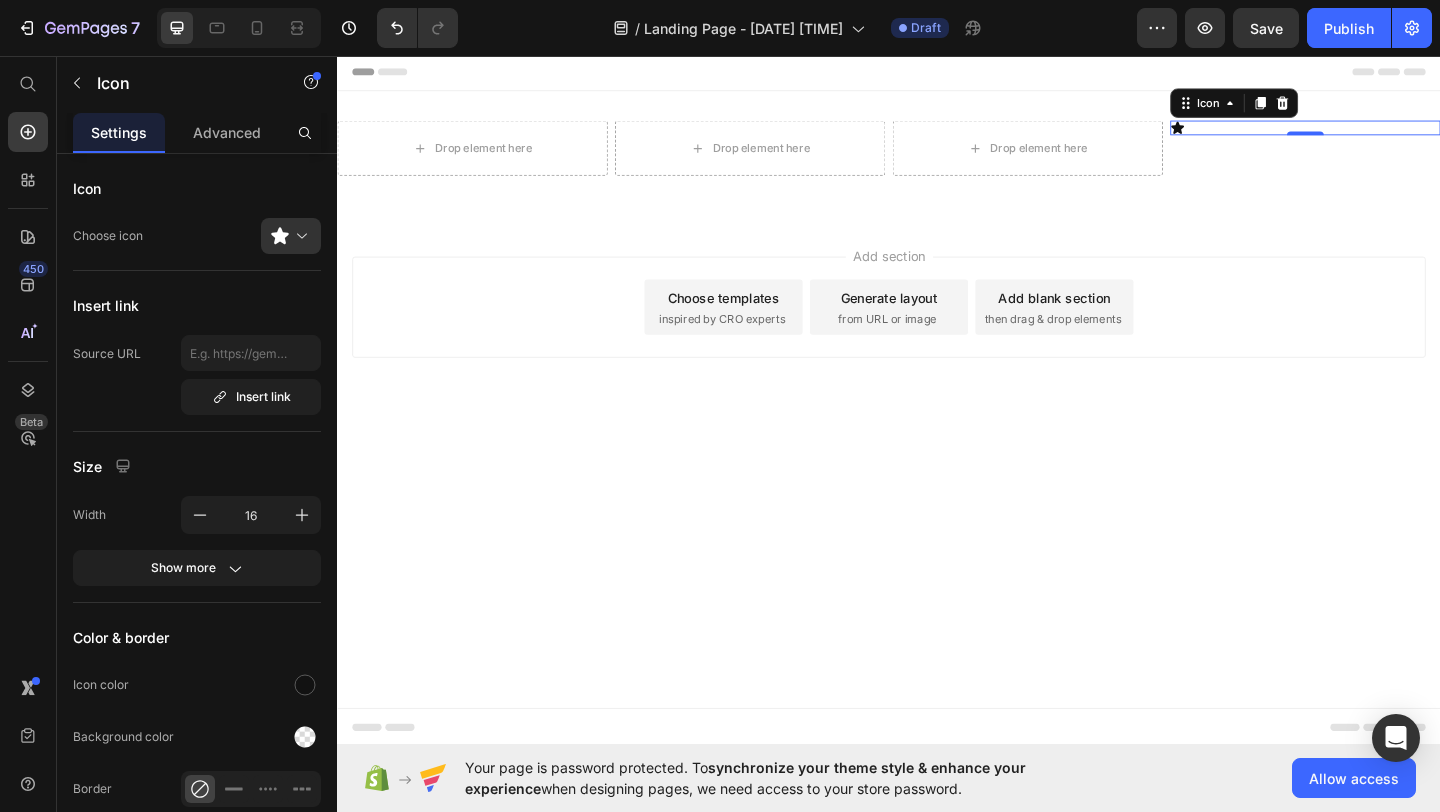 click on "Icon   0" at bounding box center (1390, 134) 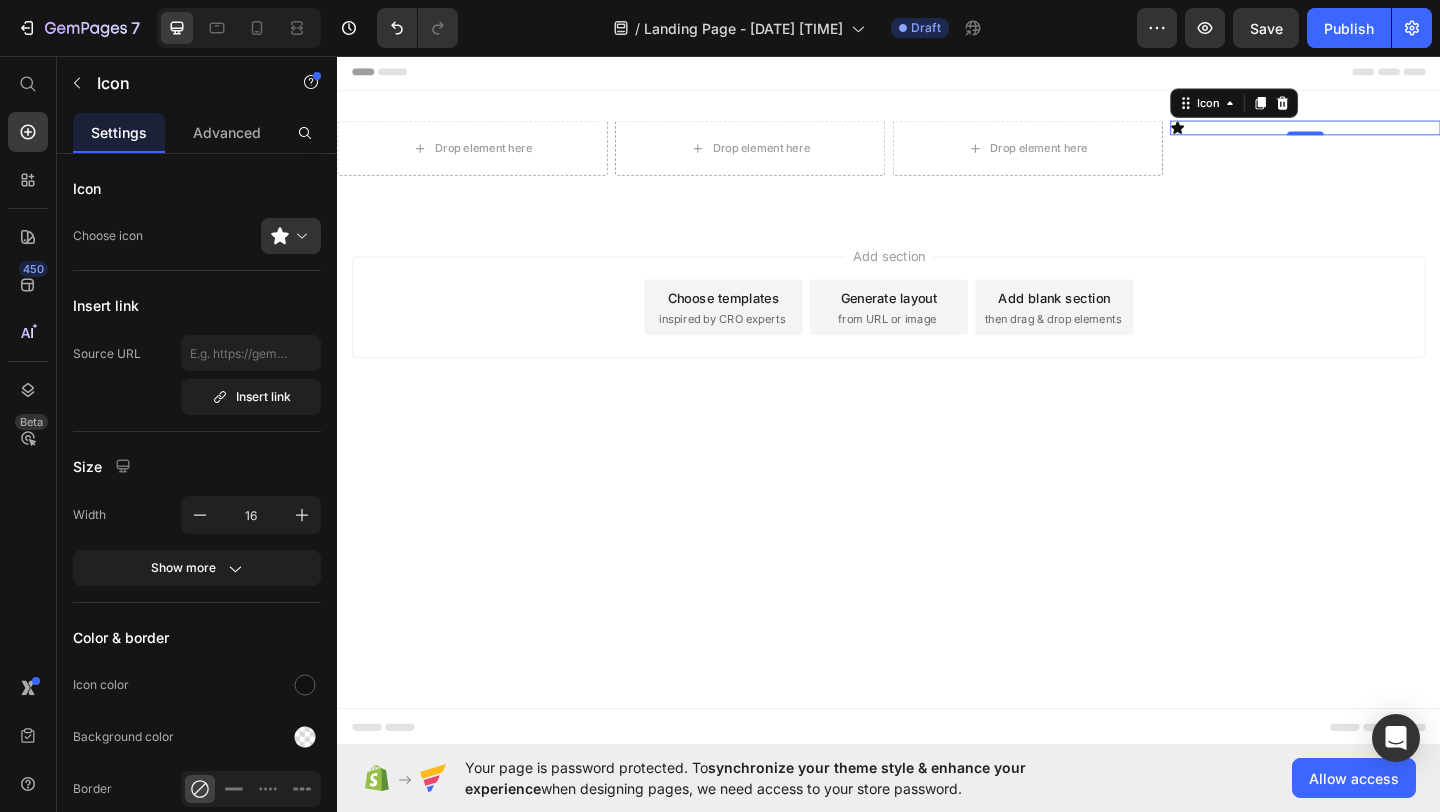 click on "Icon" at bounding box center [1312, 107] 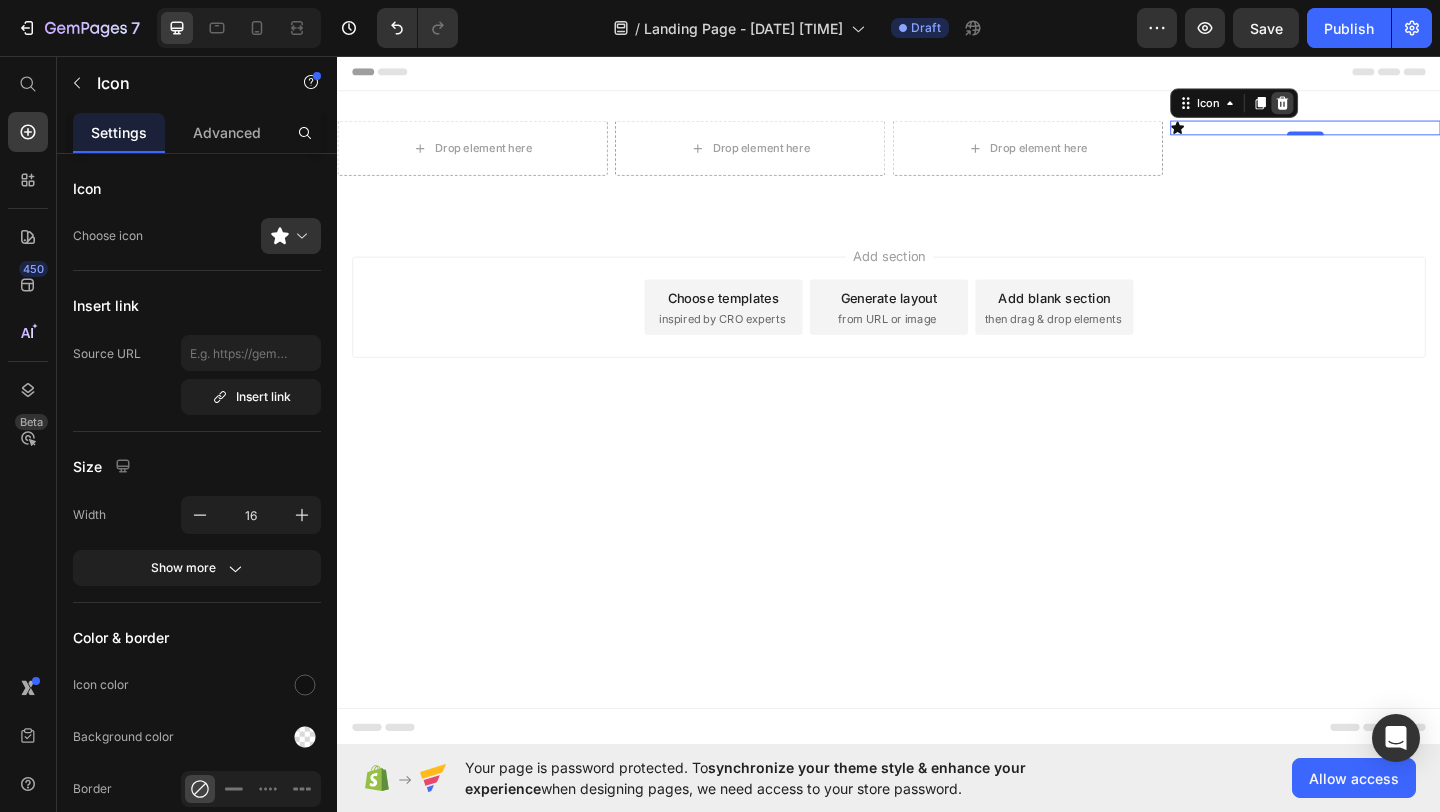 click 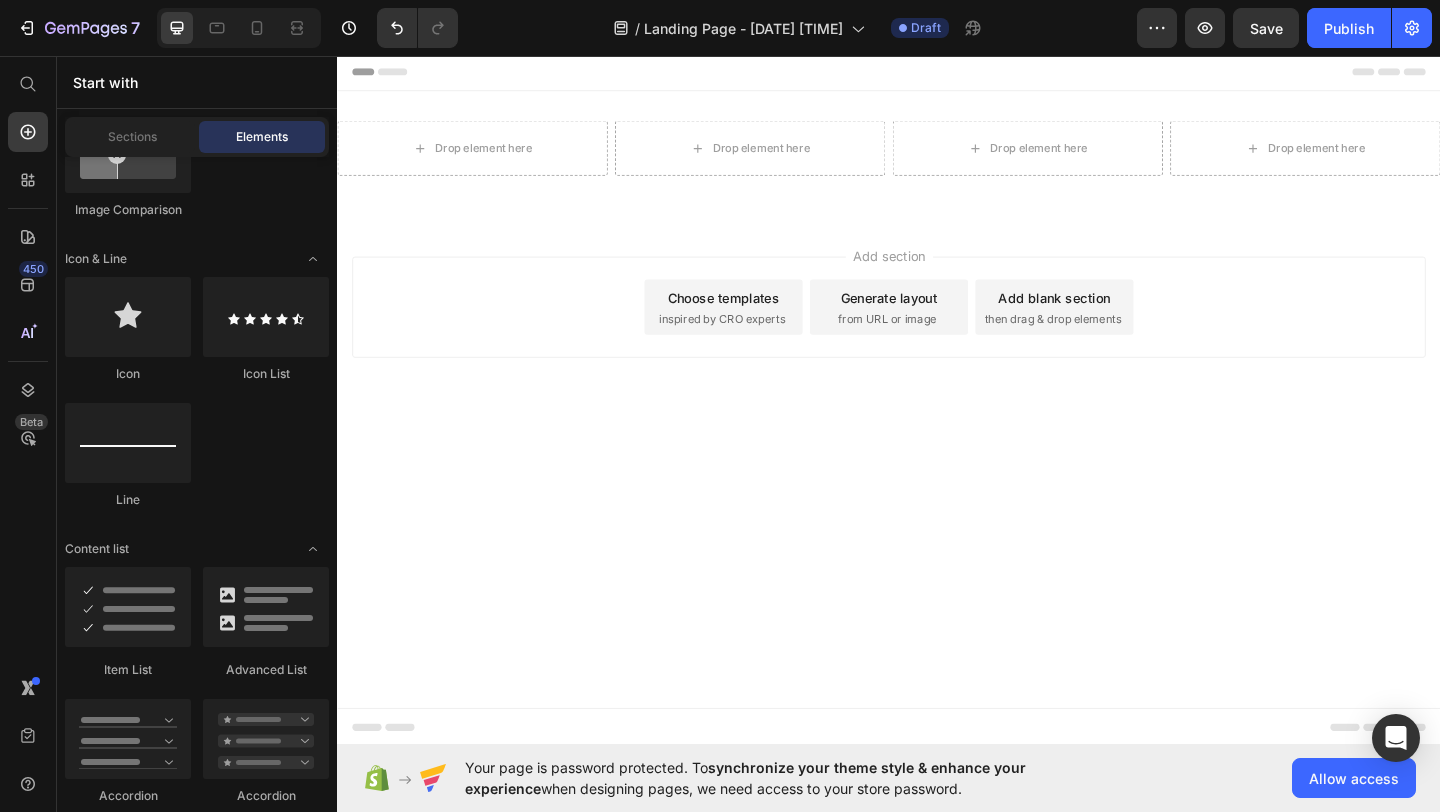 click on "Start with" at bounding box center [197, 82] 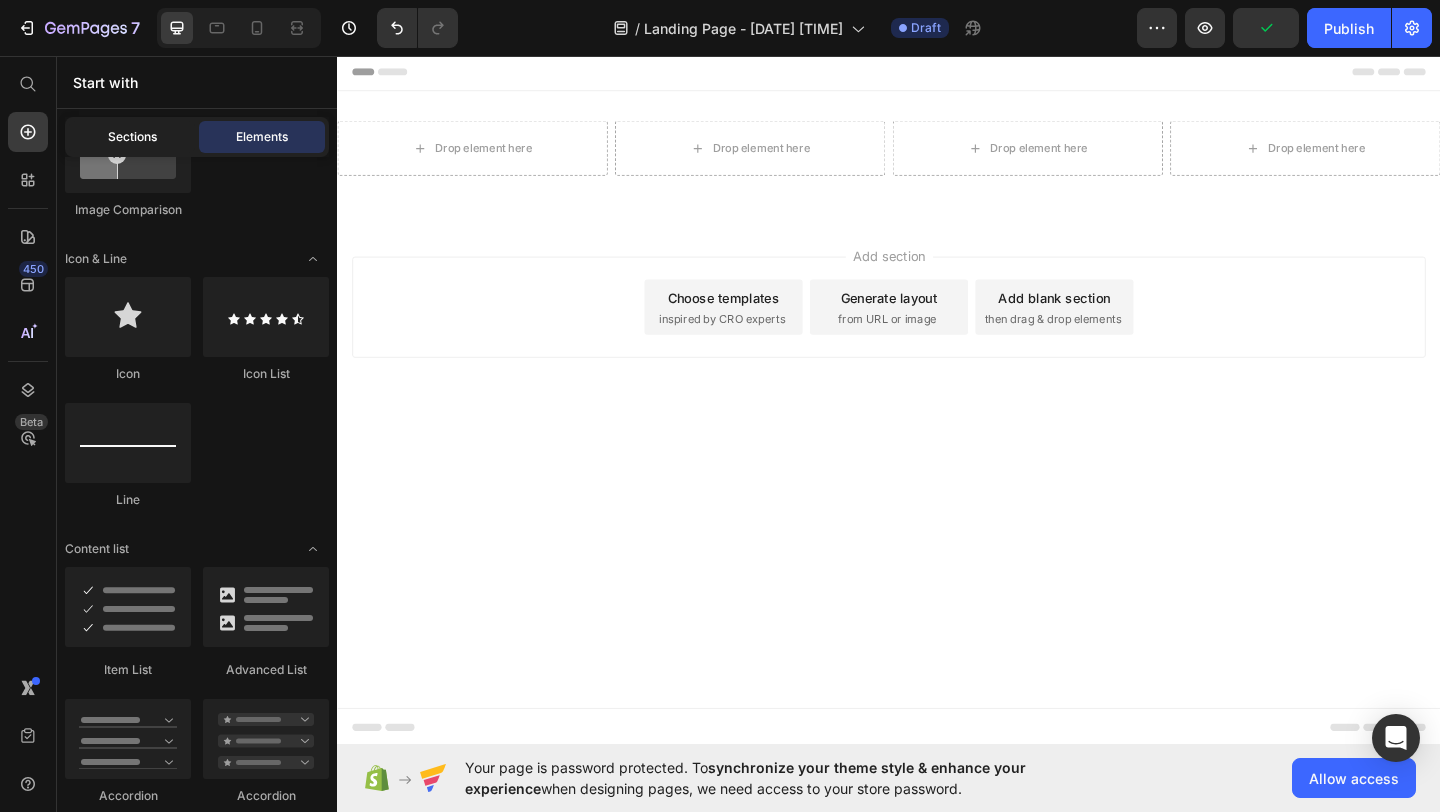 click on "Sections" at bounding box center (132, 137) 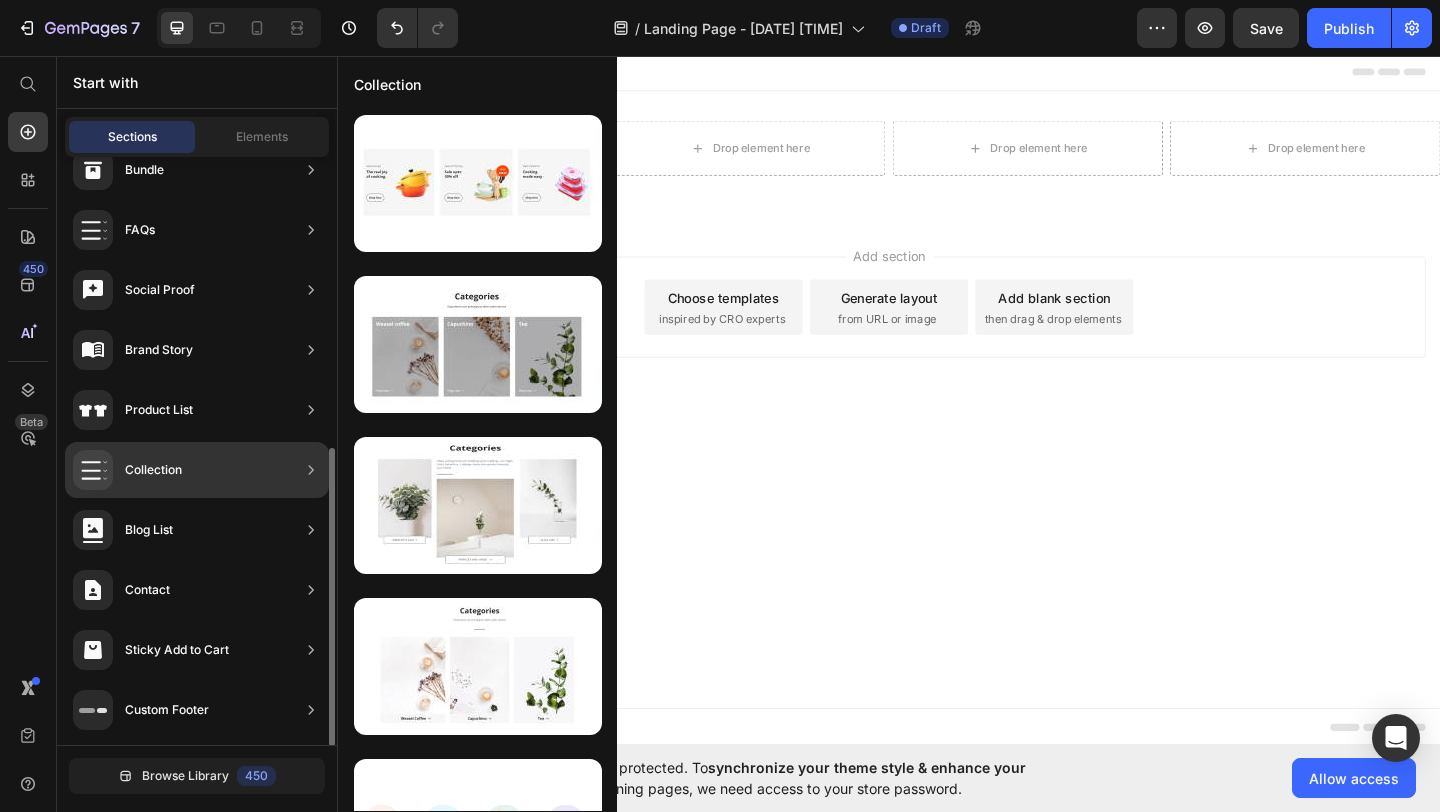scroll, scrollTop: 572, scrollLeft: 0, axis: vertical 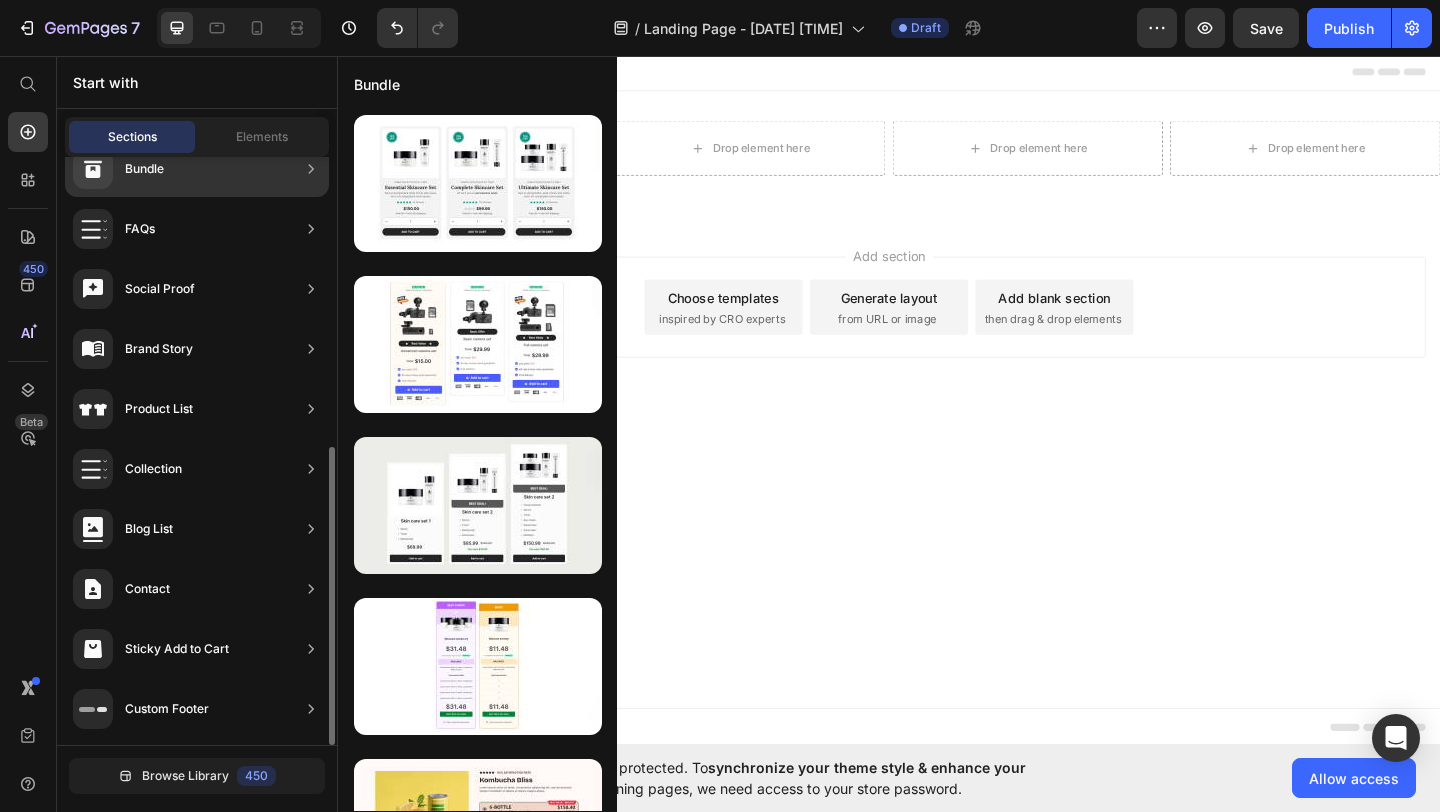 click on "Bundle" 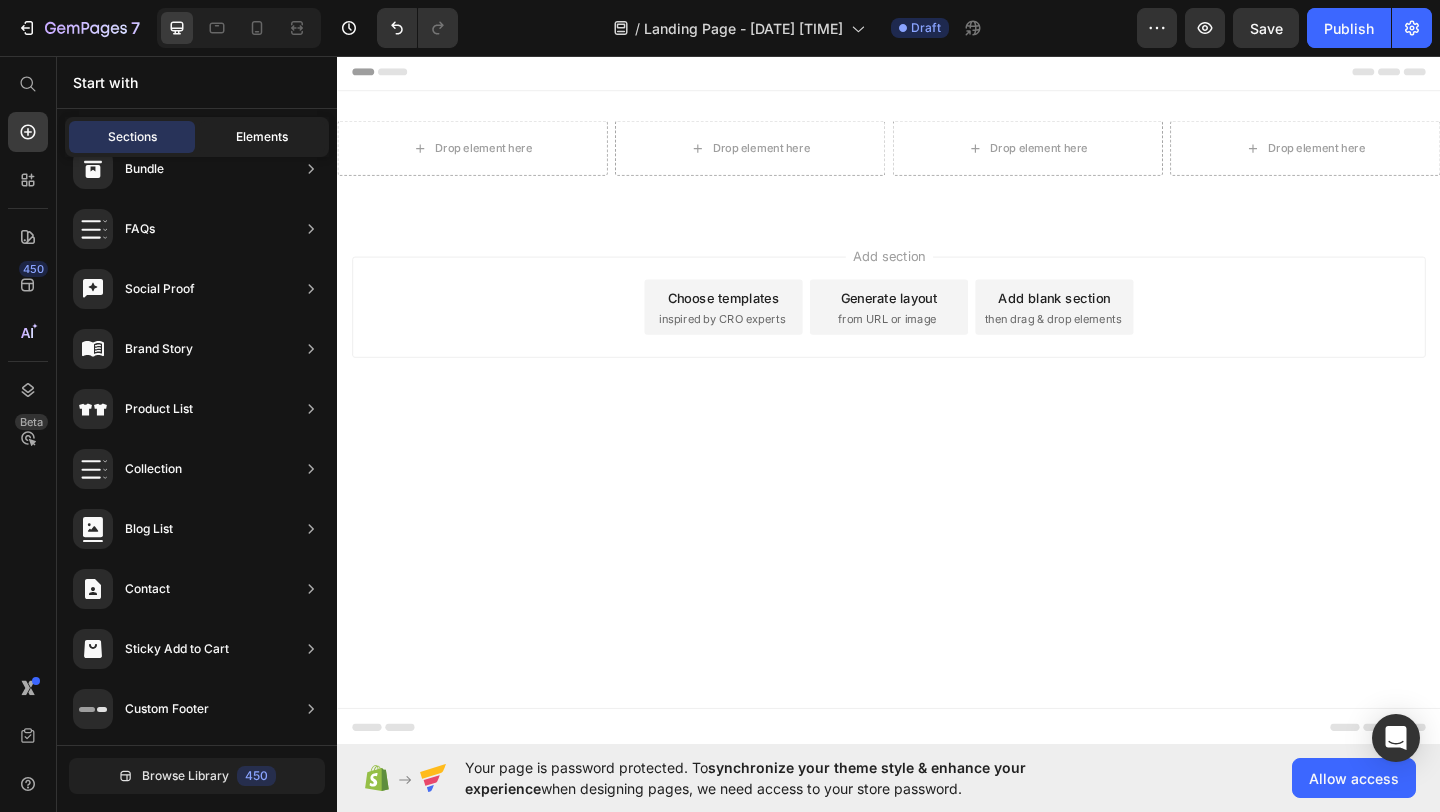 click on "Elements" 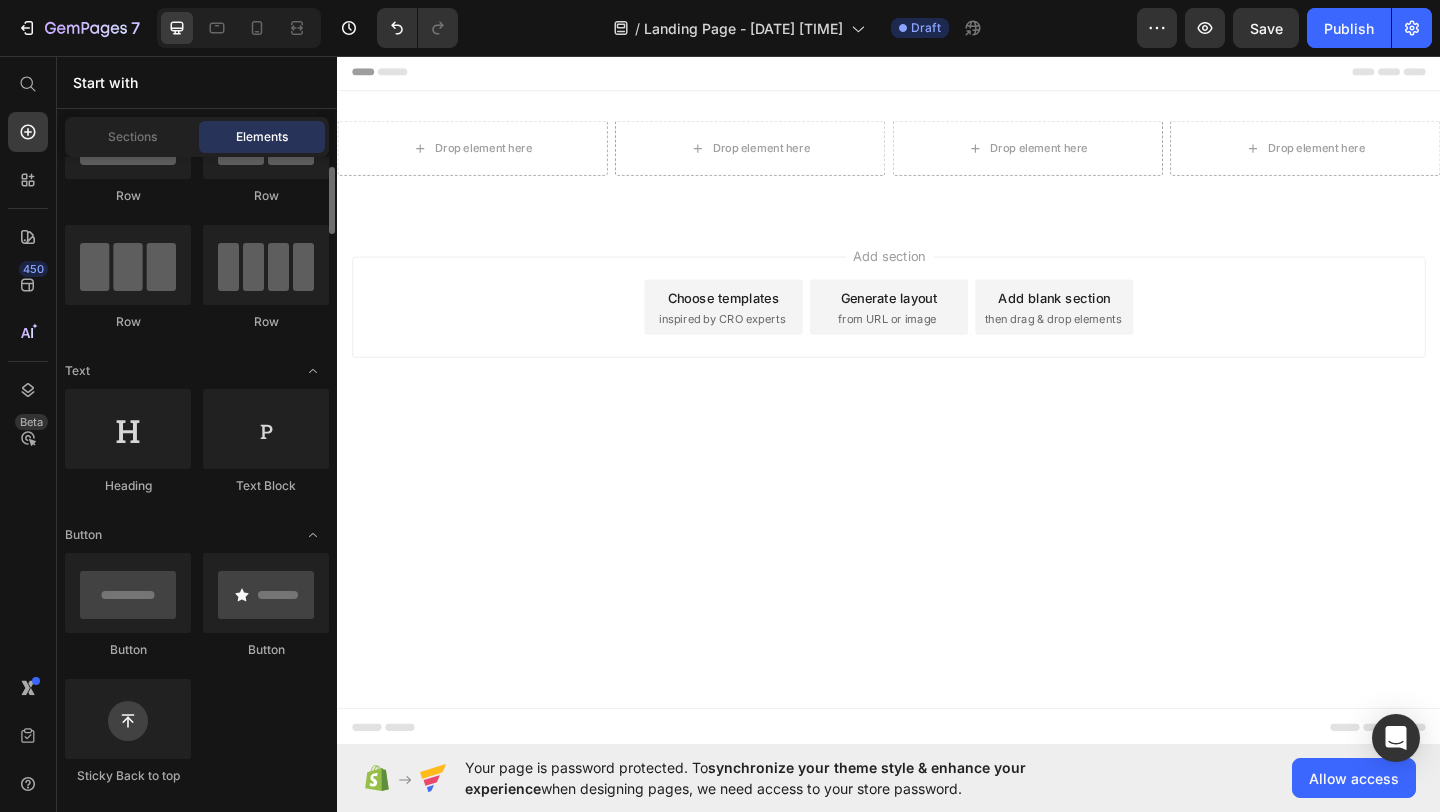 scroll, scrollTop: 0, scrollLeft: 0, axis: both 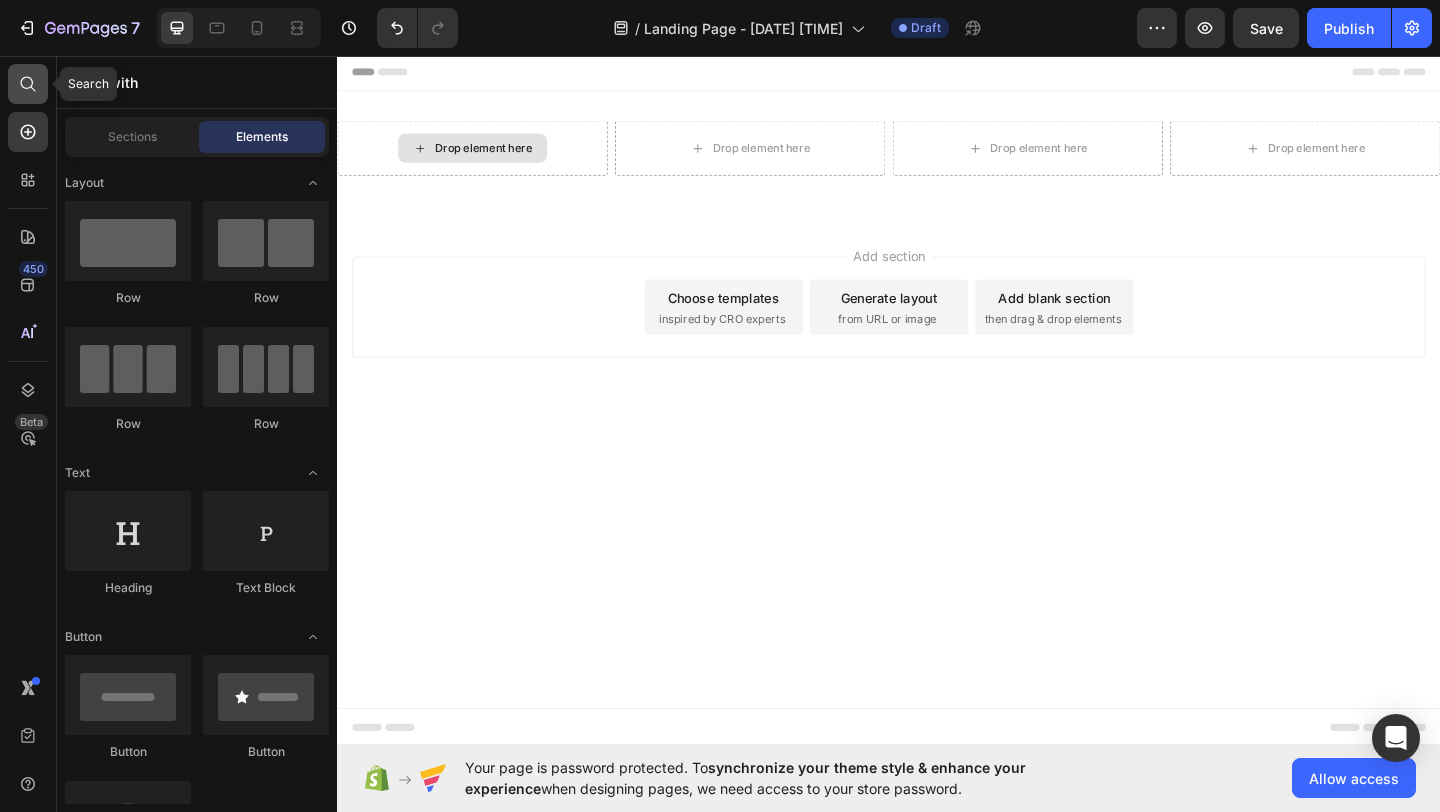 click 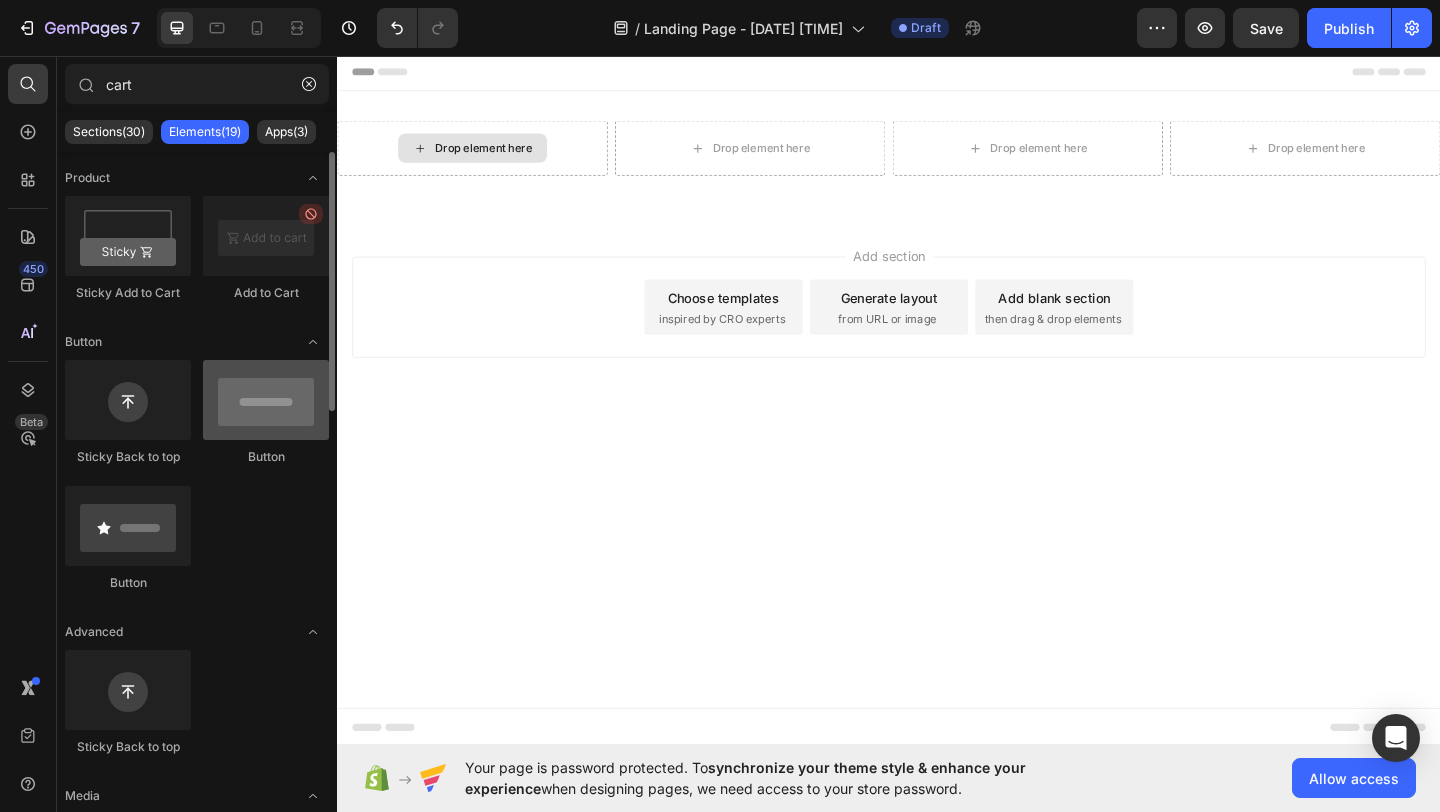 type on "cart" 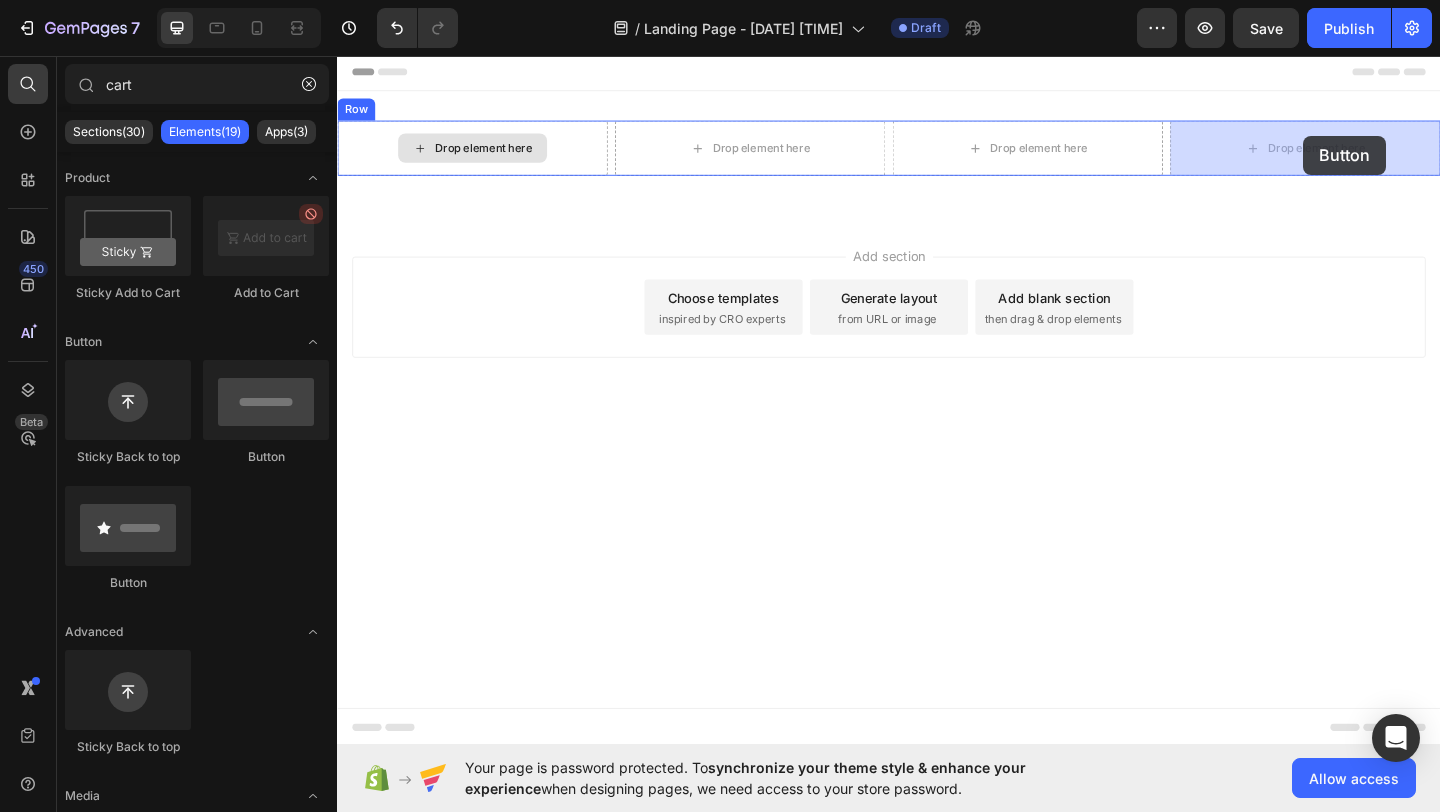 drag, startPoint x: 596, startPoint y: 485, endPoint x: 1388, endPoint y: 143, distance: 862.6865 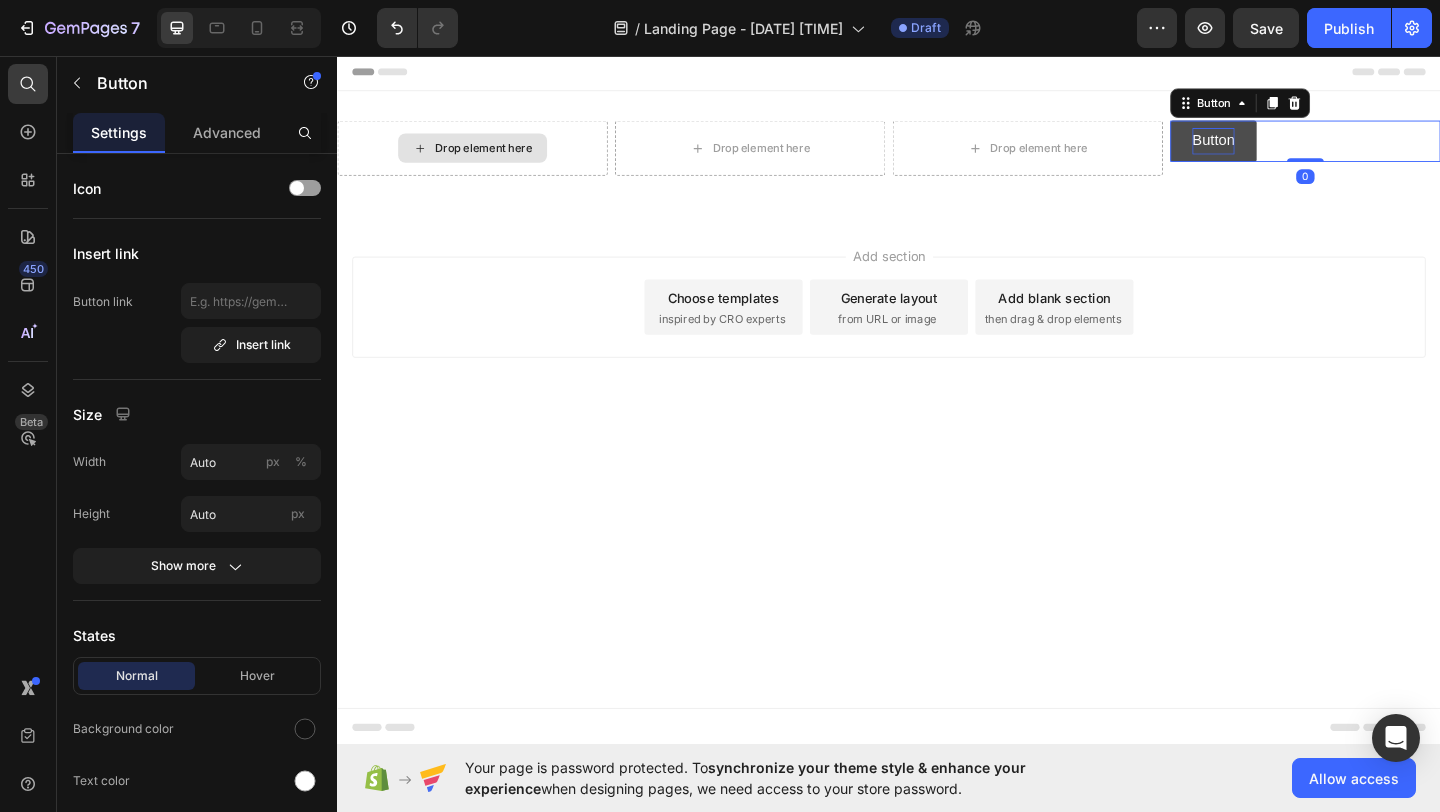 click on "Button" at bounding box center [1290, 148] 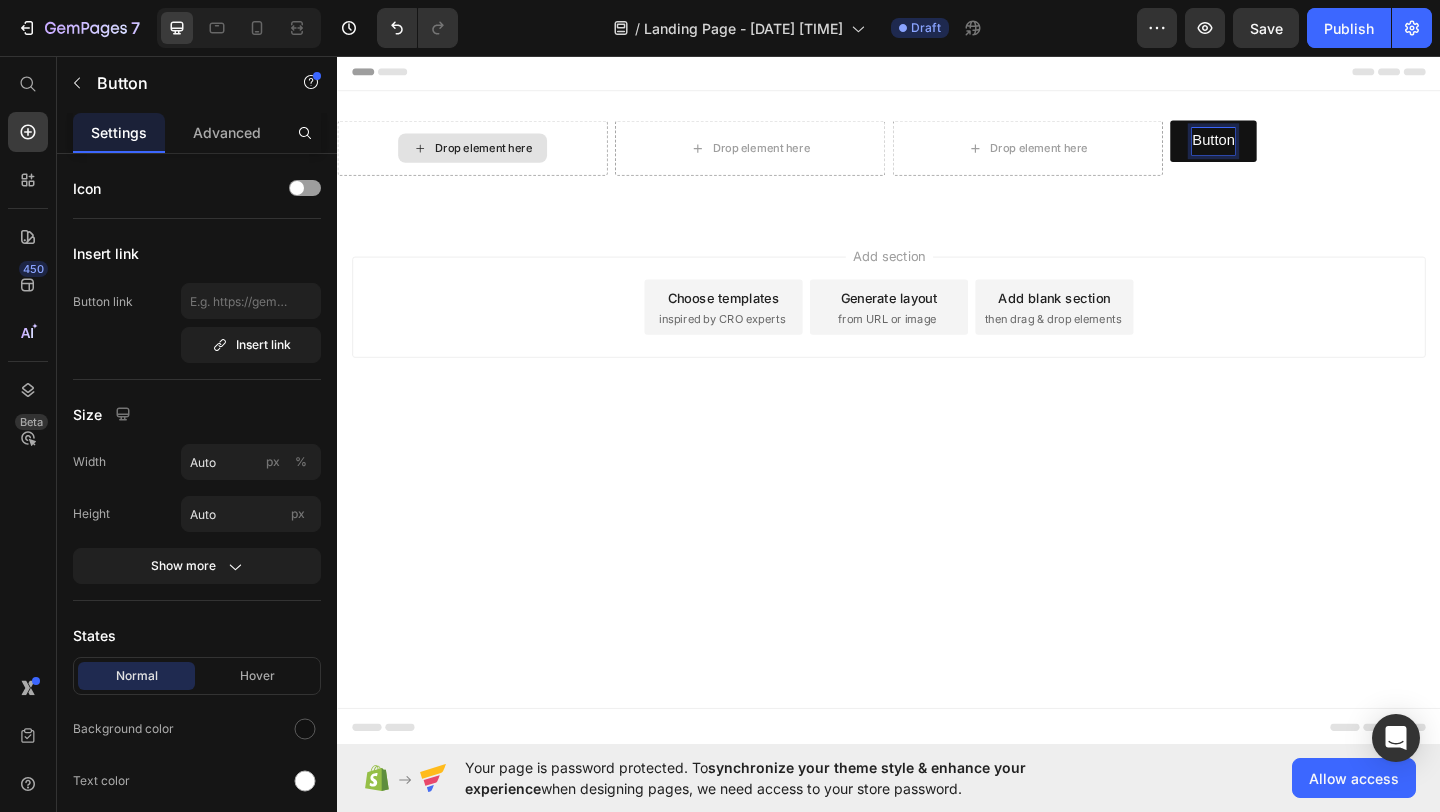 drag, startPoint x: 1311, startPoint y: 151, endPoint x: 1230, endPoint y: 165, distance: 82.20097 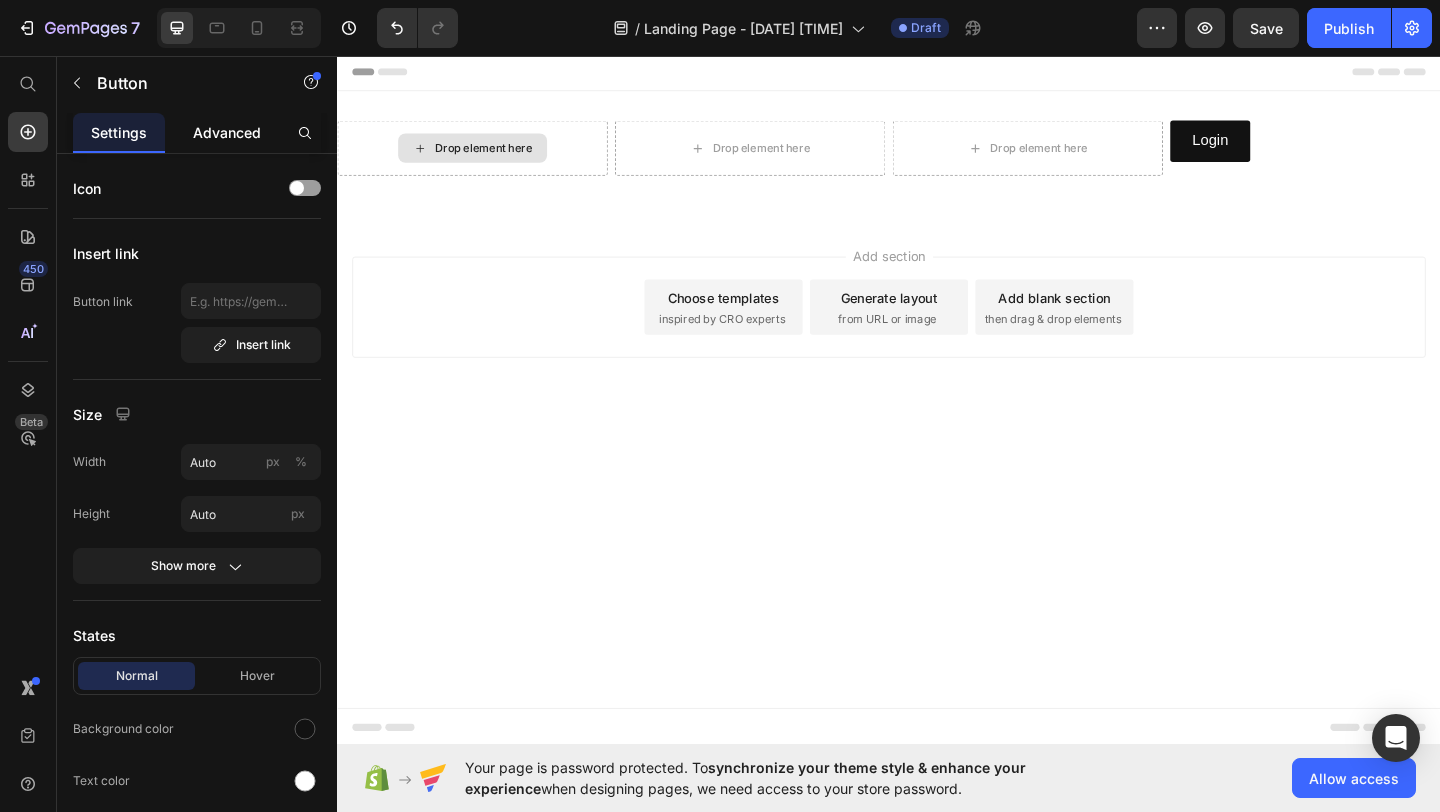 click on "Advanced" at bounding box center (227, 132) 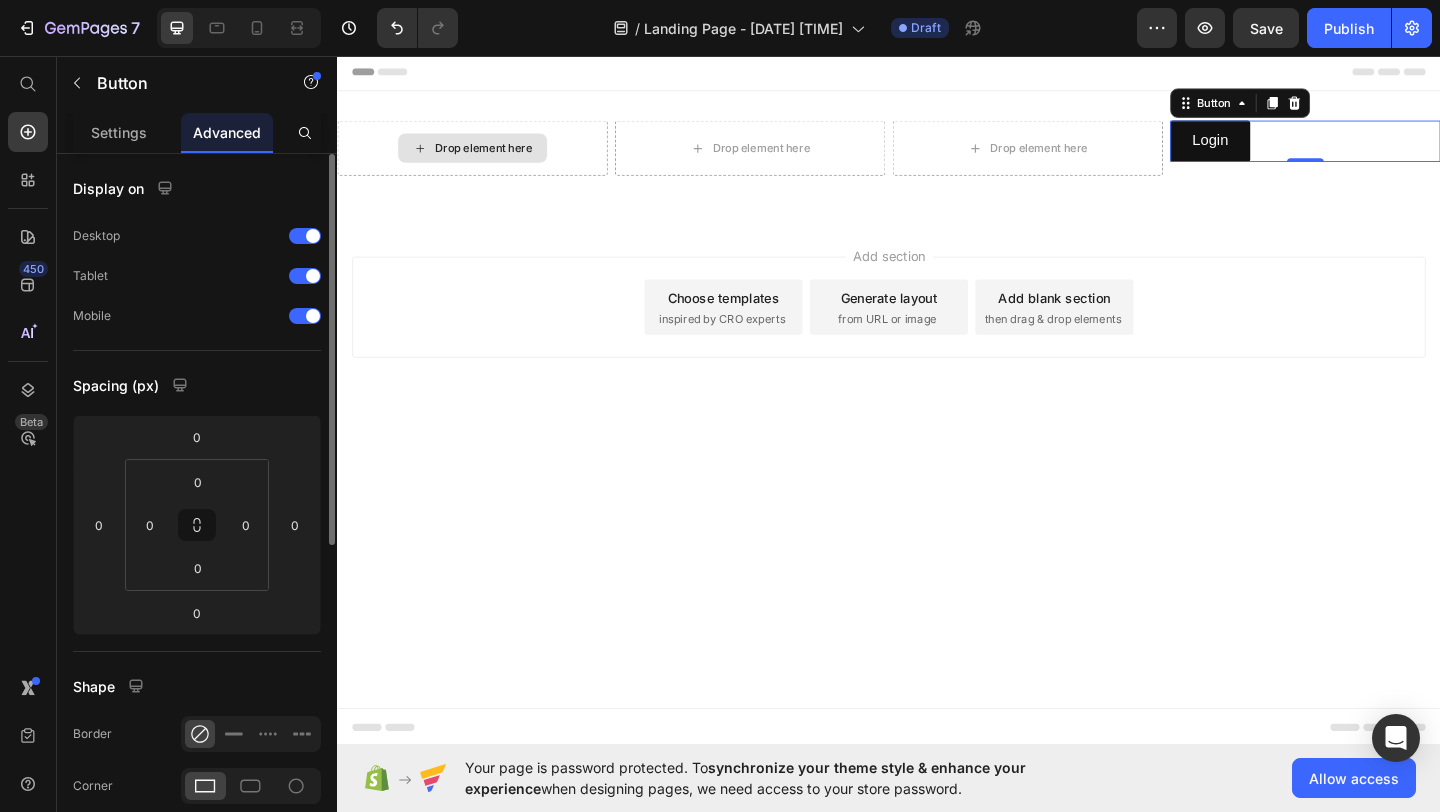 click 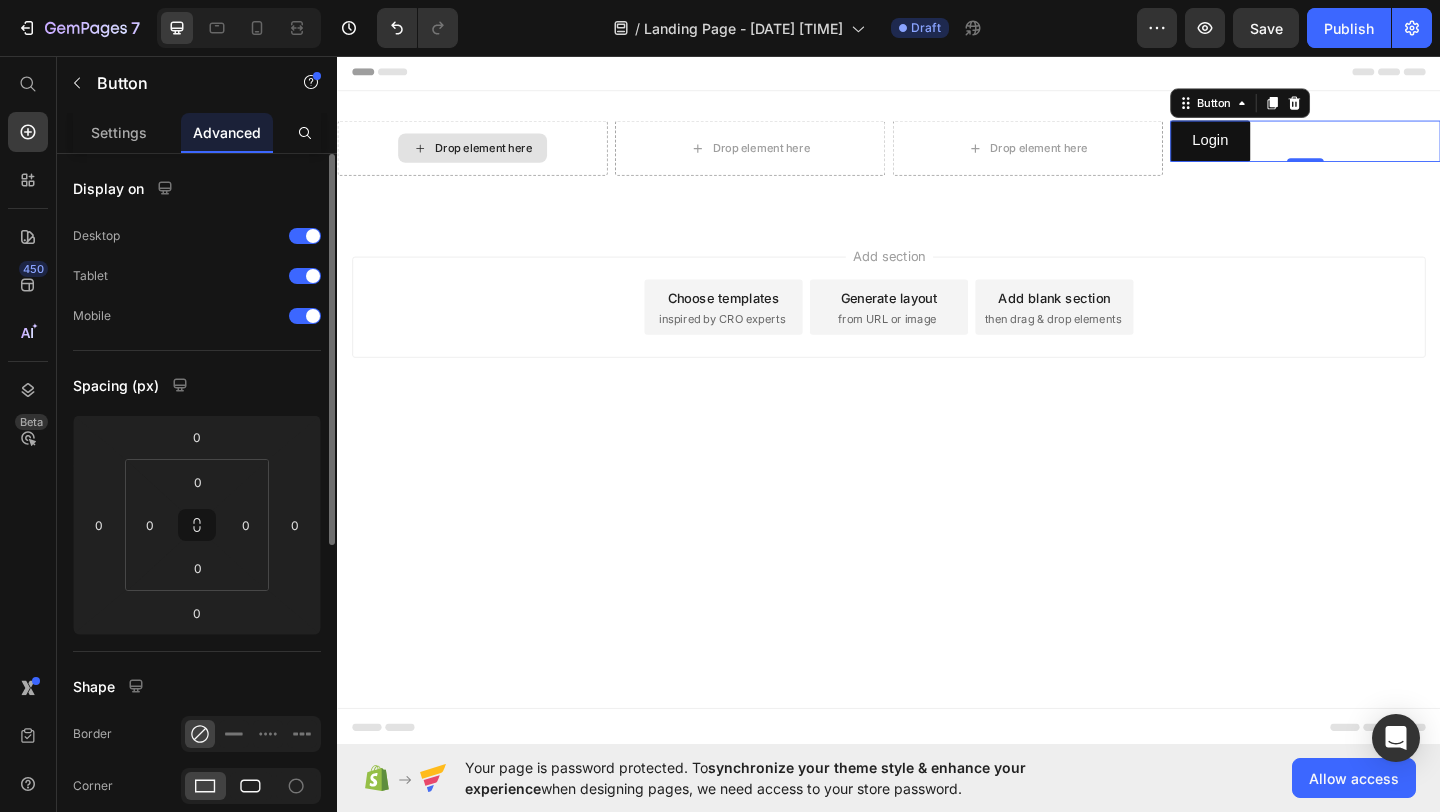click 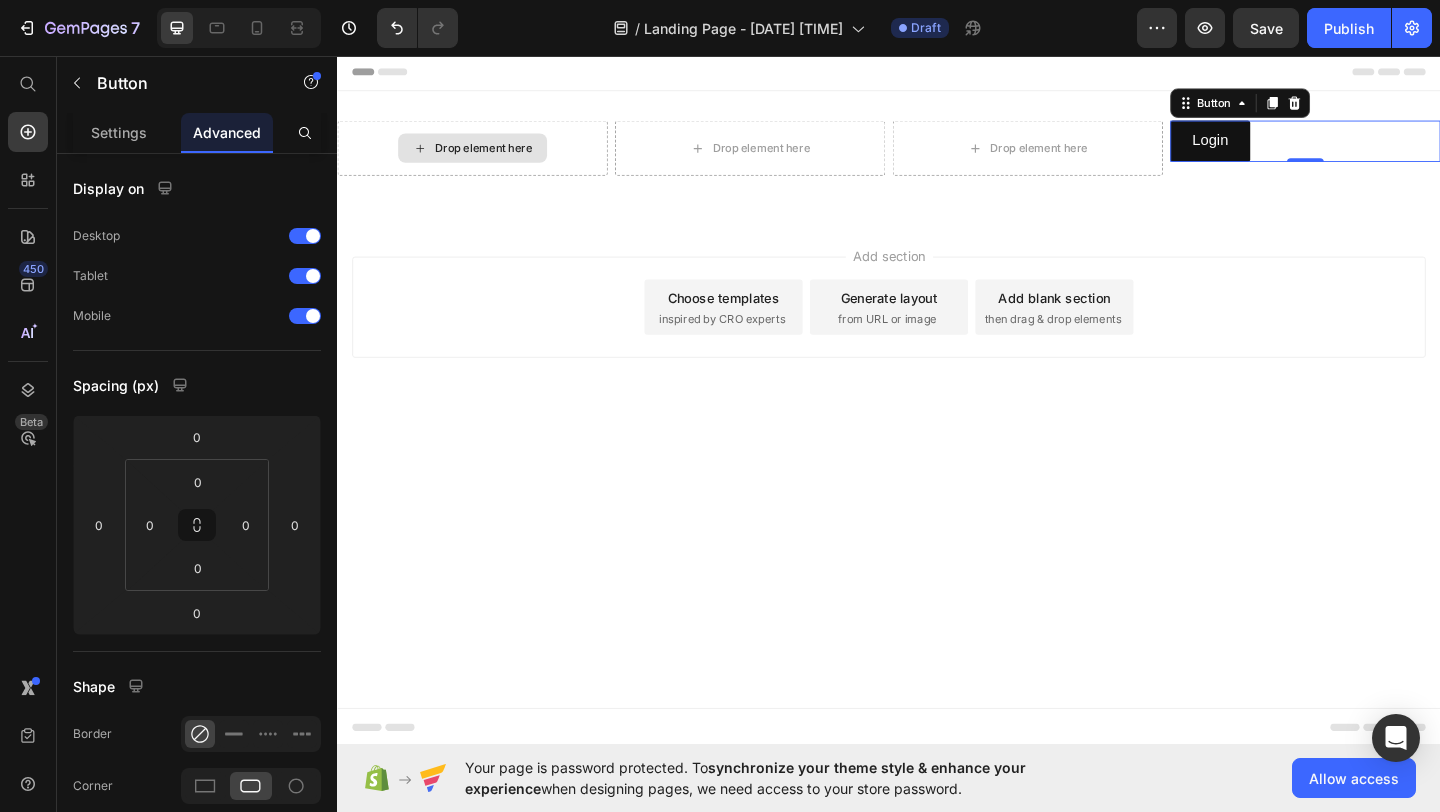 click on "Drop element here
Drop element here
Drop element here Login Button   0 Row Section 1" at bounding box center (937, 164) 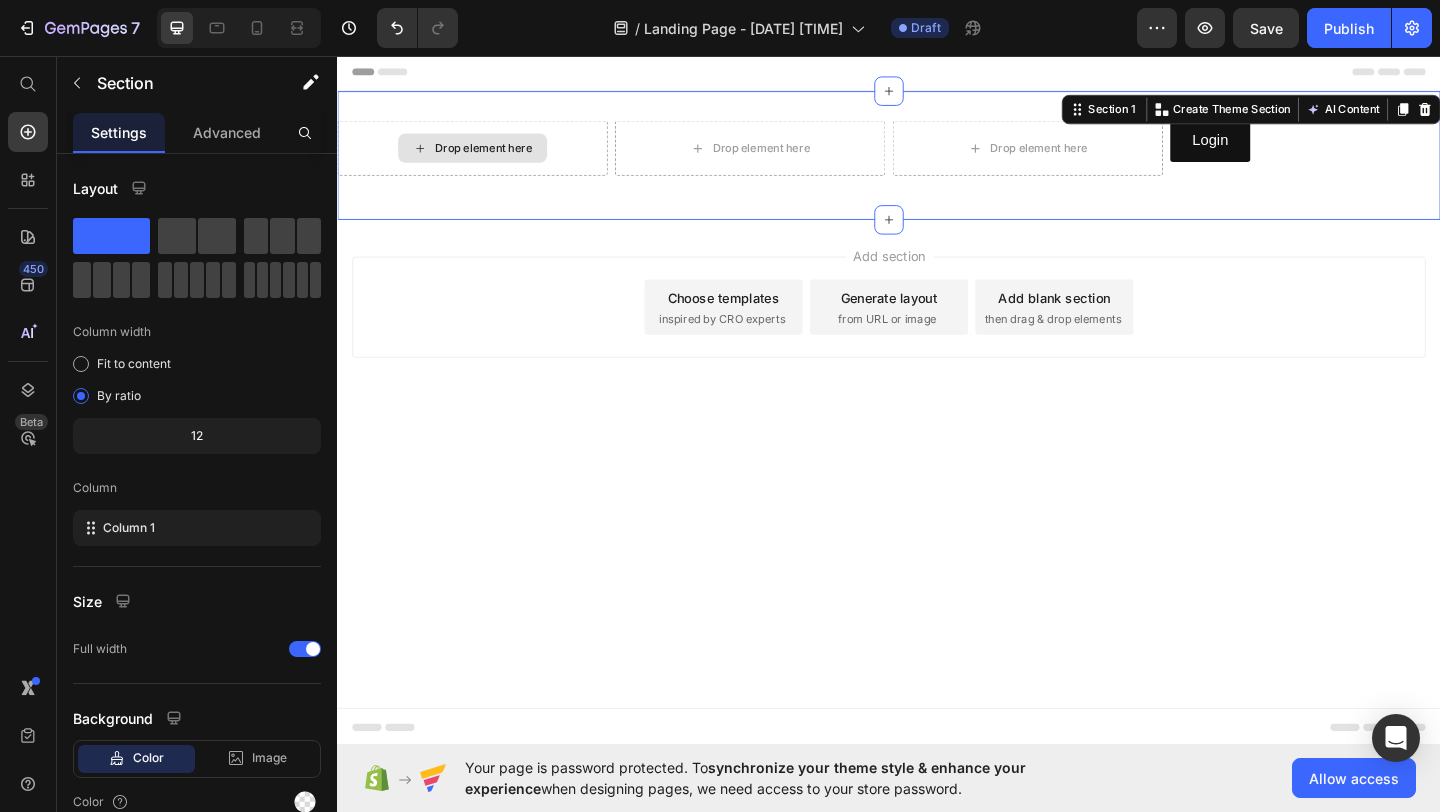 click on "Add section Choose templates inspired by CRO experts Generate layout from URL or image Add blank section then drag & drop elements" at bounding box center [937, 357] 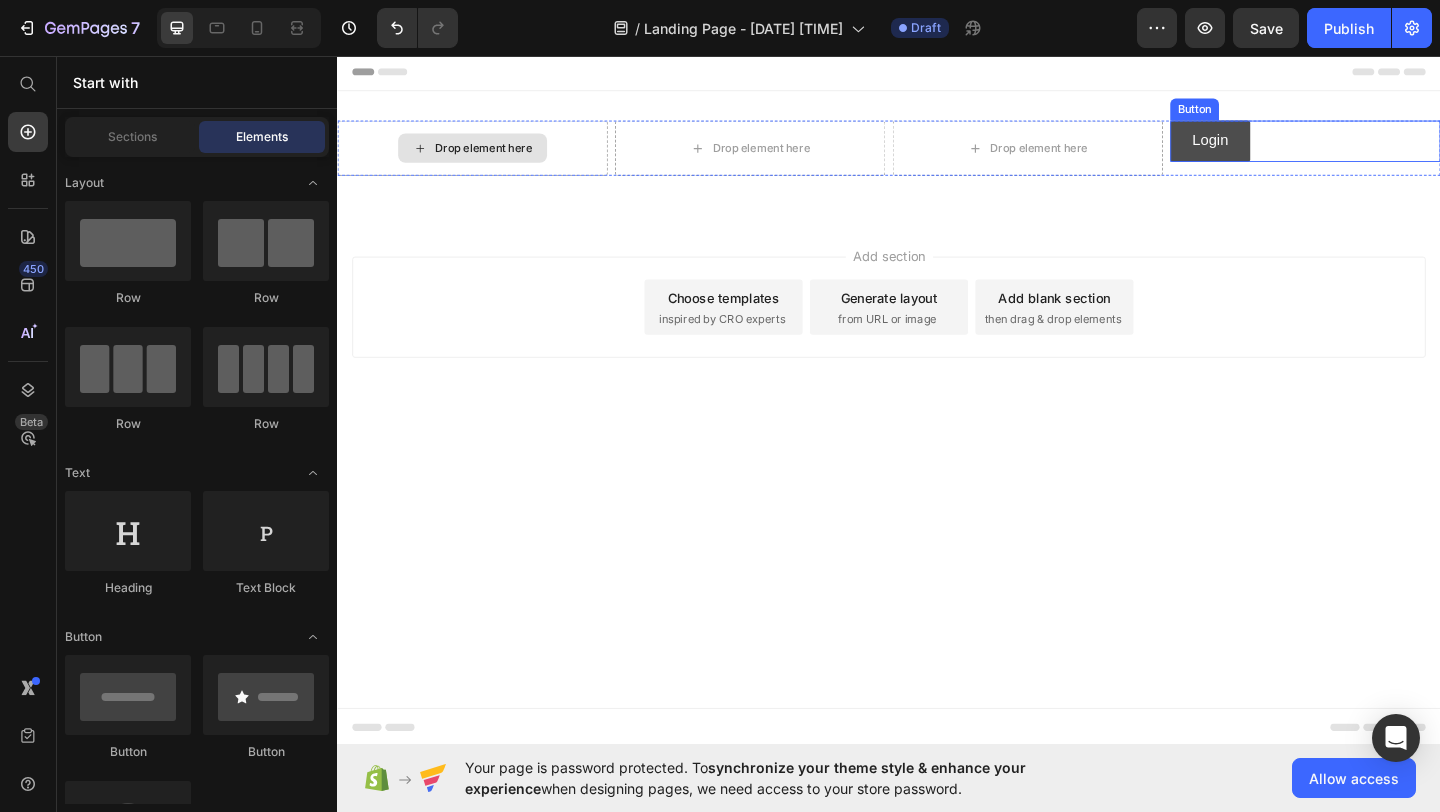 click on "Login" at bounding box center (1286, 148) 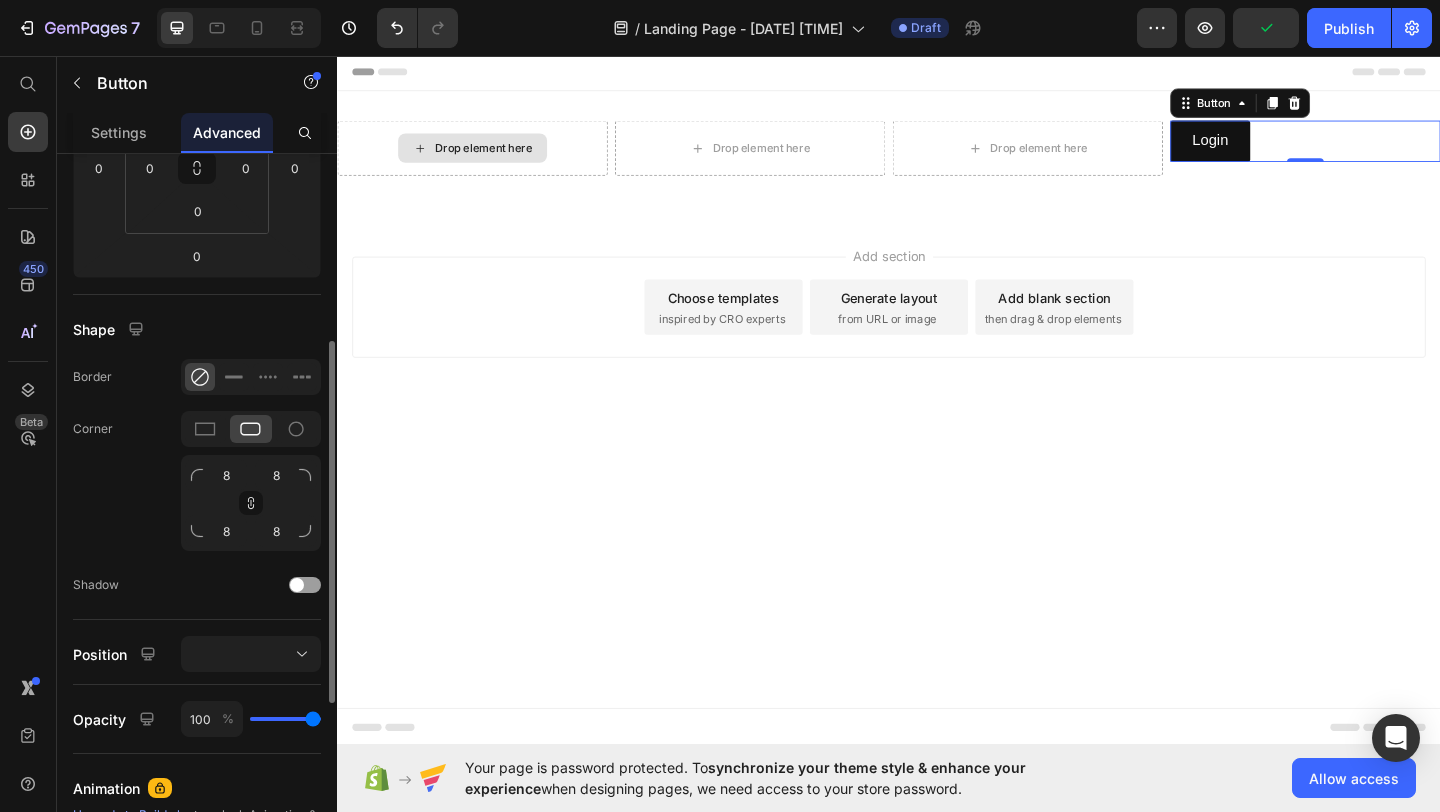 scroll, scrollTop: 361, scrollLeft: 0, axis: vertical 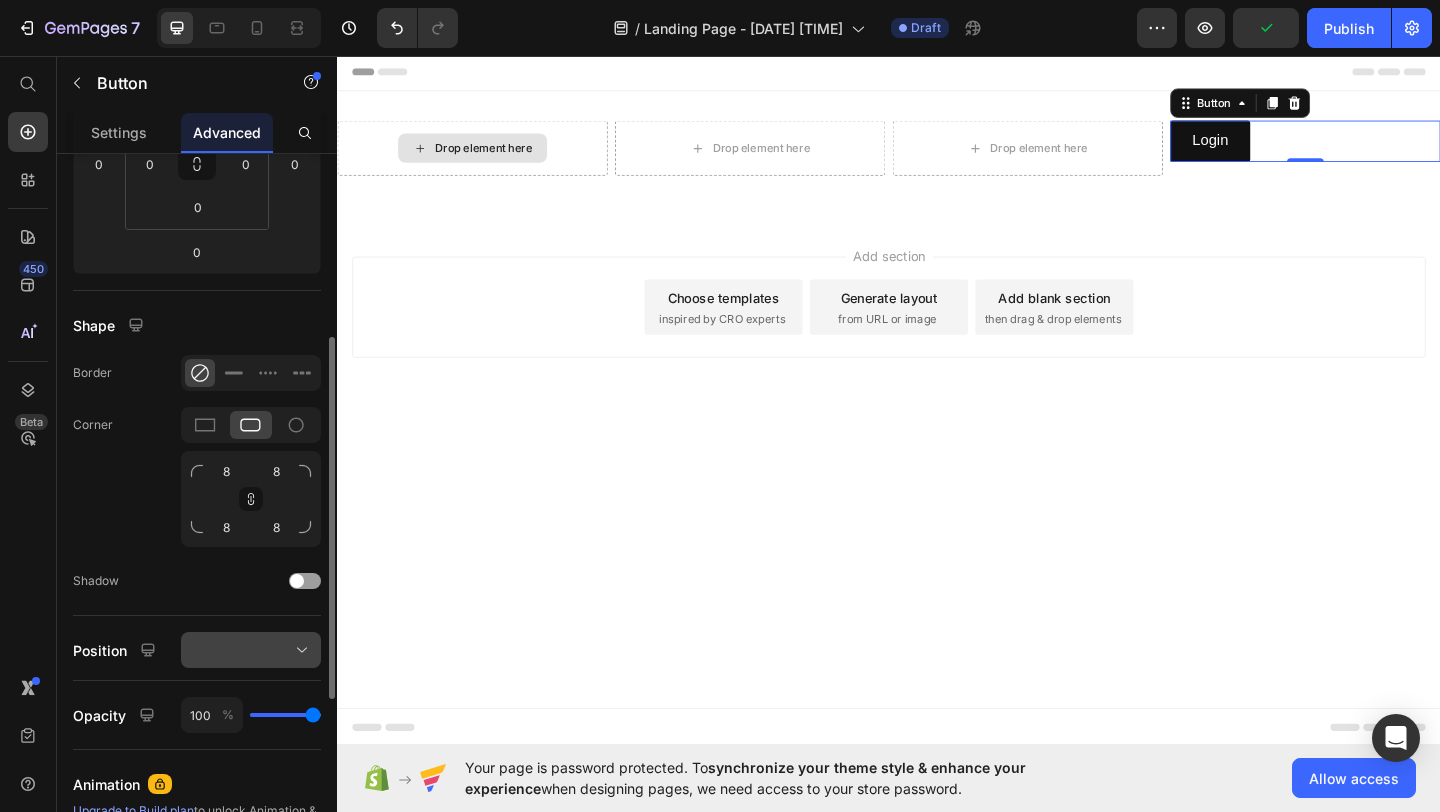 click at bounding box center (251, 650) 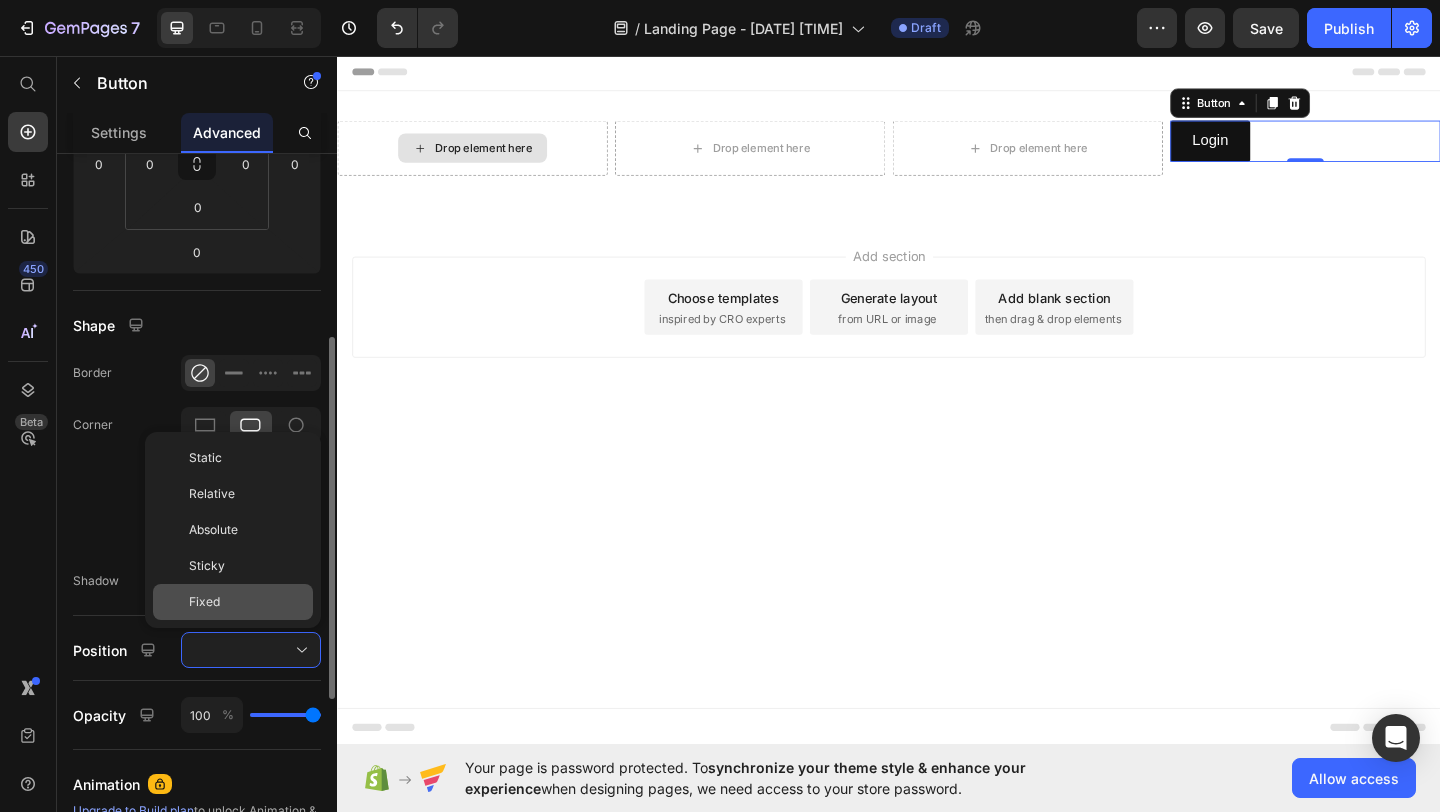 click on "Fixed" at bounding box center [247, 602] 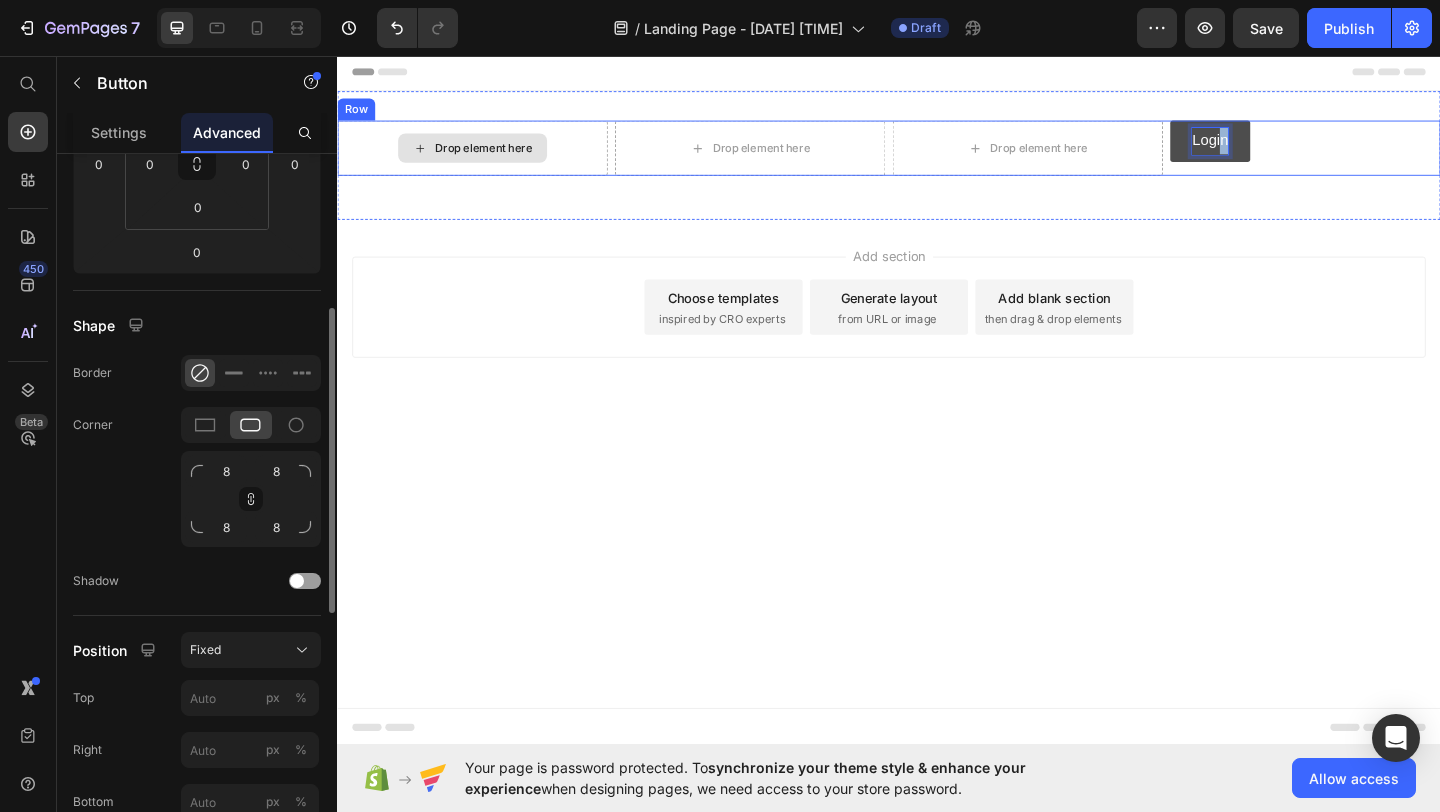 drag, startPoint x: 1297, startPoint y: 136, endPoint x: 1418, endPoint y: 135, distance: 121.004135 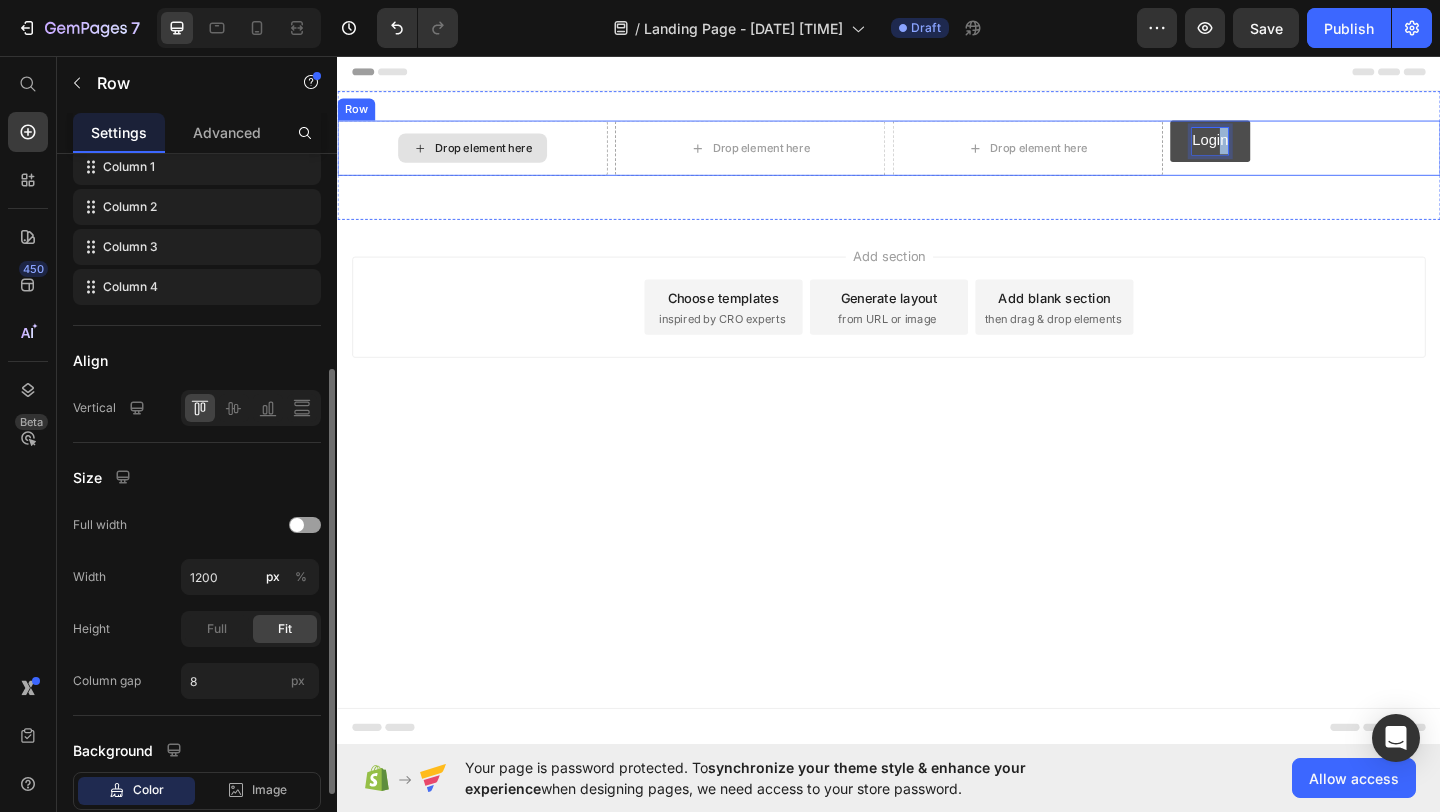 click on "Login Button   0" at bounding box center (1390, 156) 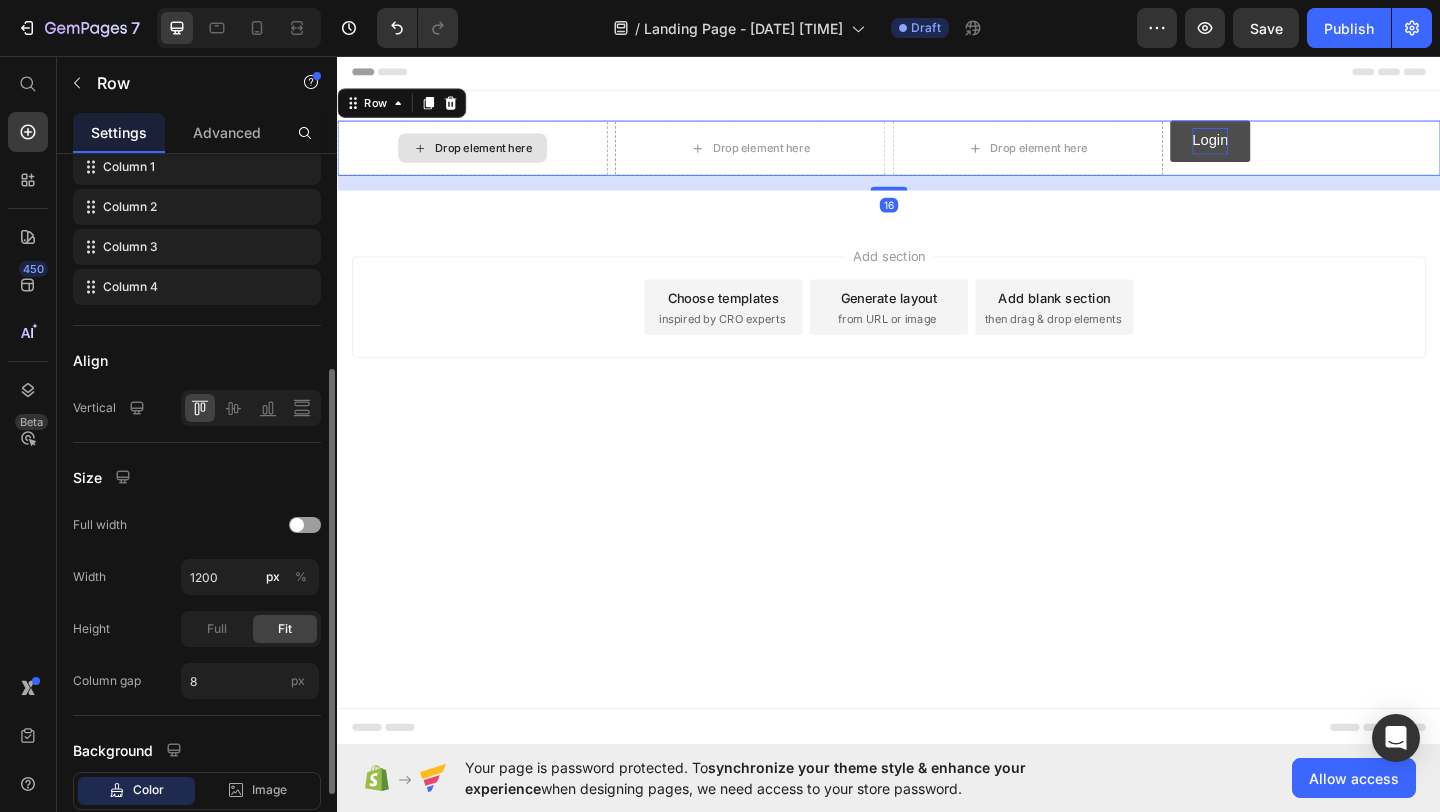 scroll, scrollTop: 0, scrollLeft: 0, axis: both 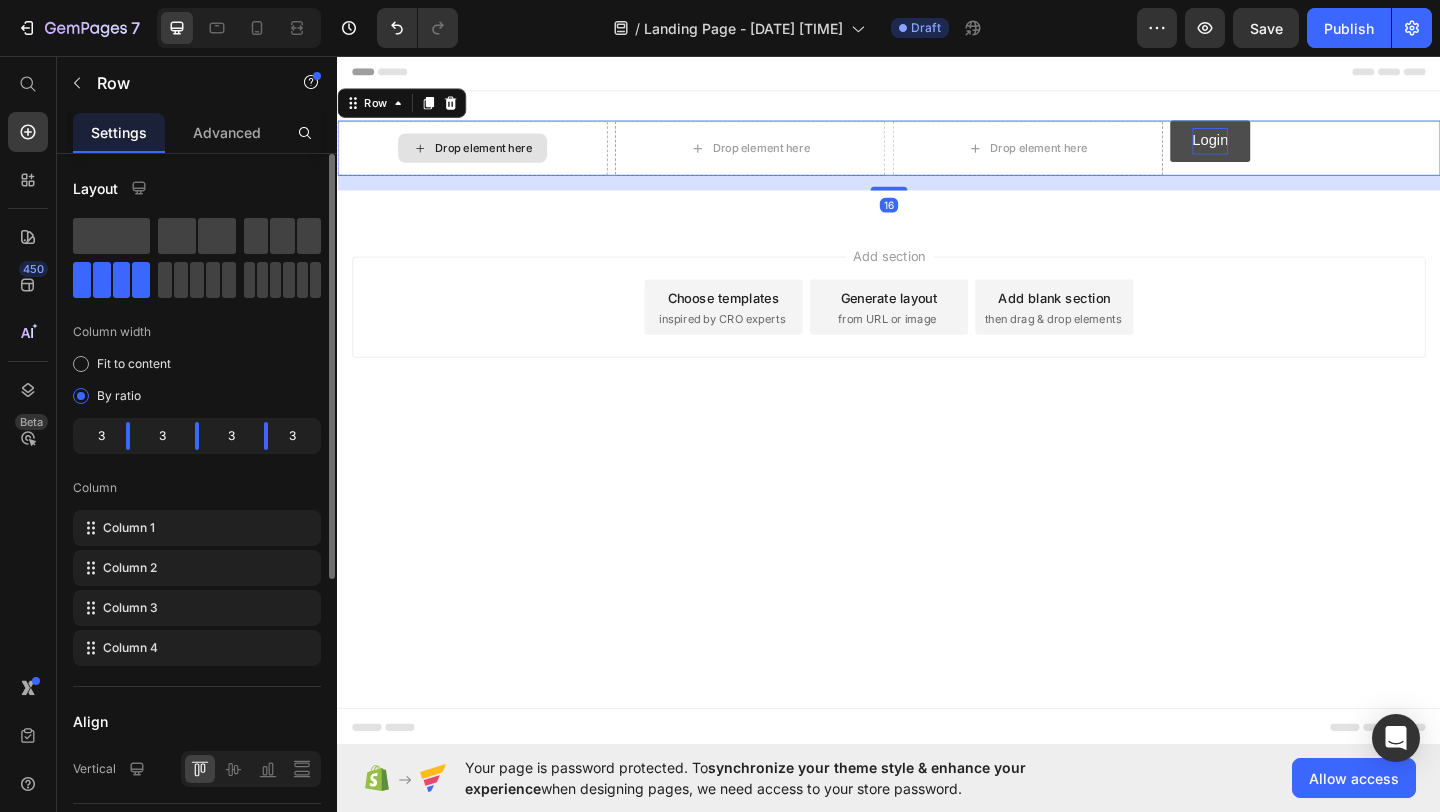 click on "Login" at bounding box center [1286, 148] 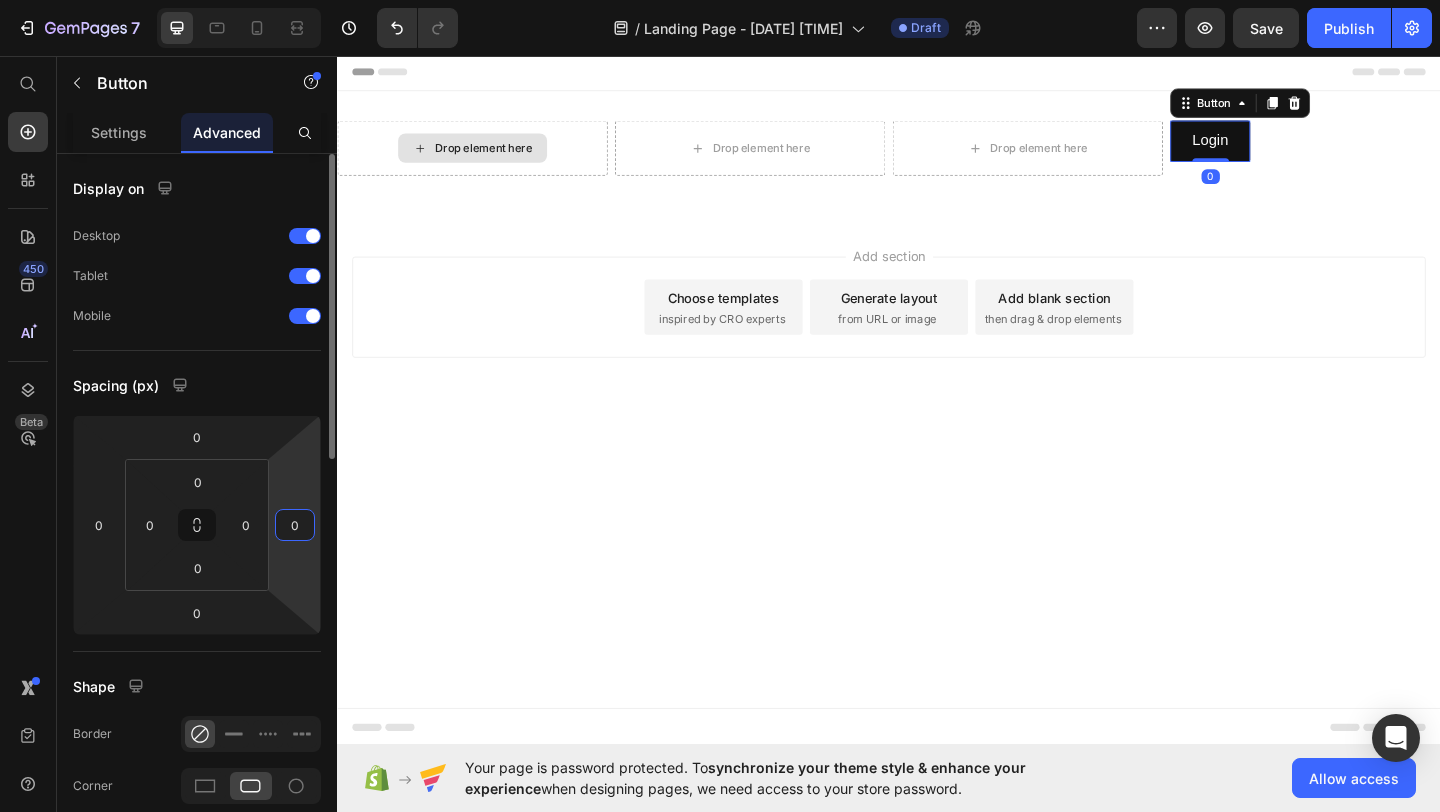 click on "0" at bounding box center [295, 525] 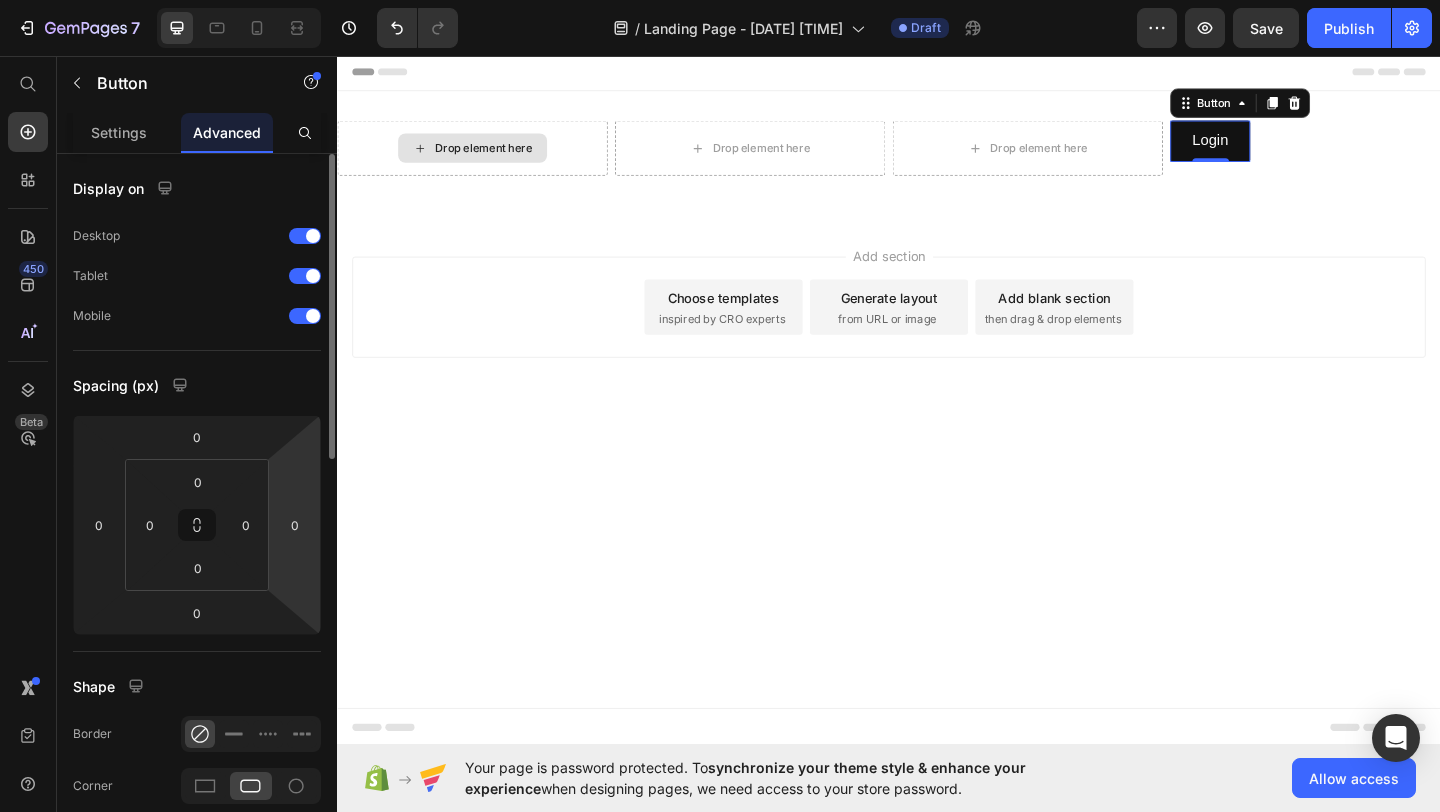 click 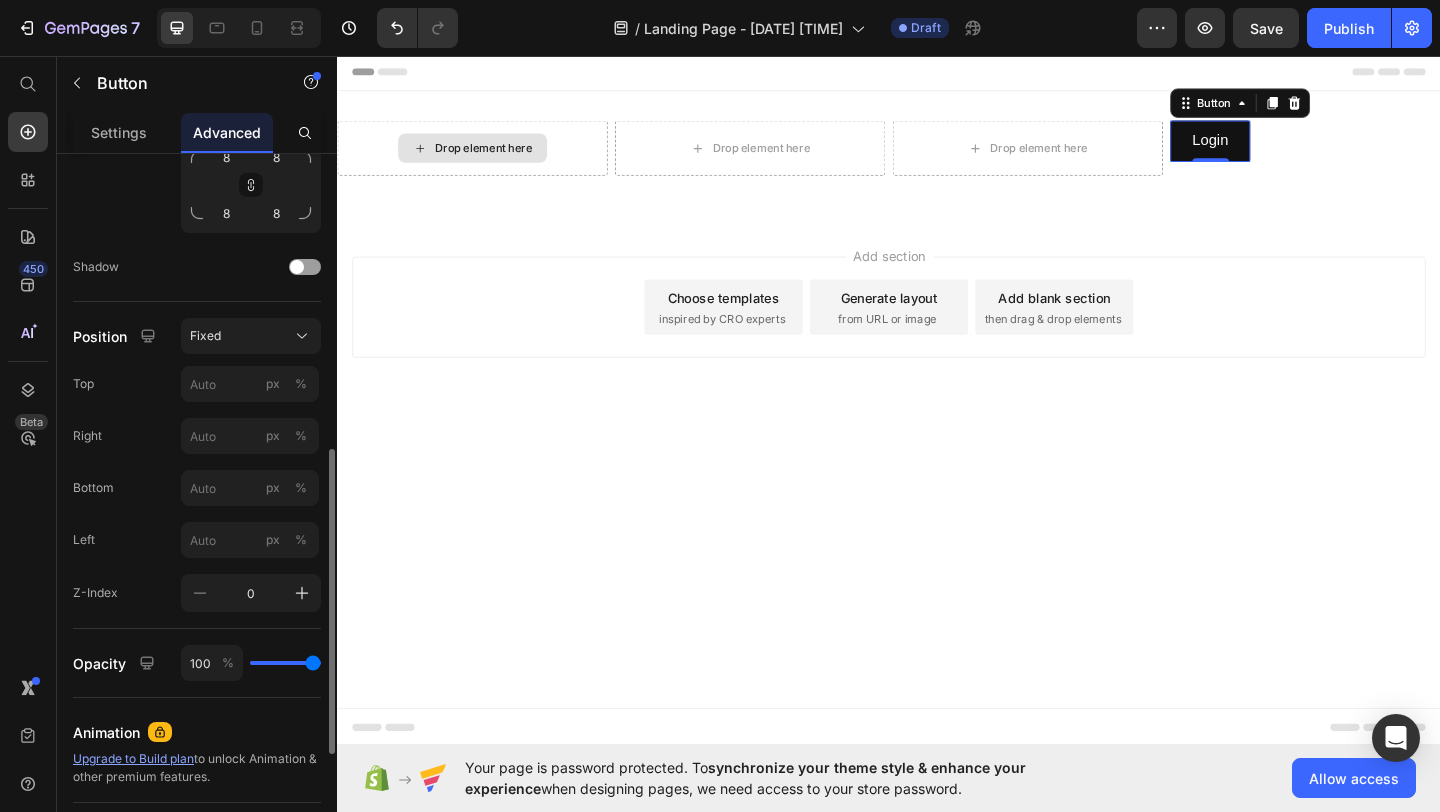 scroll, scrollTop: 679, scrollLeft: 0, axis: vertical 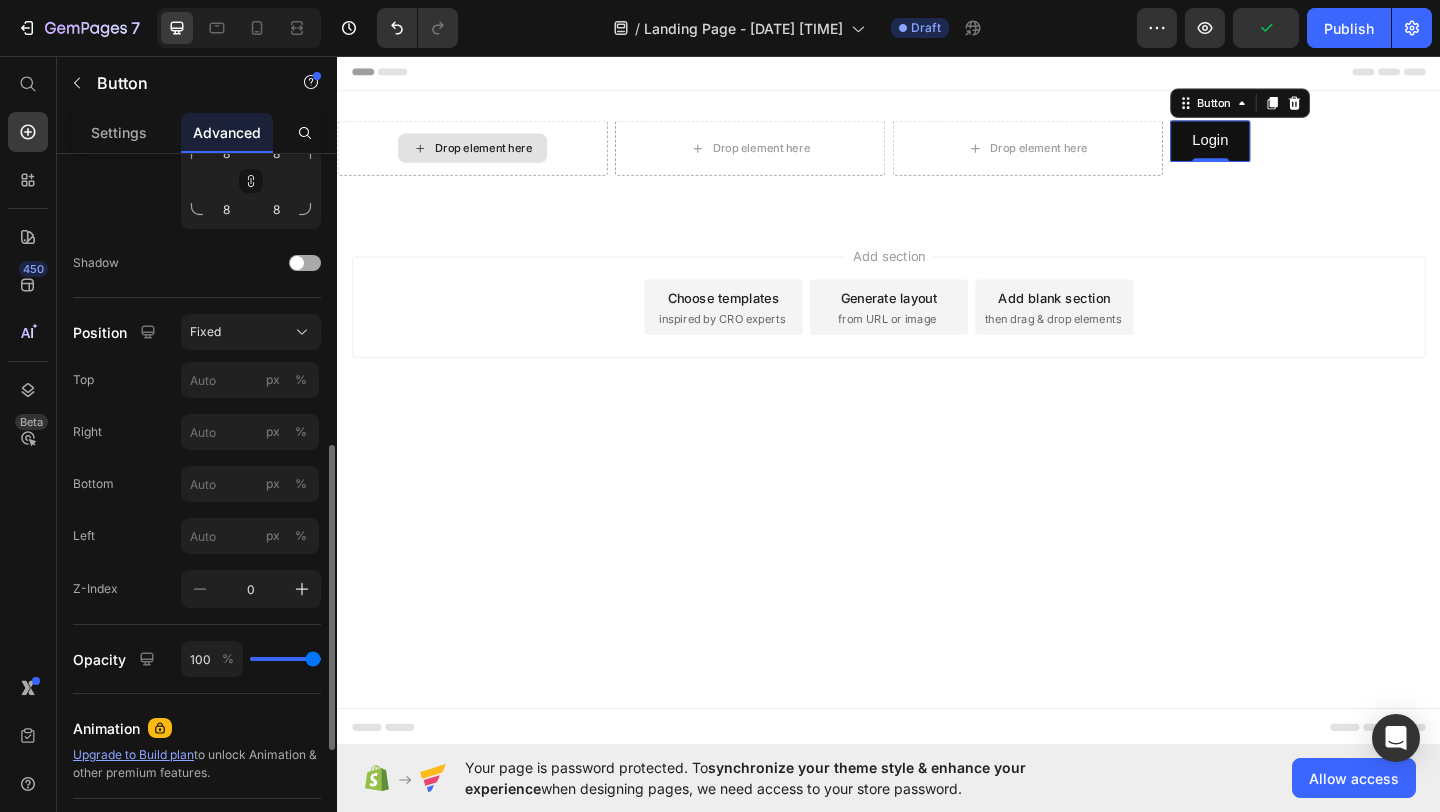 click at bounding box center (297, 263) 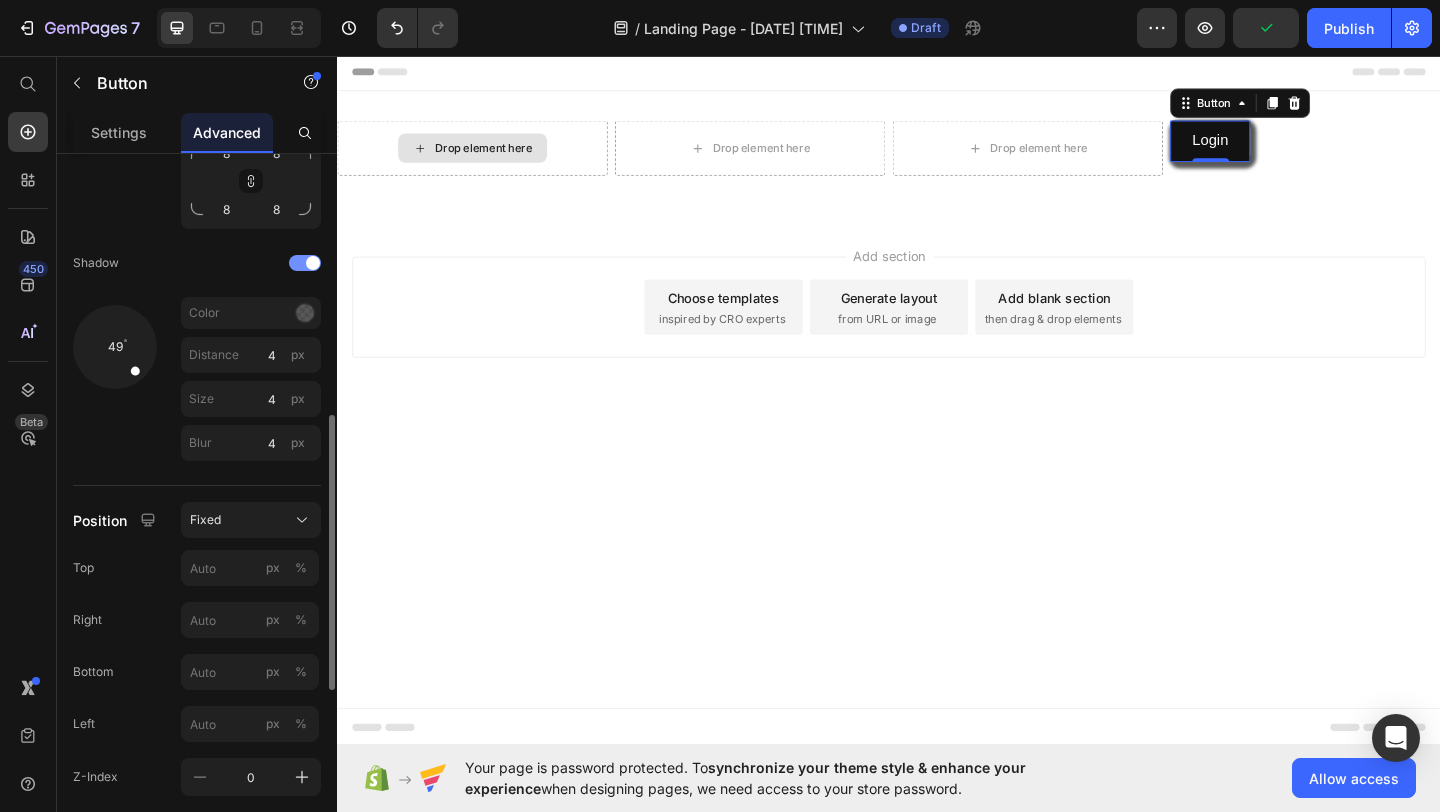 click at bounding box center (305, 263) 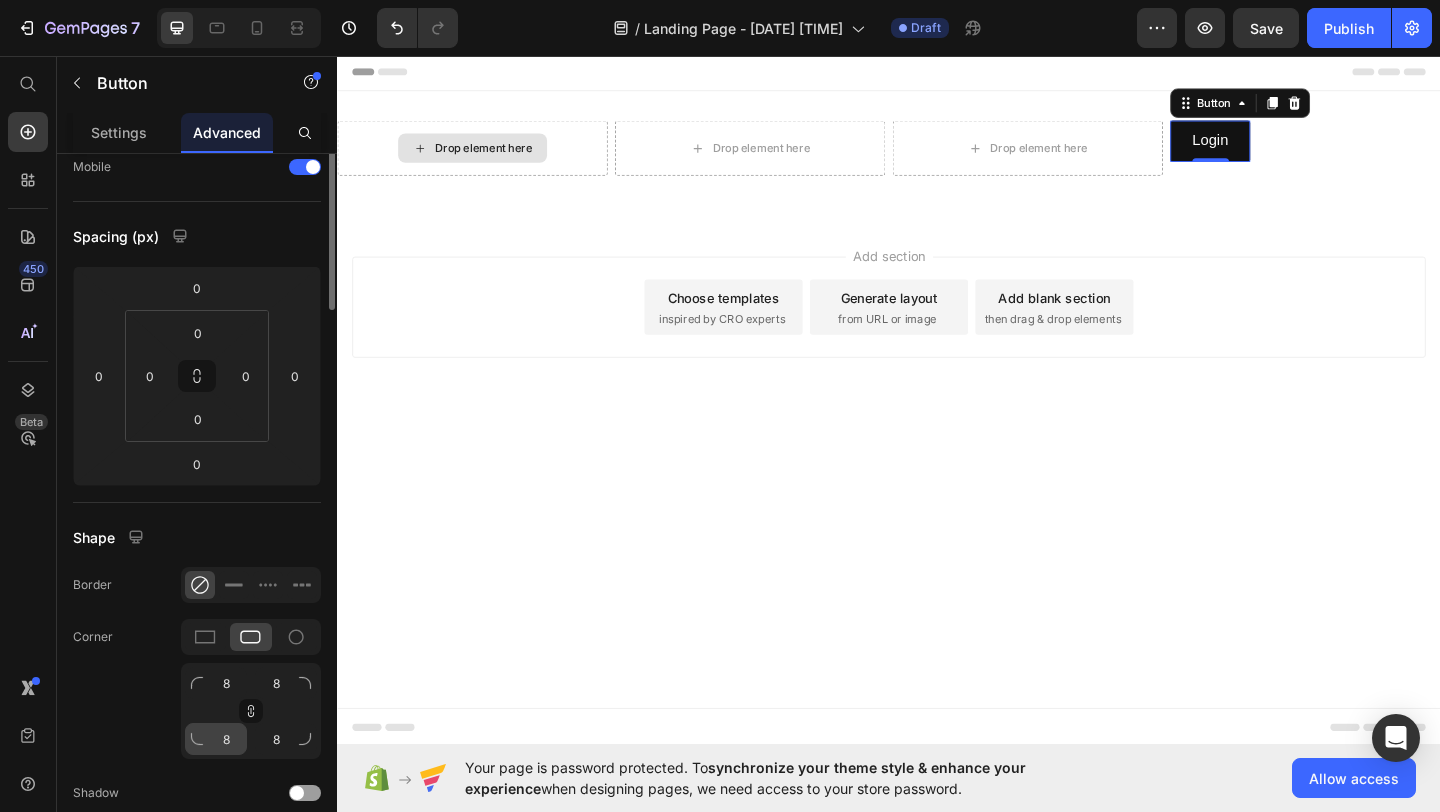 scroll, scrollTop: 0, scrollLeft: 0, axis: both 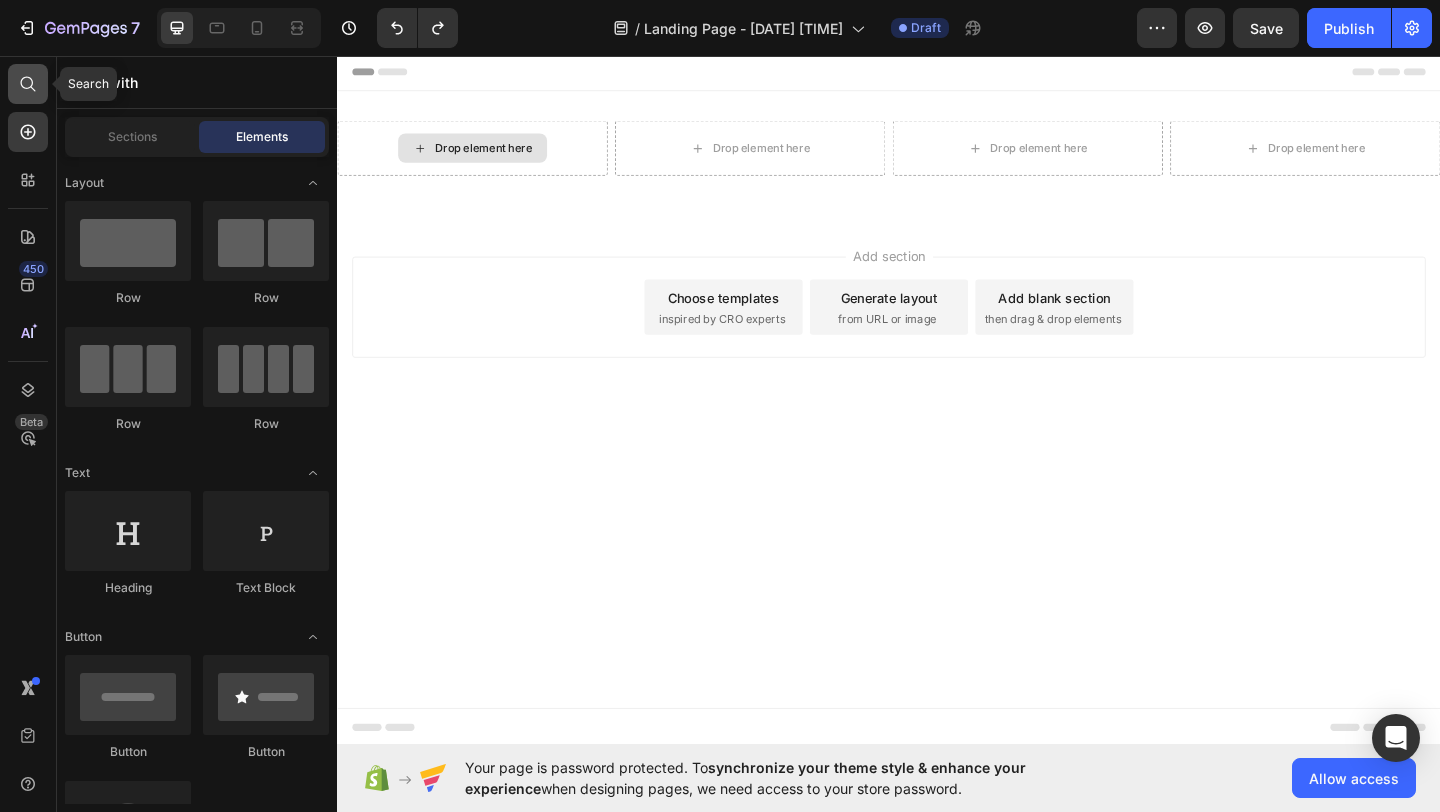 click 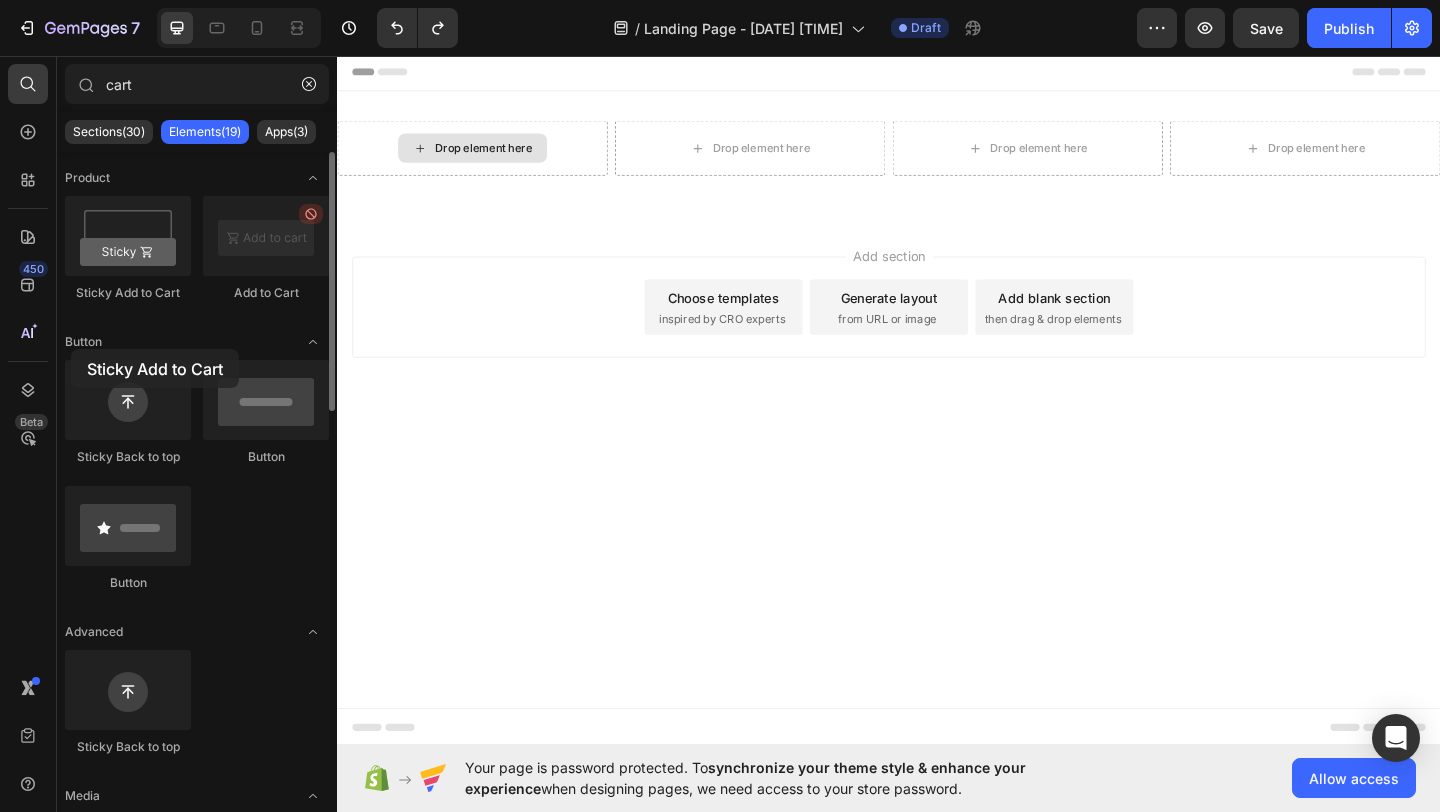 drag, startPoint x: 147, startPoint y: 262, endPoint x: 84, endPoint y: 288, distance: 68.154236 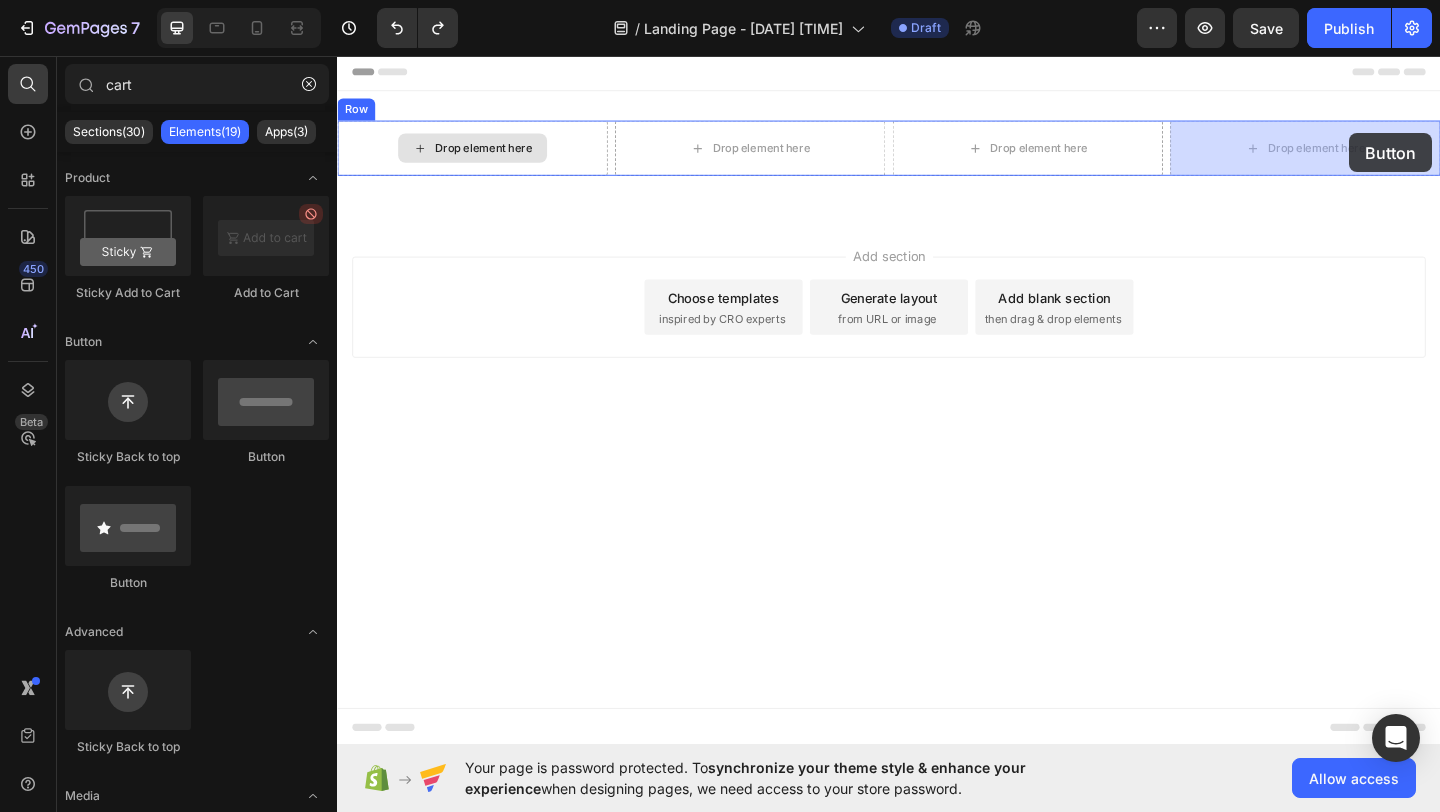 drag, startPoint x: 578, startPoint y: 466, endPoint x: 1438, endPoint y: 140, distance: 919.71515 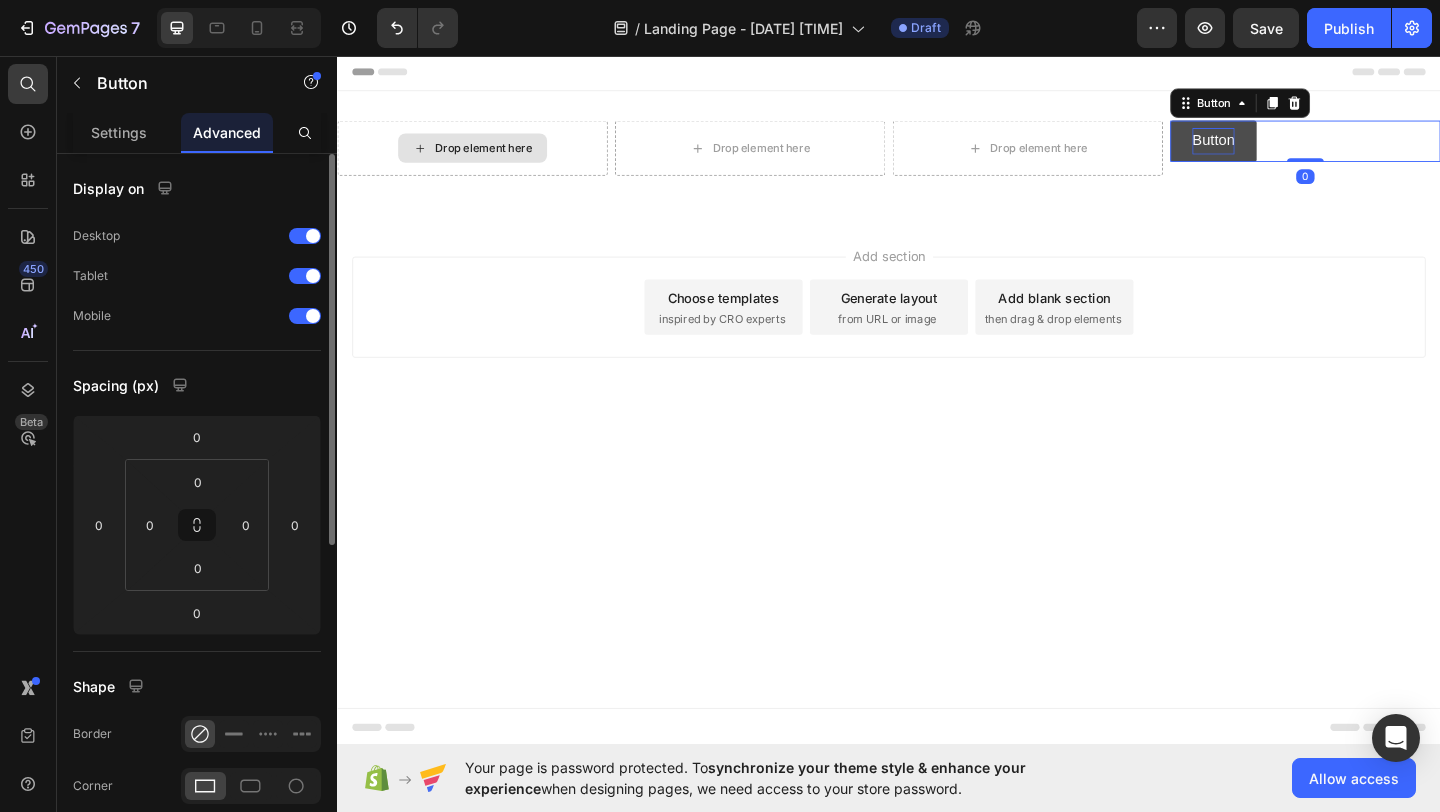 click on "Button" at bounding box center (1290, 148) 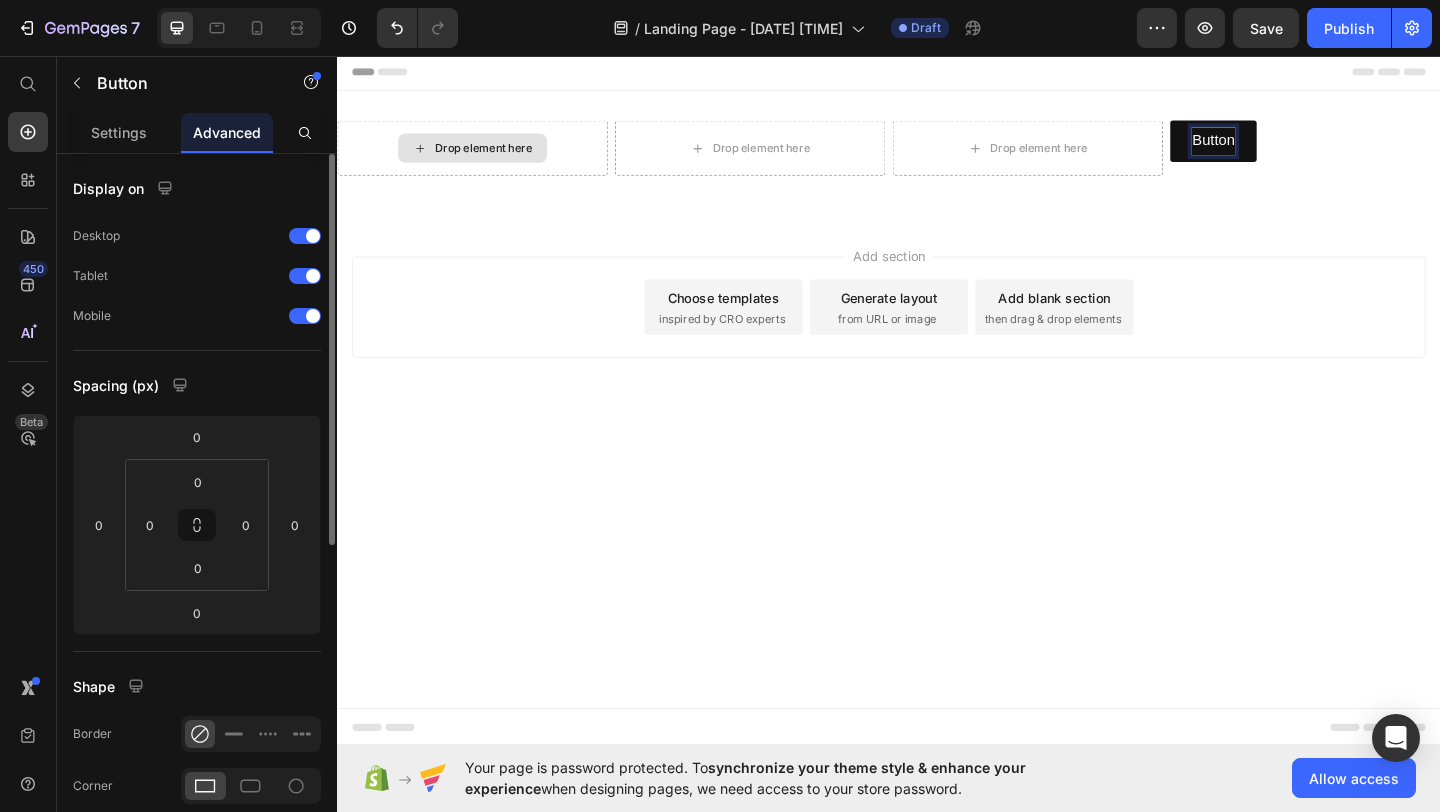 click on "Button Button   0" at bounding box center (1390, 148) 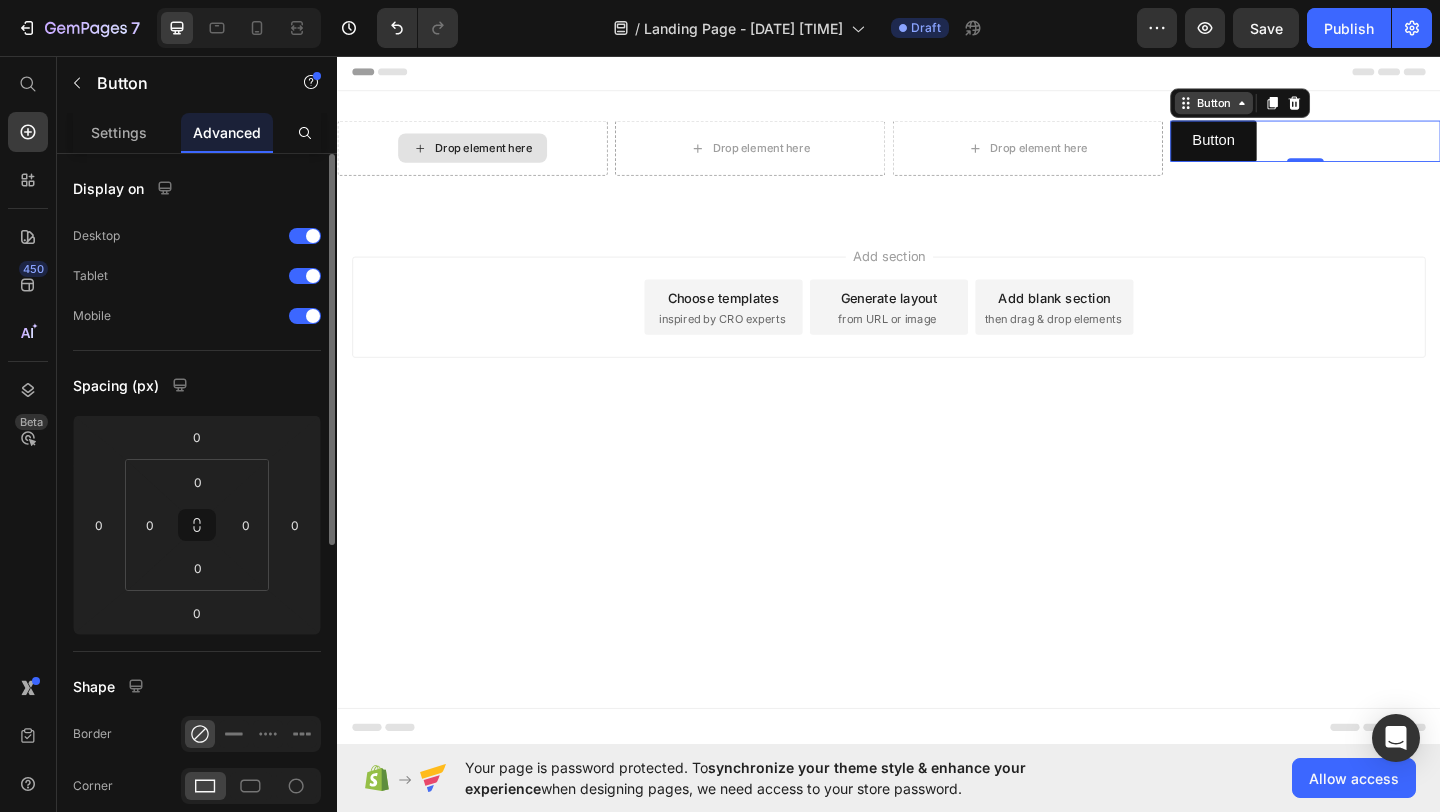 click 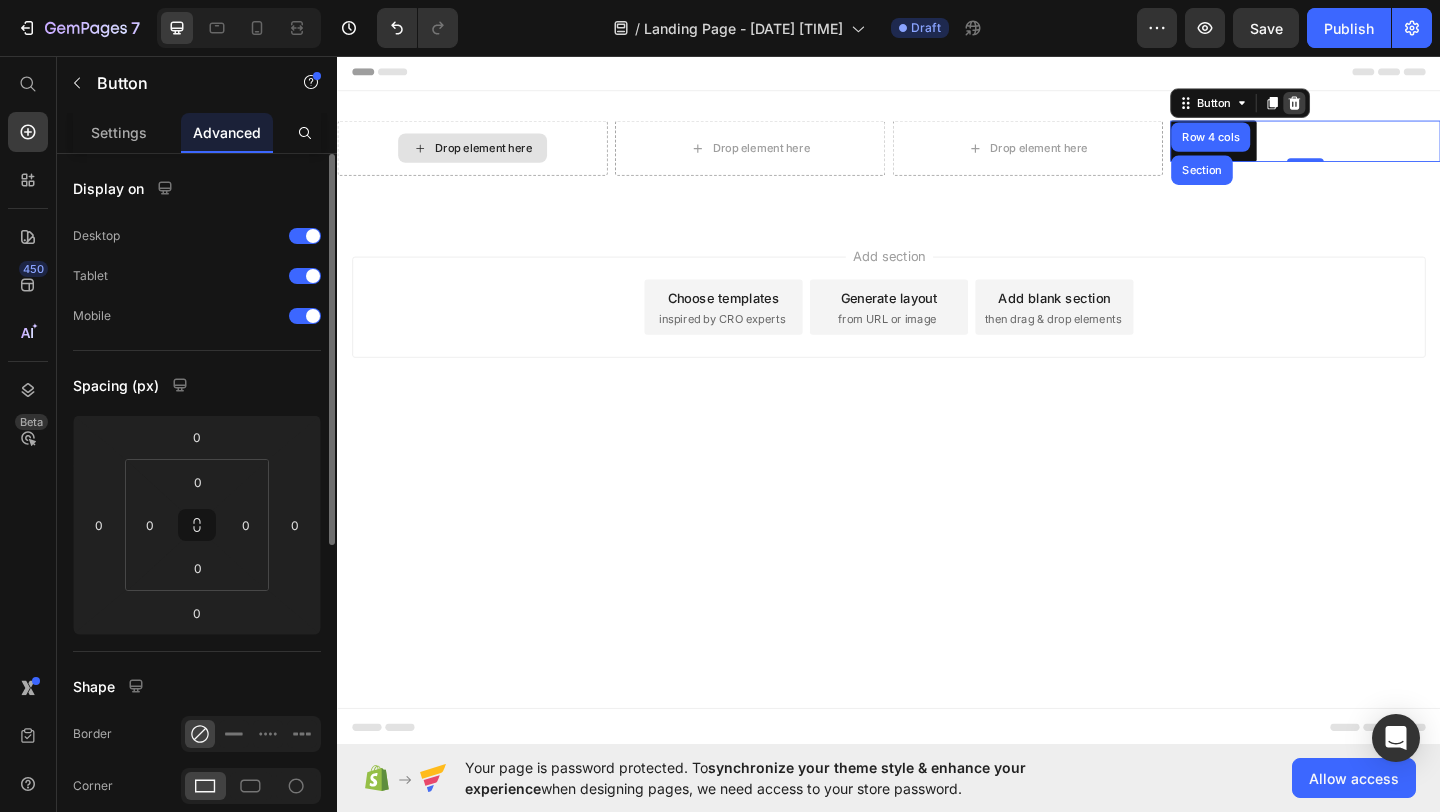 click 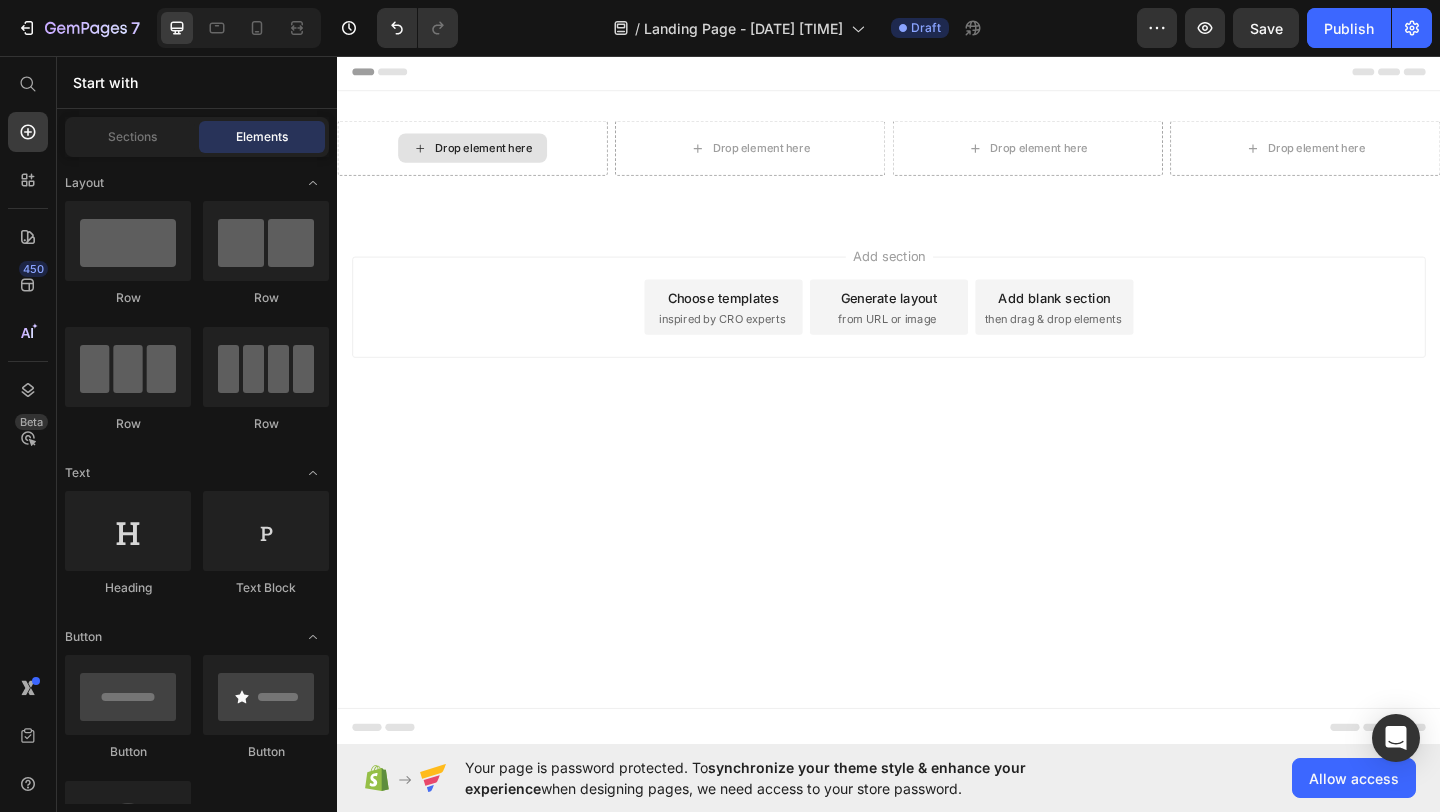 click on "Start with" at bounding box center [197, 82] 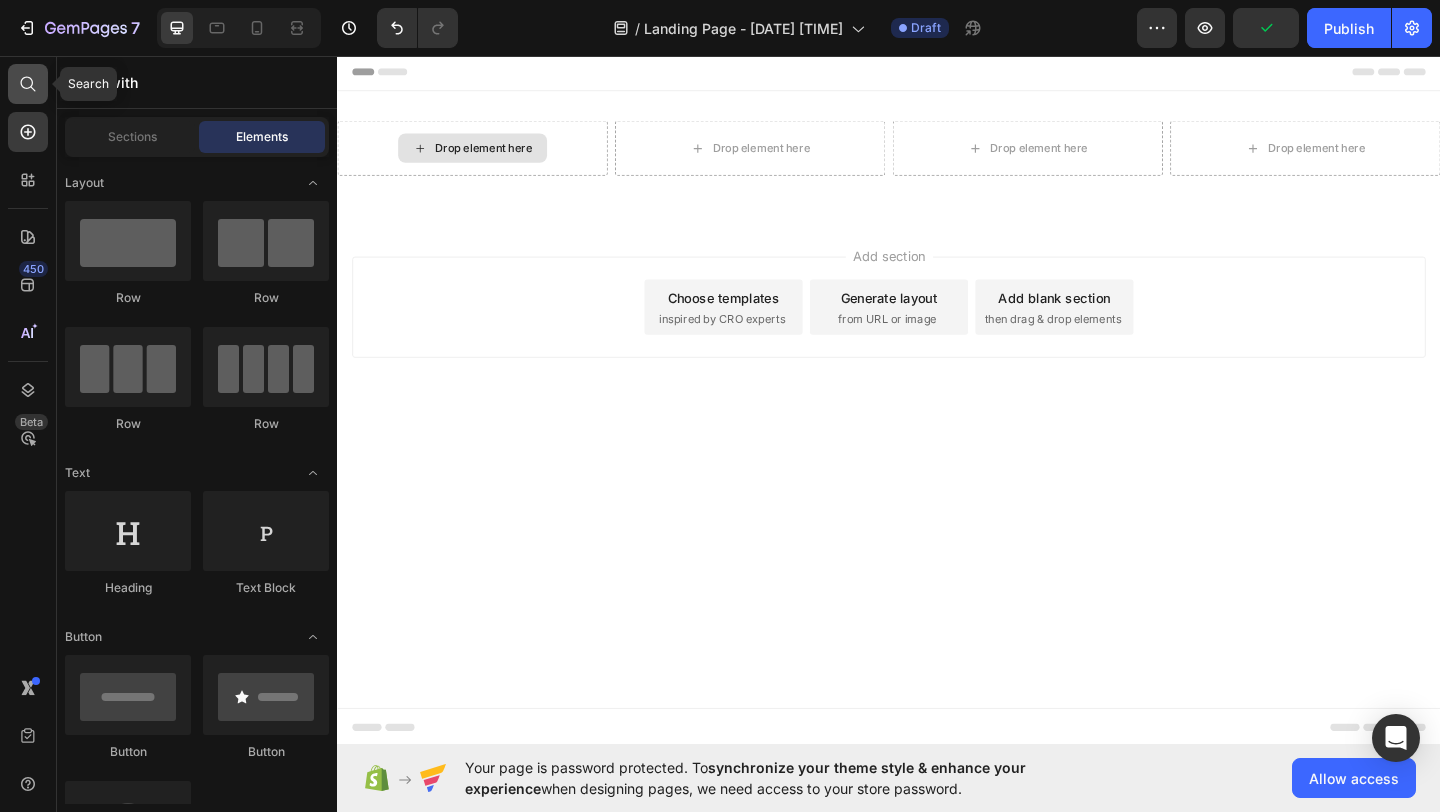 click 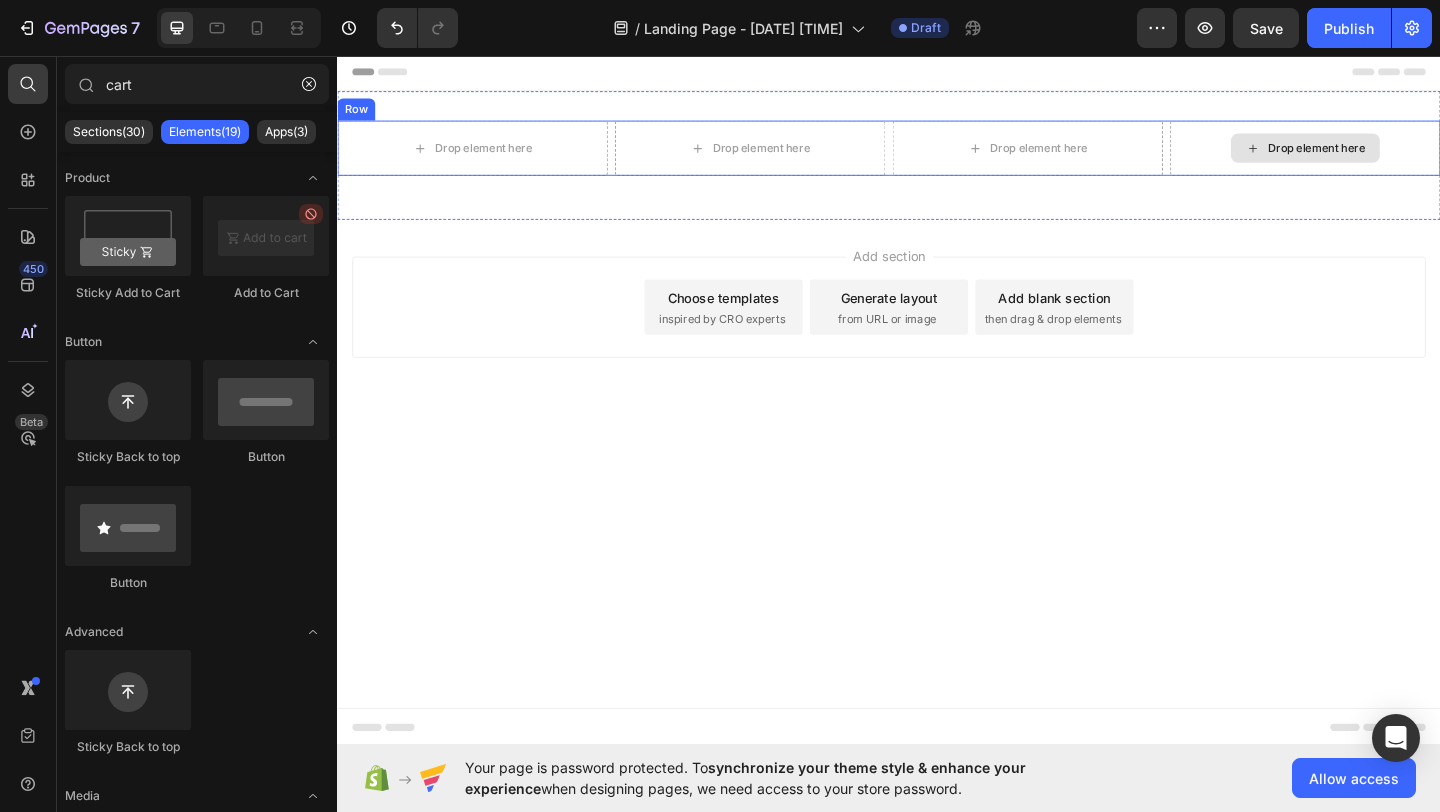 drag, startPoint x: 587, startPoint y: 290, endPoint x: 1359, endPoint y: 145, distance: 785.4992 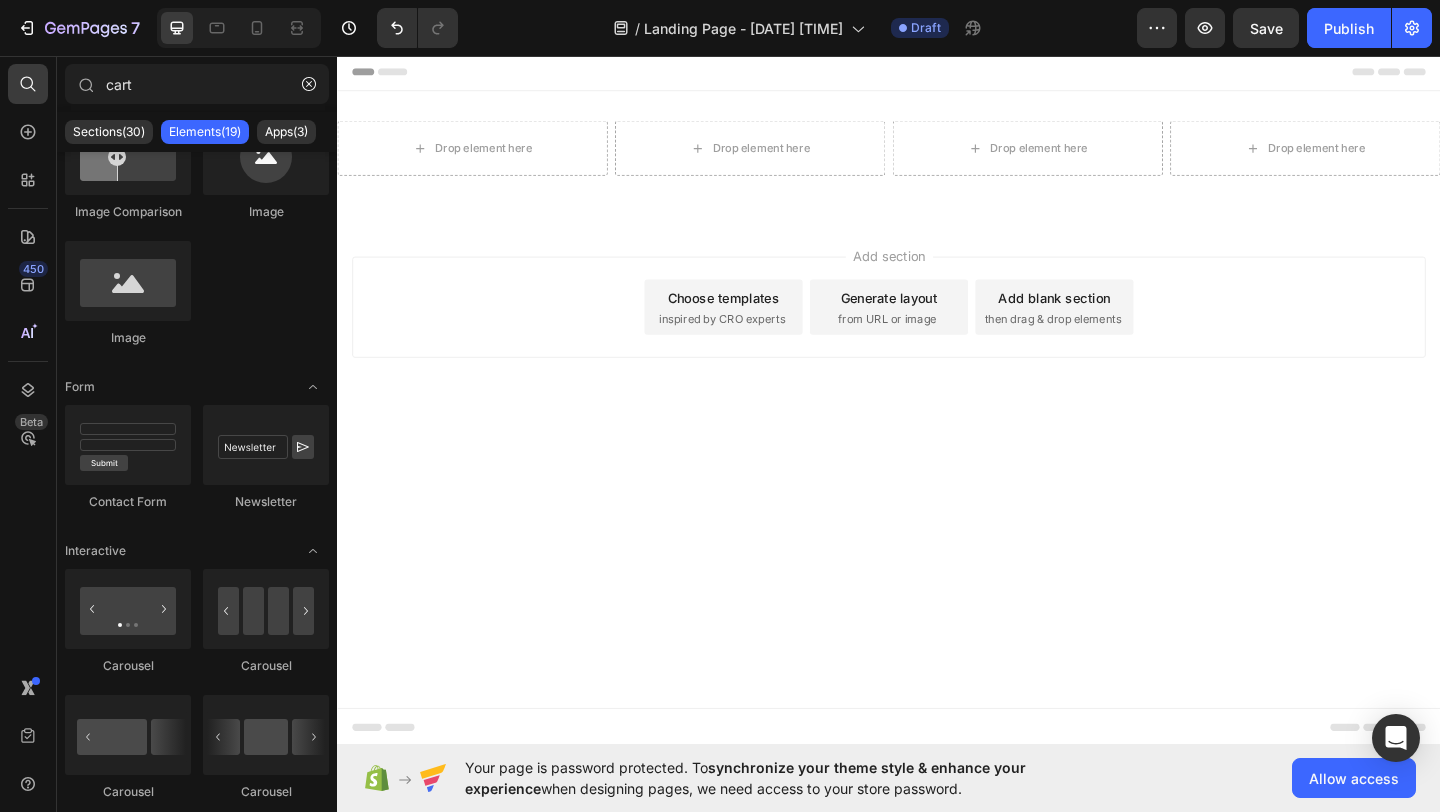scroll, scrollTop: 0, scrollLeft: 0, axis: both 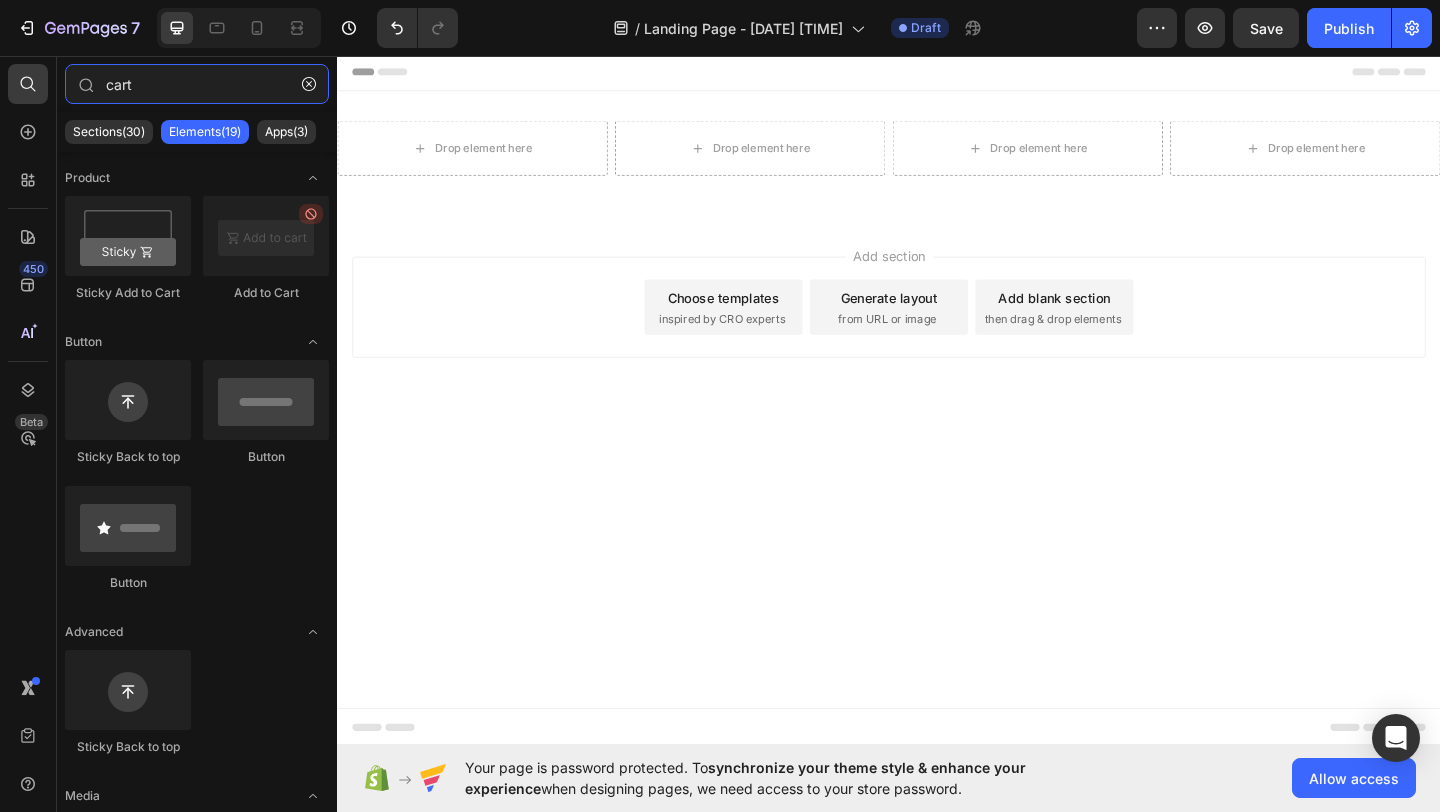 drag, startPoint x: 202, startPoint y: 82, endPoint x: 0, endPoint y: 45, distance: 205.36066 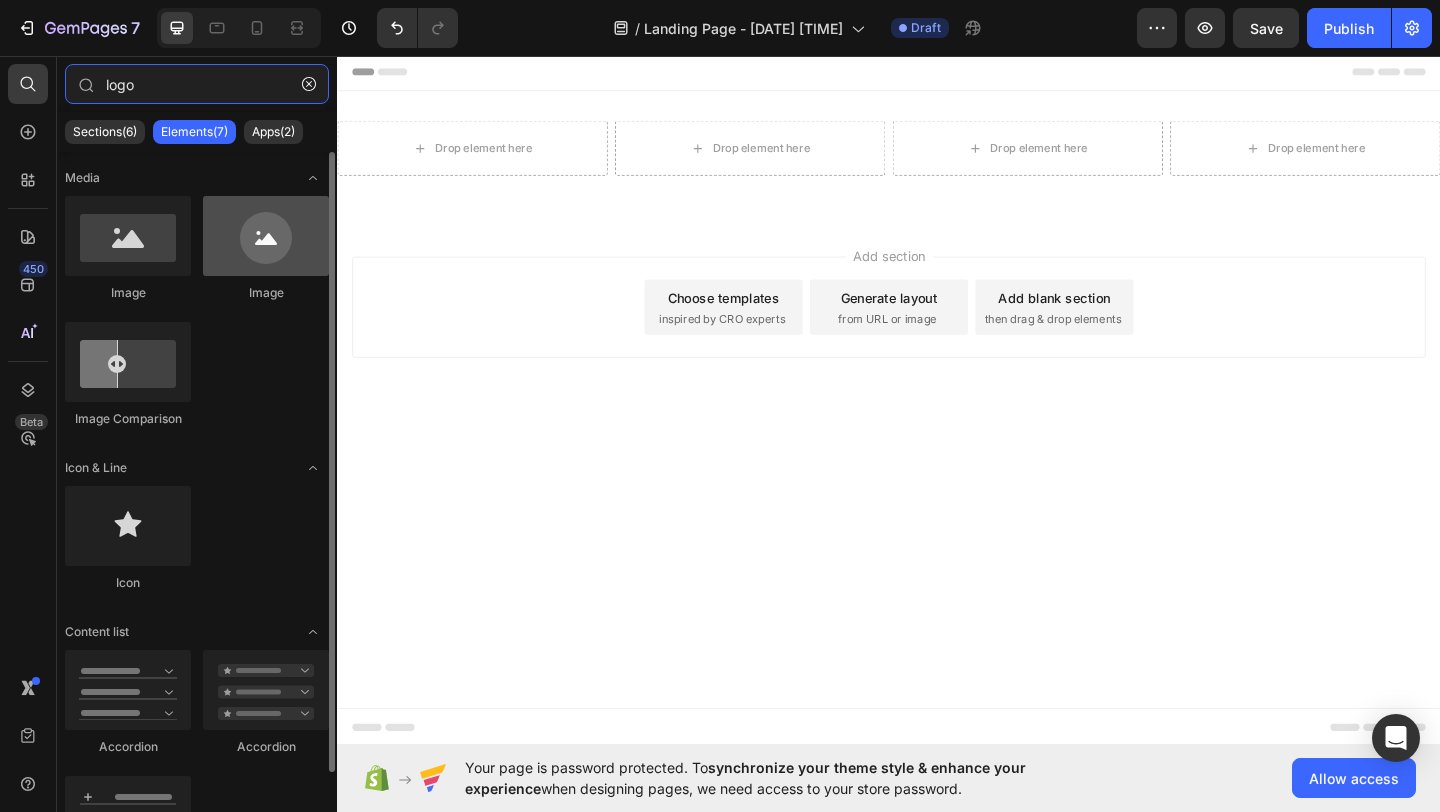 type on "logo" 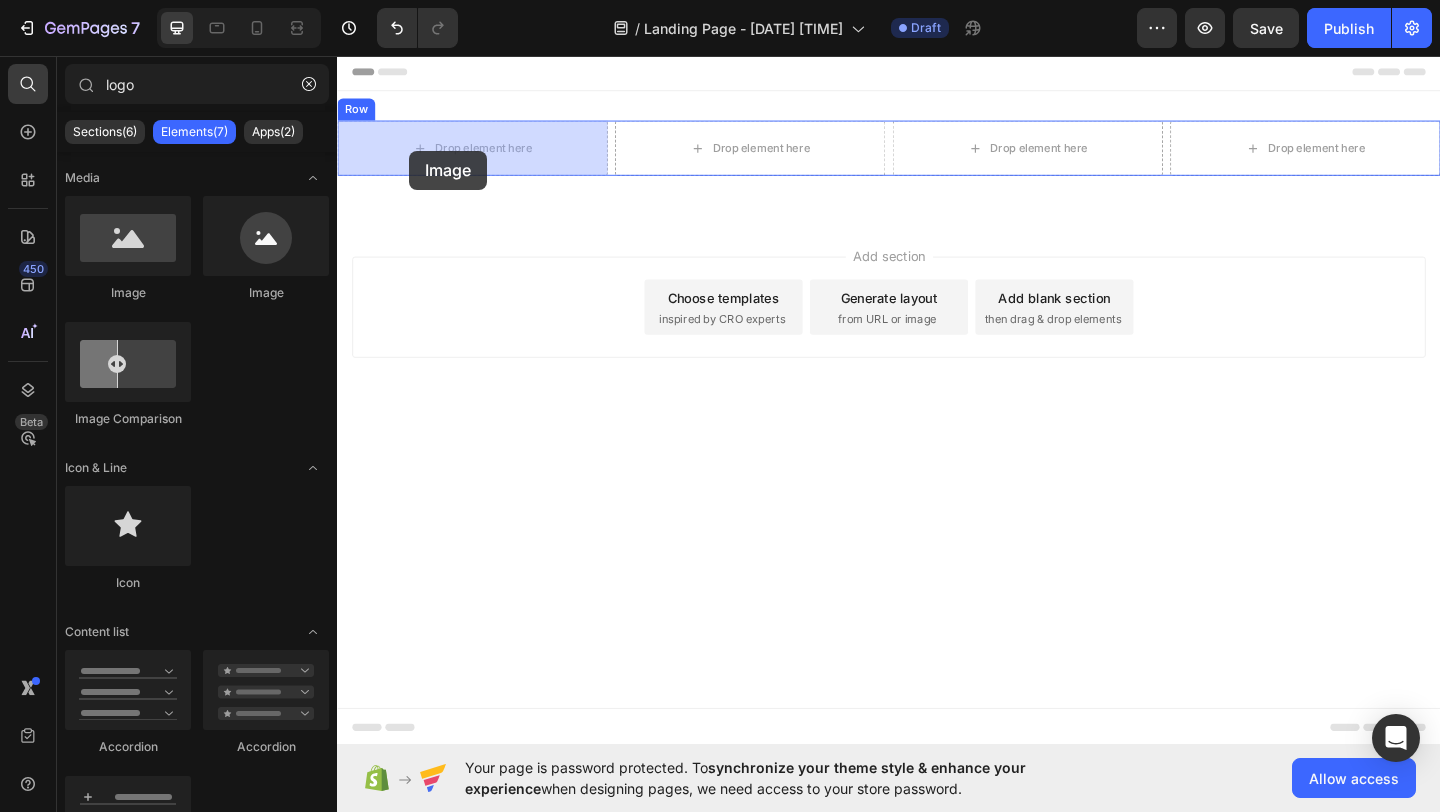 drag, startPoint x: 593, startPoint y: 315, endPoint x: 415, endPoint y: 159, distance: 236.68544 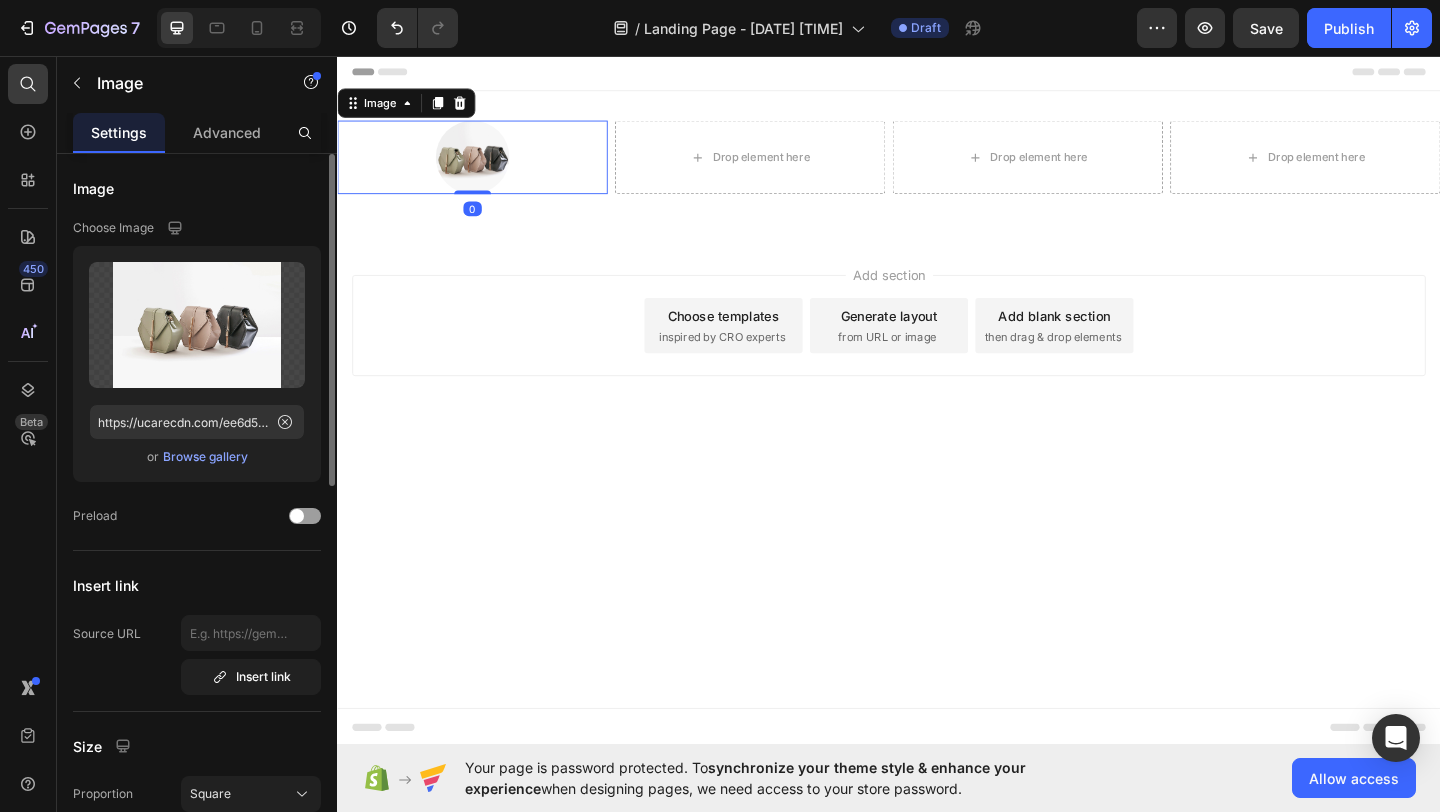 click at bounding box center (484, 166) 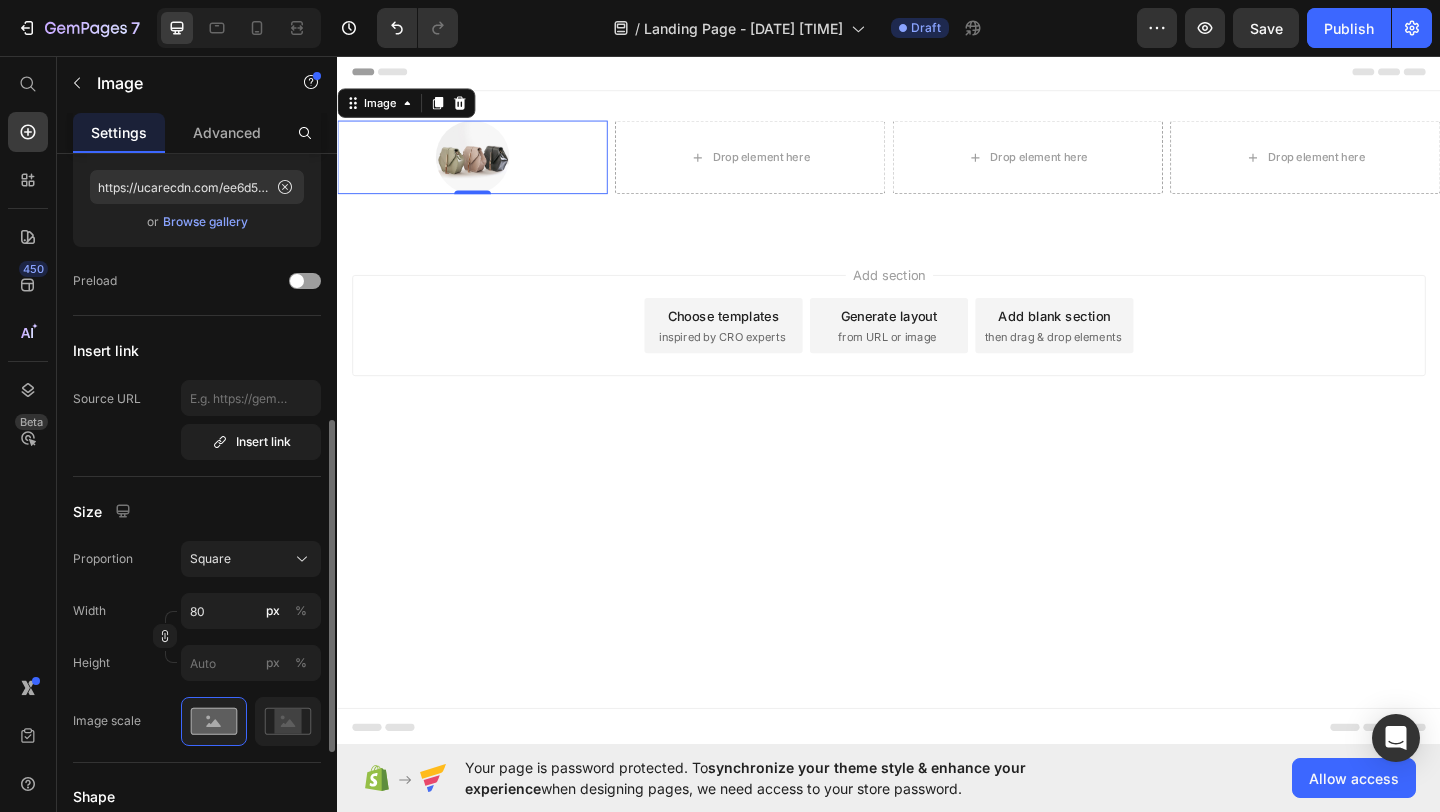 scroll, scrollTop: 342, scrollLeft: 0, axis: vertical 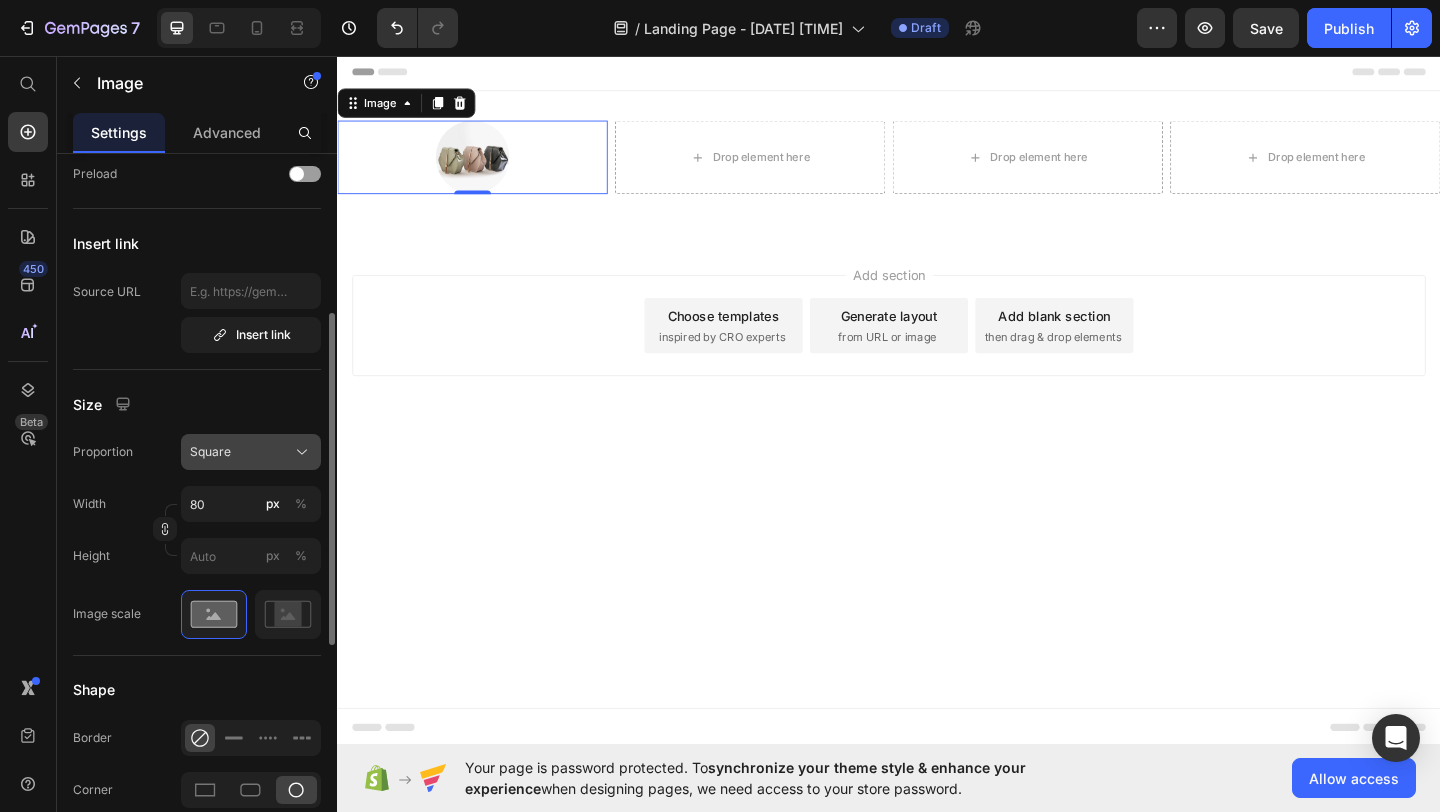 click on "Square" at bounding box center (251, 452) 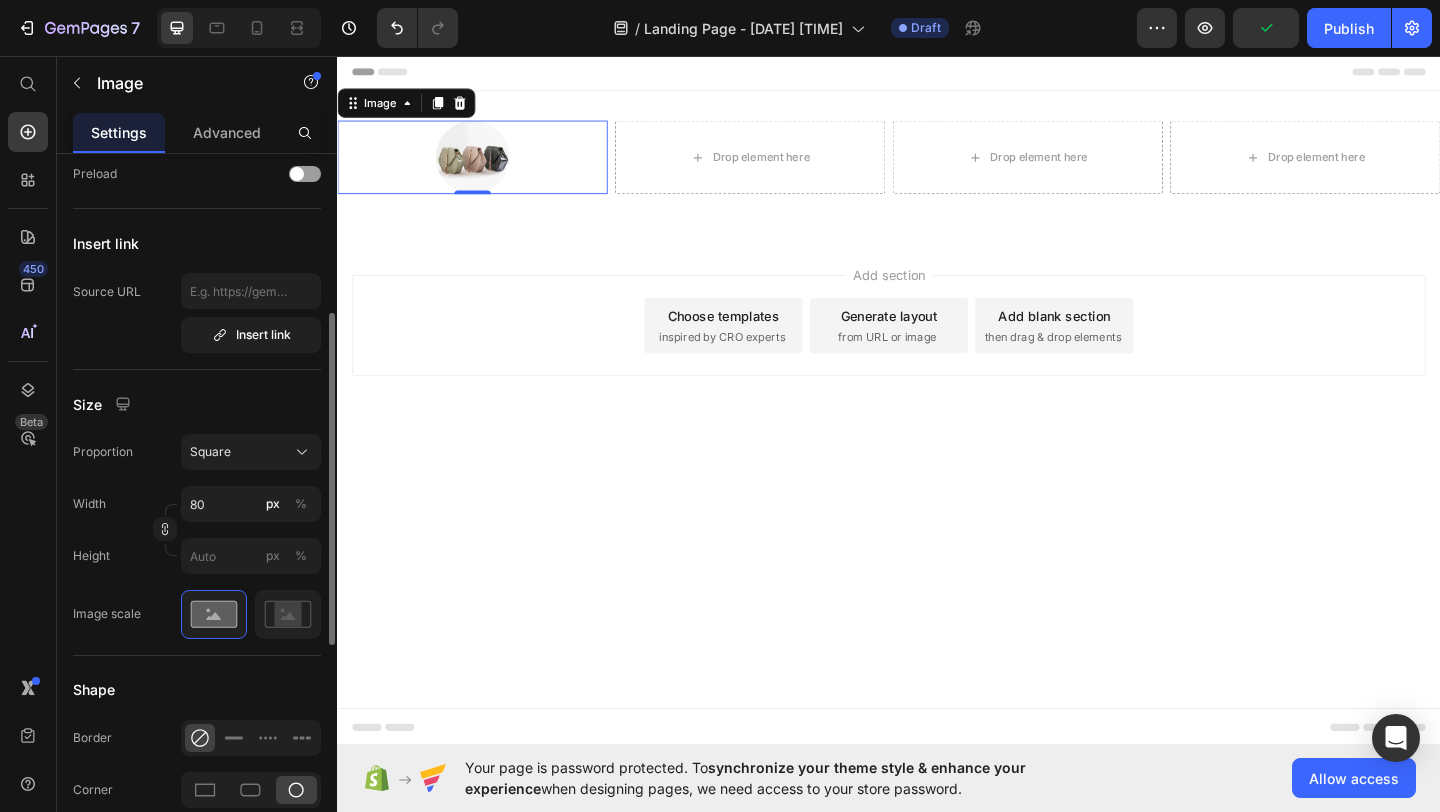 click on "Image Choose Image Upload Image https://ucarecdn.com/ee6d5074-1640-4cc7-8933-47c8589c3dee/-/format/auto/  or   Browse gallery  Preload Insert link Source URL  Insert link  Size Proportion Square Width 80 px % Height px % Image scale Shape Border Corner Shadow Align SEO Alt text Image title" at bounding box center (197, 530) 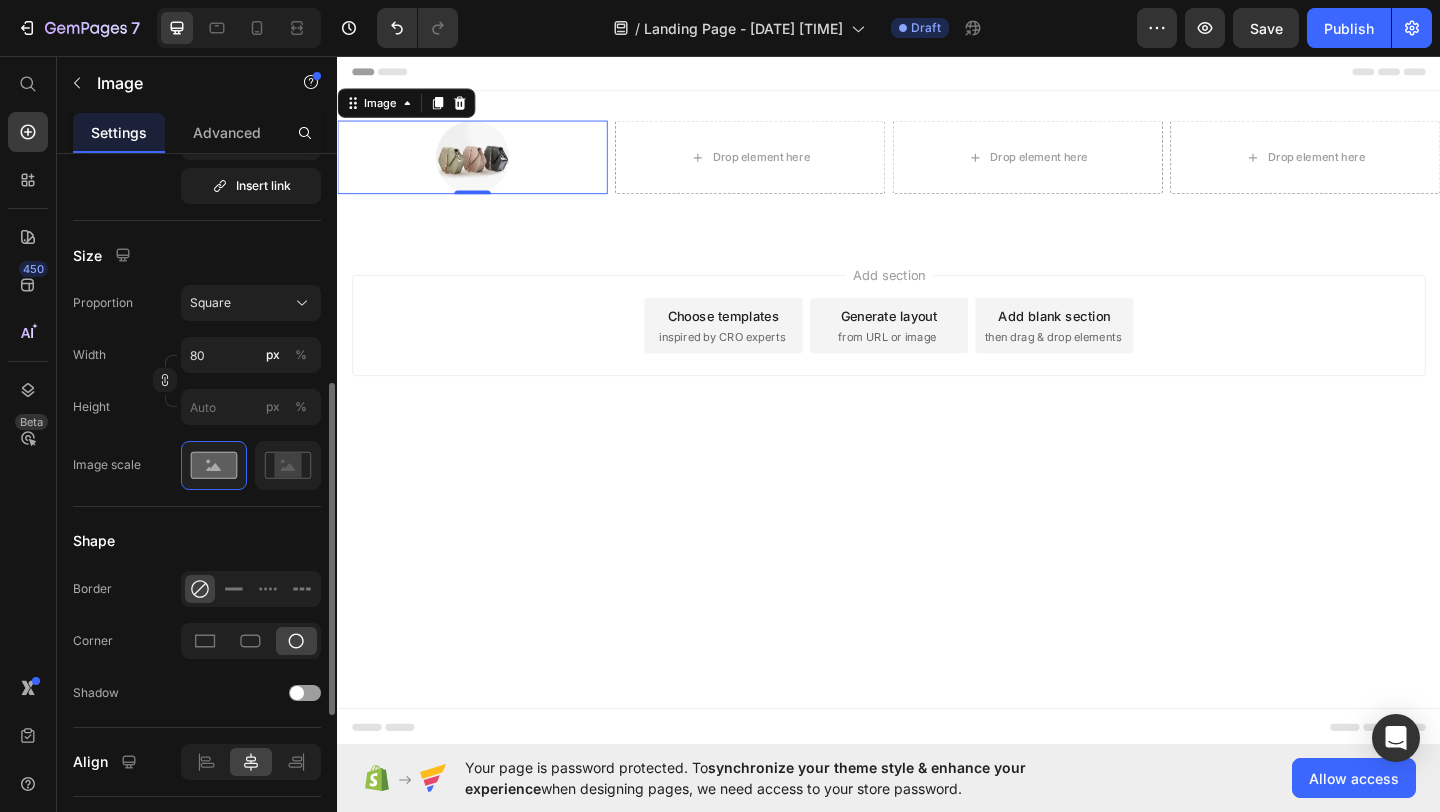 scroll, scrollTop: 820, scrollLeft: 0, axis: vertical 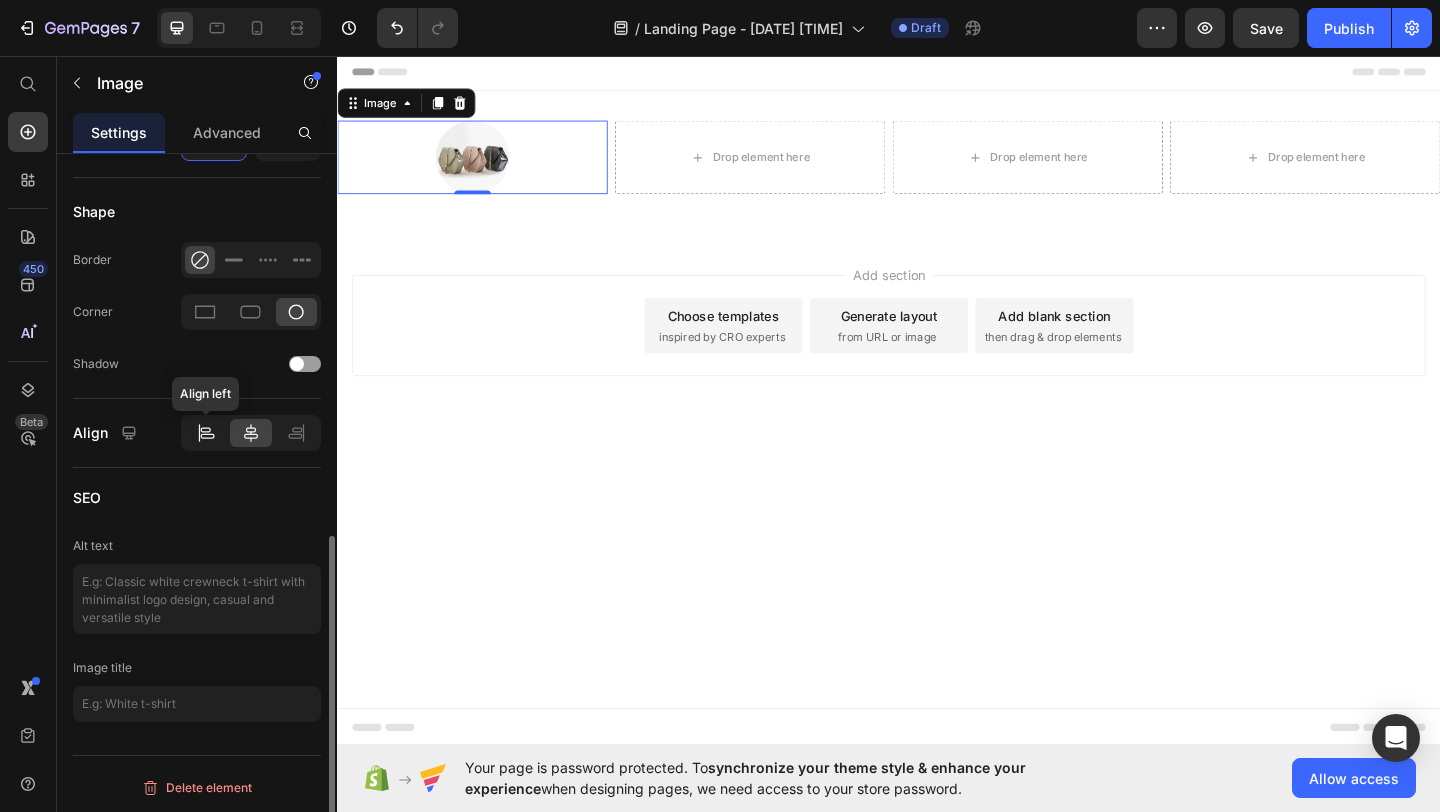 click 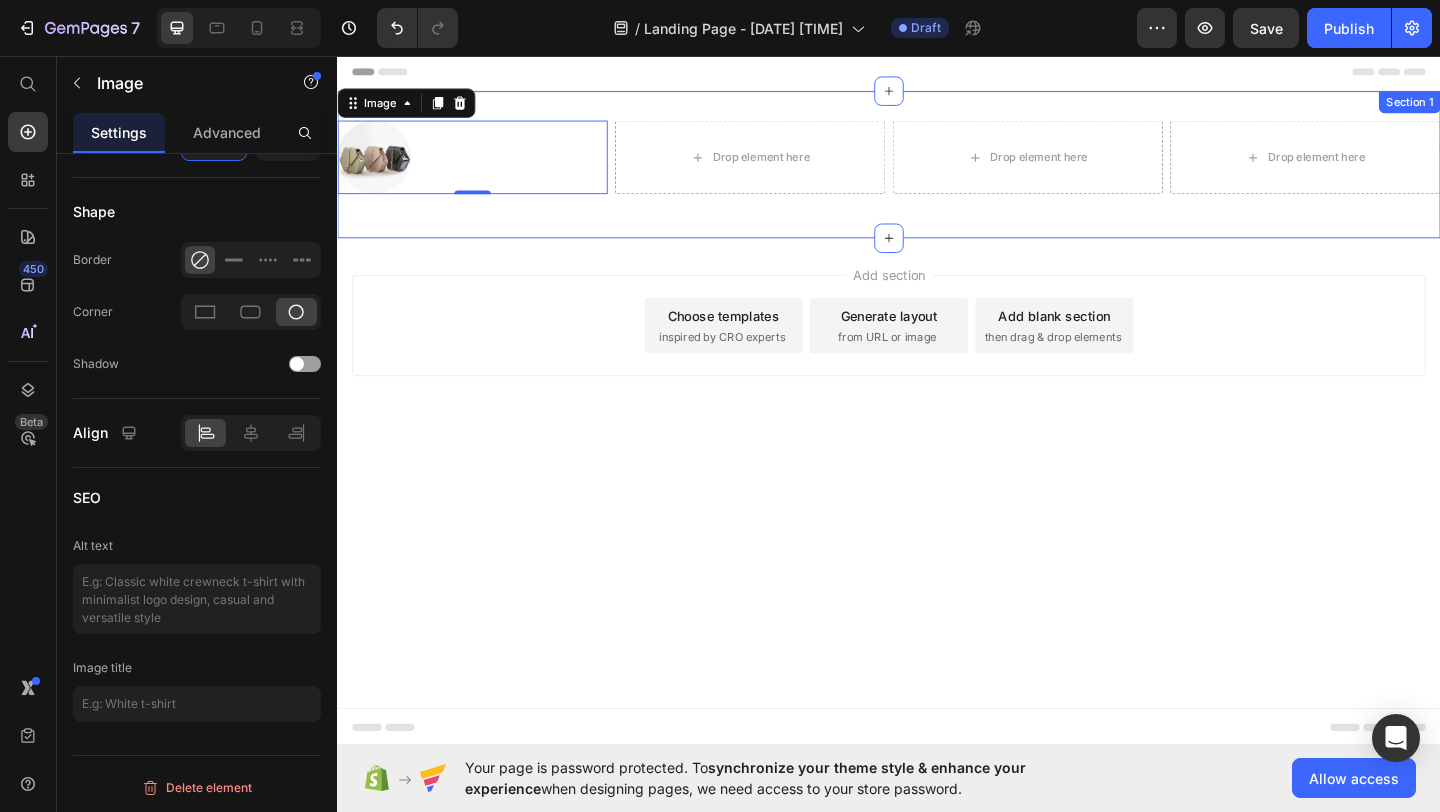 click on "Image   0
Drop element here
Drop element here
Drop element here Row Section 1" at bounding box center (937, 174) 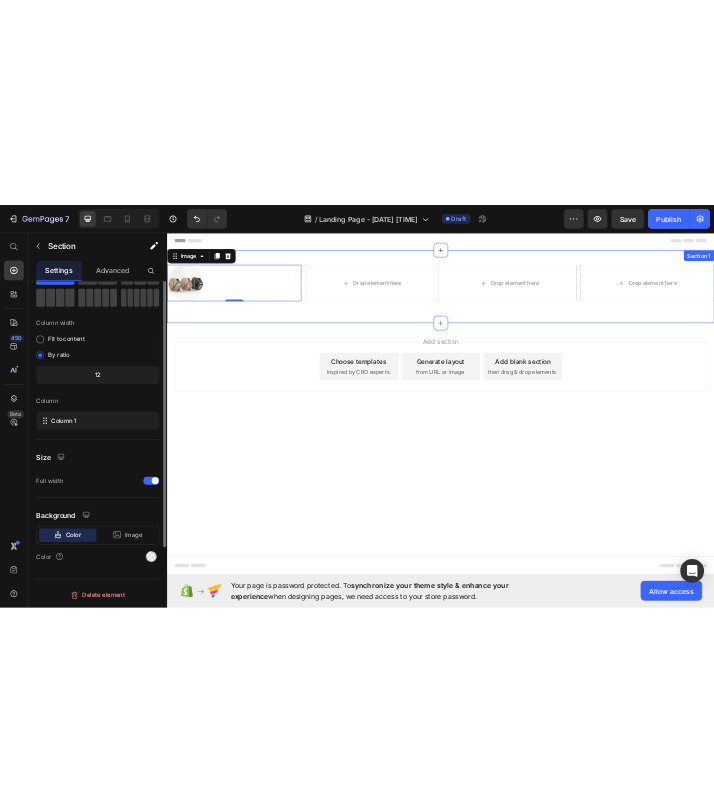 scroll, scrollTop: 0, scrollLeft: 0, axis: both 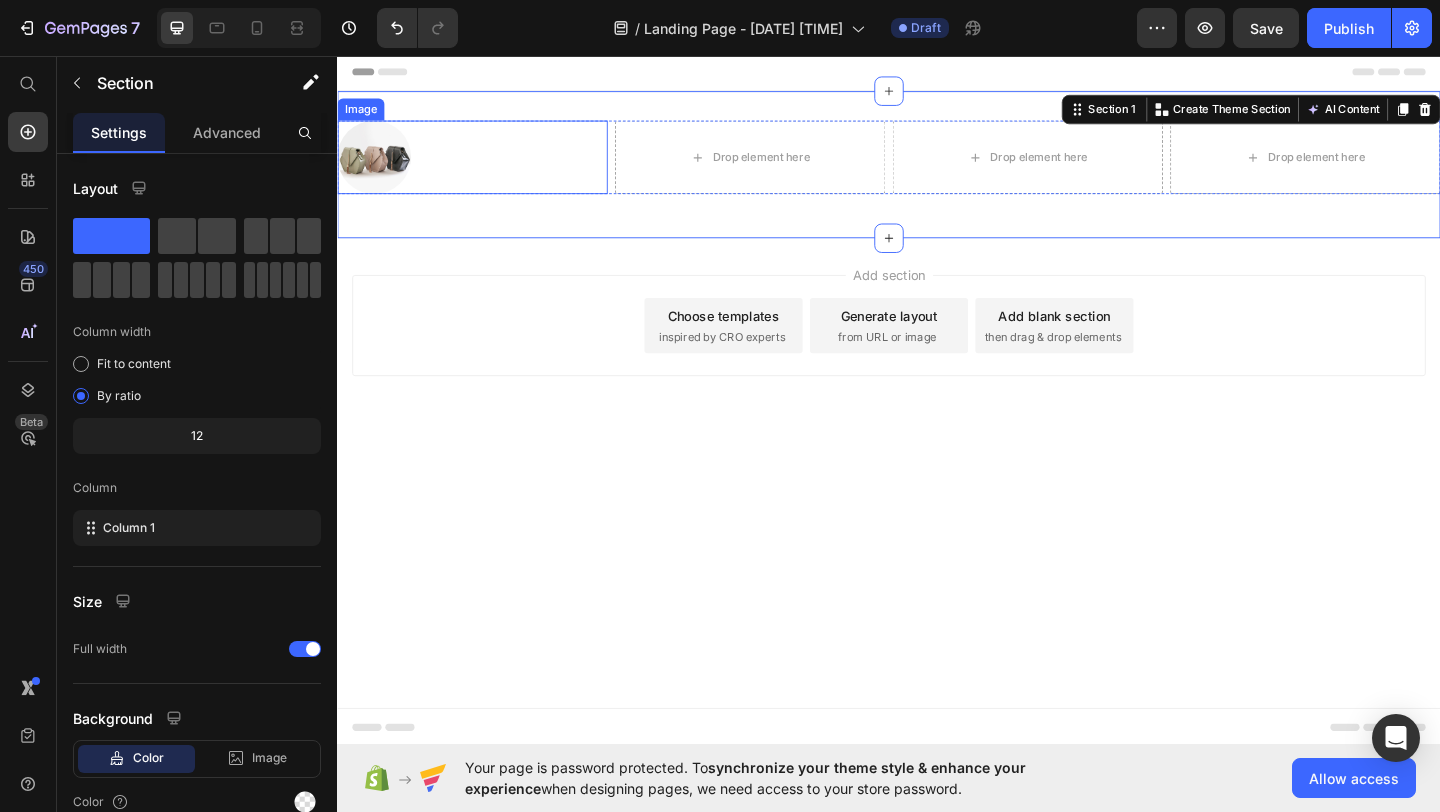 click at bounding box center (484, 166) 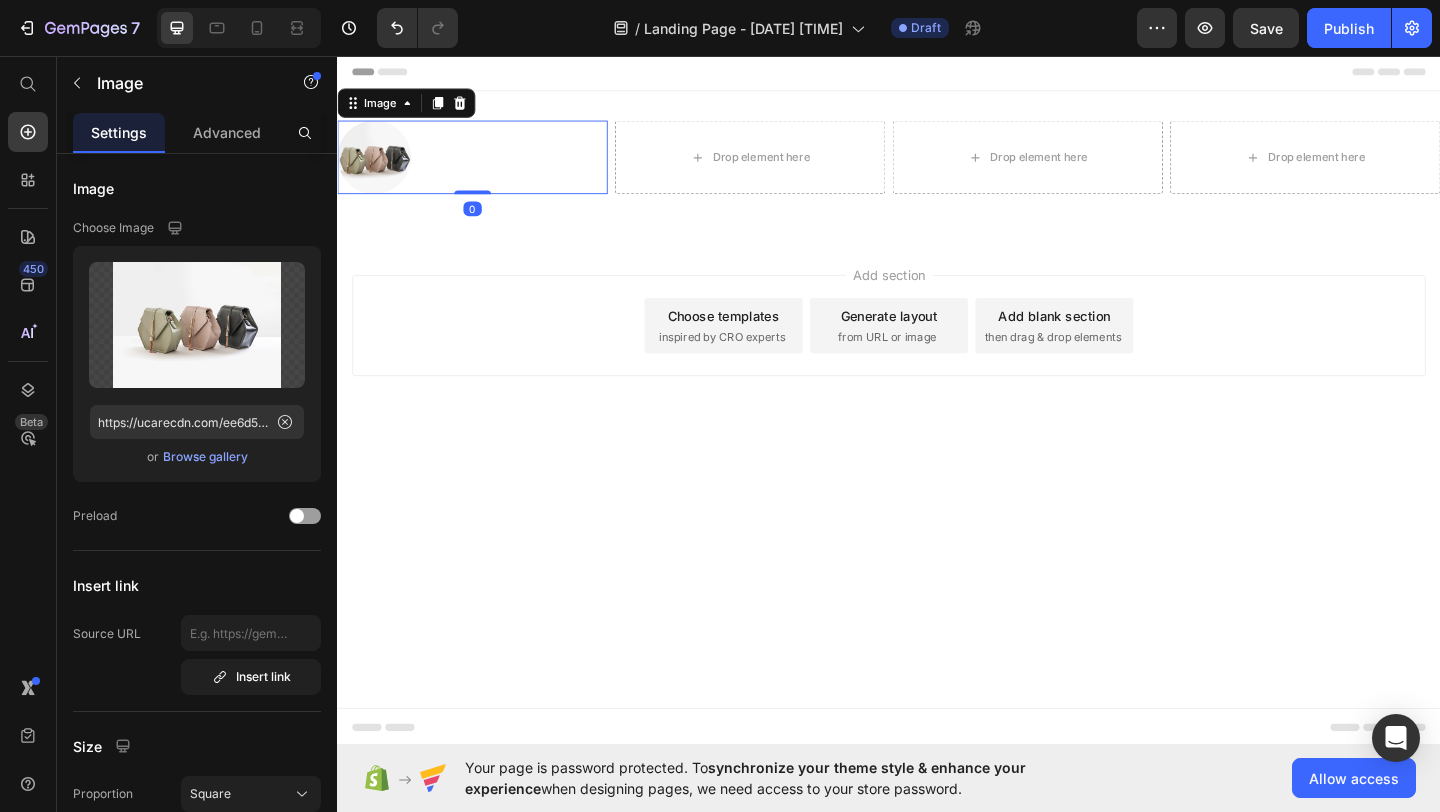 click at bounding box center (484, 166) 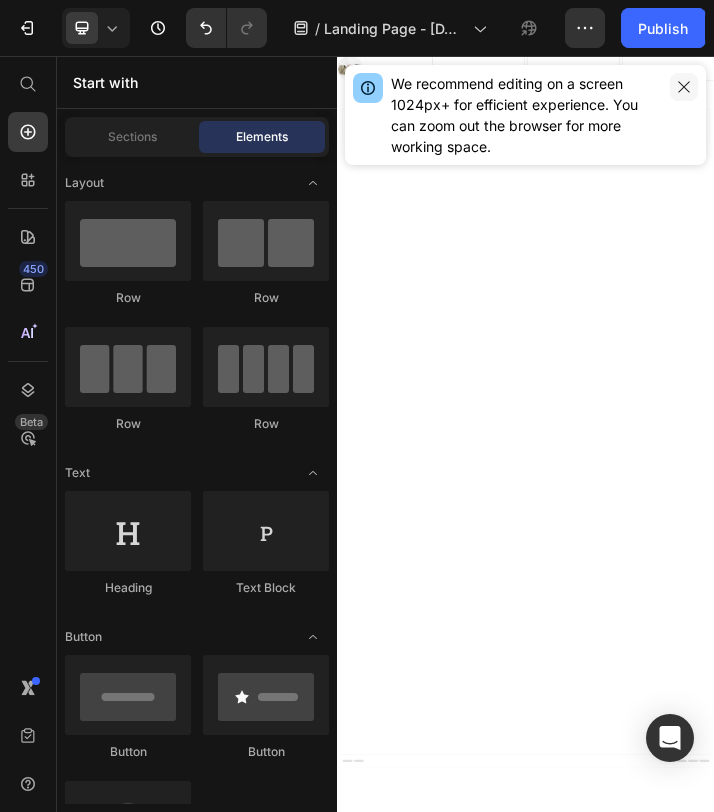 click 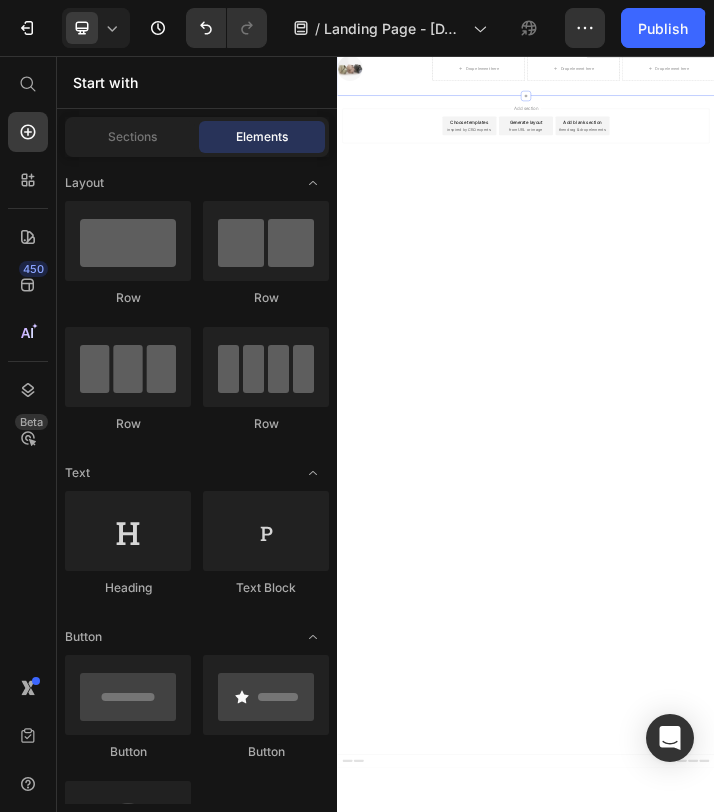 click on "Image
Drop element here
Drop element here
Drop element here Row" at bounding box center [937, 153] 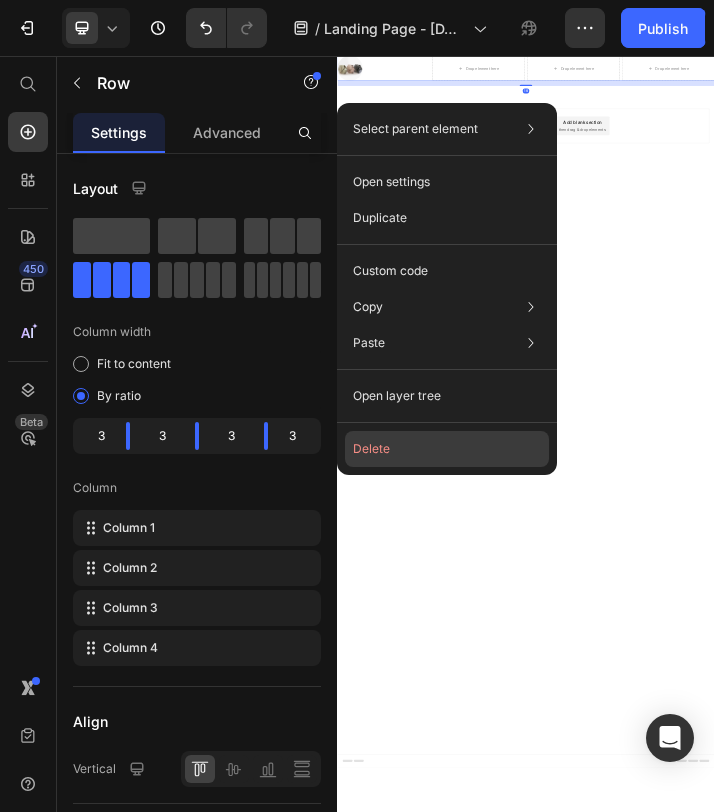 click on "Delete" 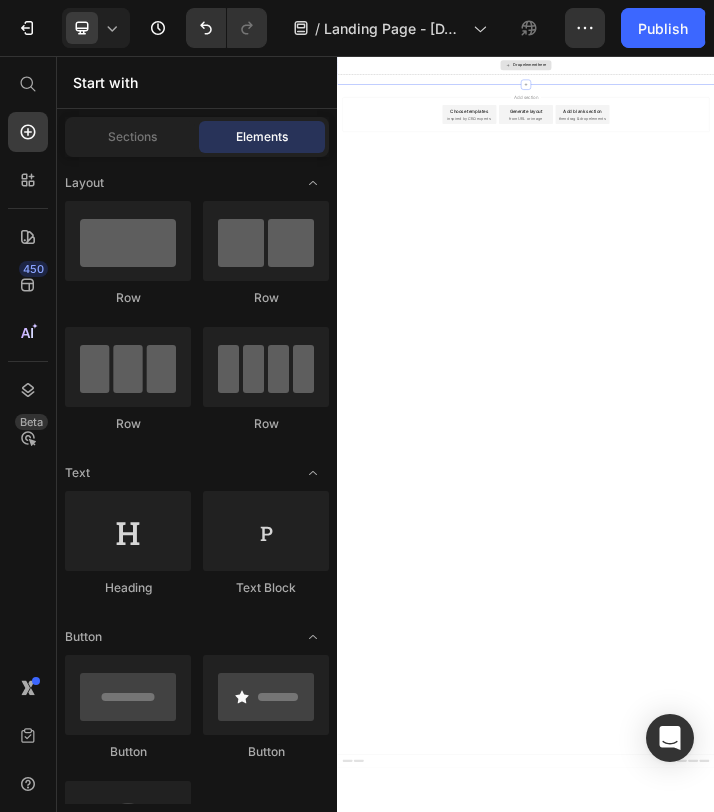 click on "Drop element here" at bounding box center [937, 135] 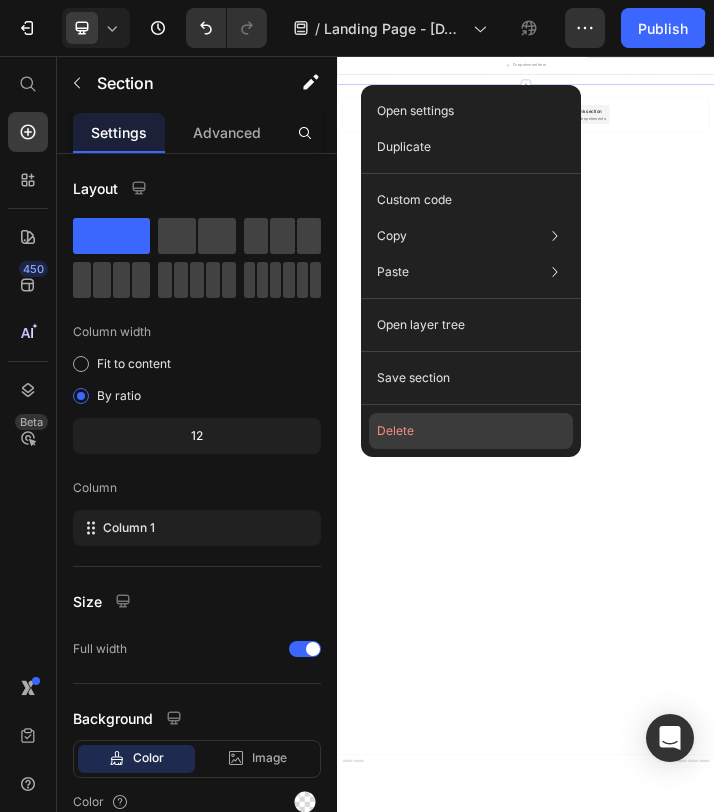 click on "Delete" 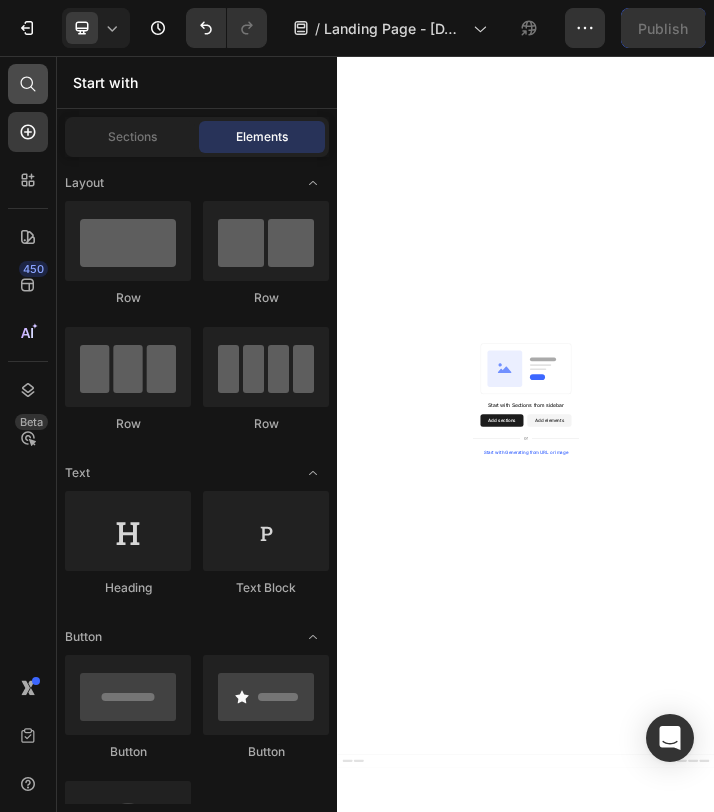 click 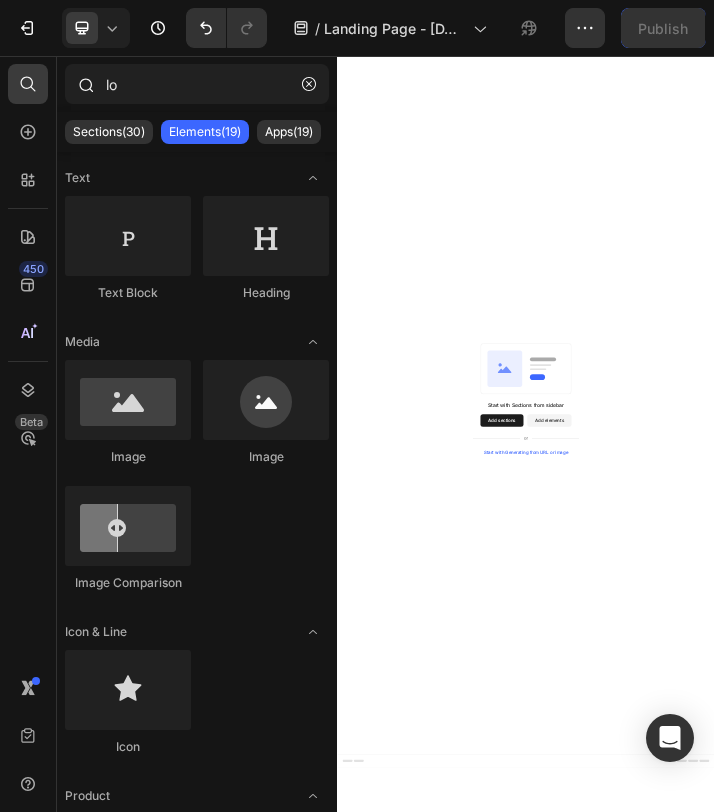 type on "l" 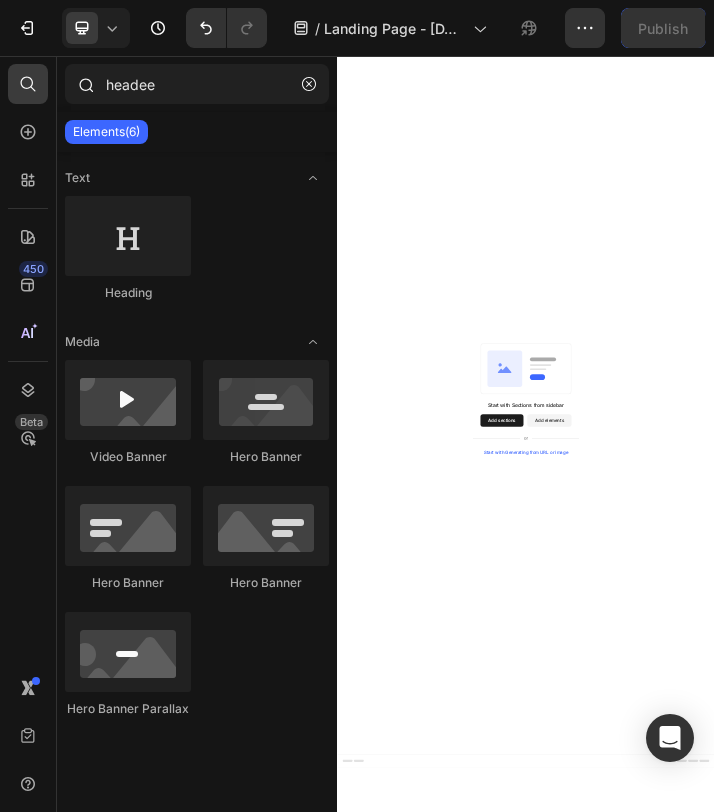 type on "headeer" 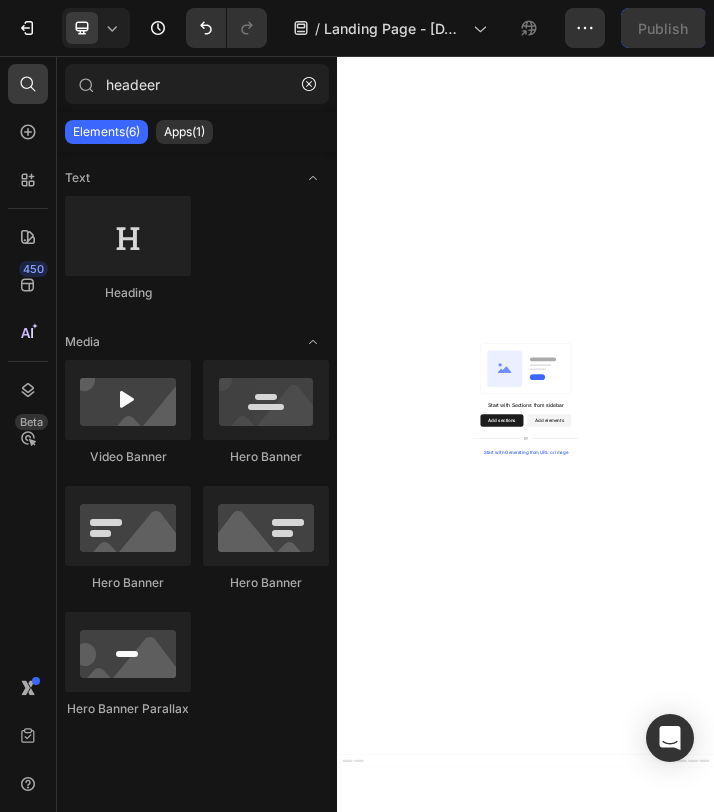 click on "Add sections" at bounding box center [860, 1266] 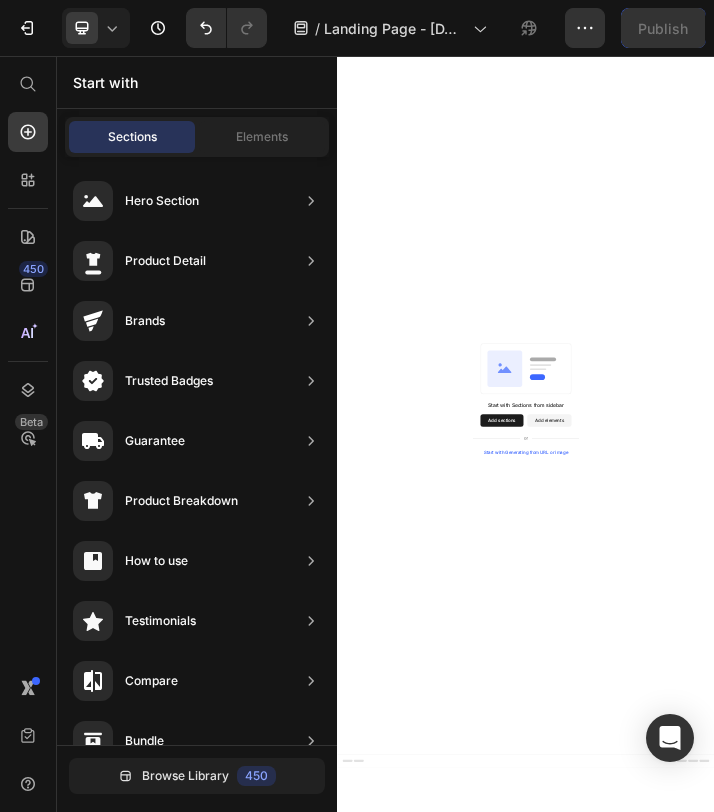 click on "Add sections" at bounding box center (860, 1266) 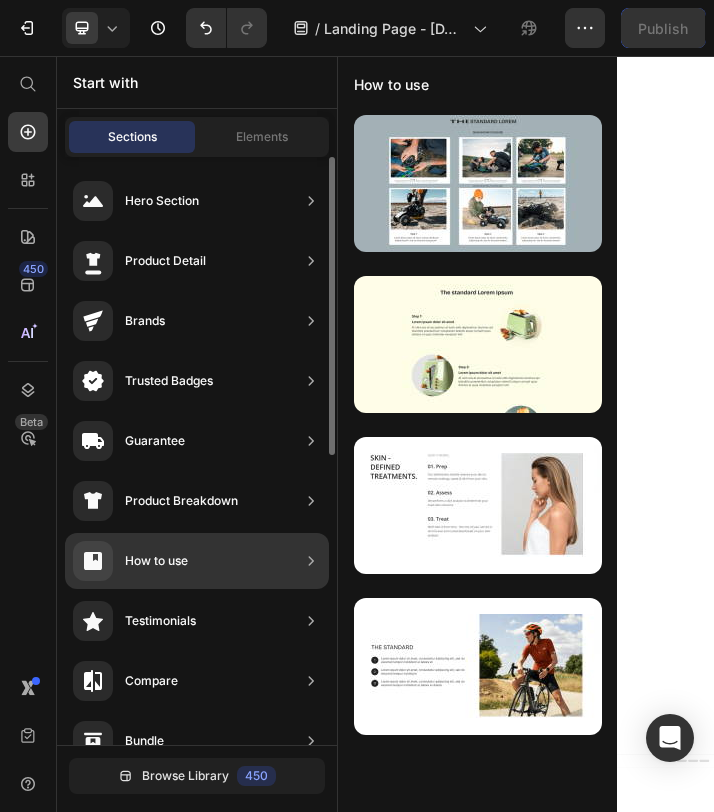 scroll, scrollTop: 572, scrollLeft: 0, axis: vertical 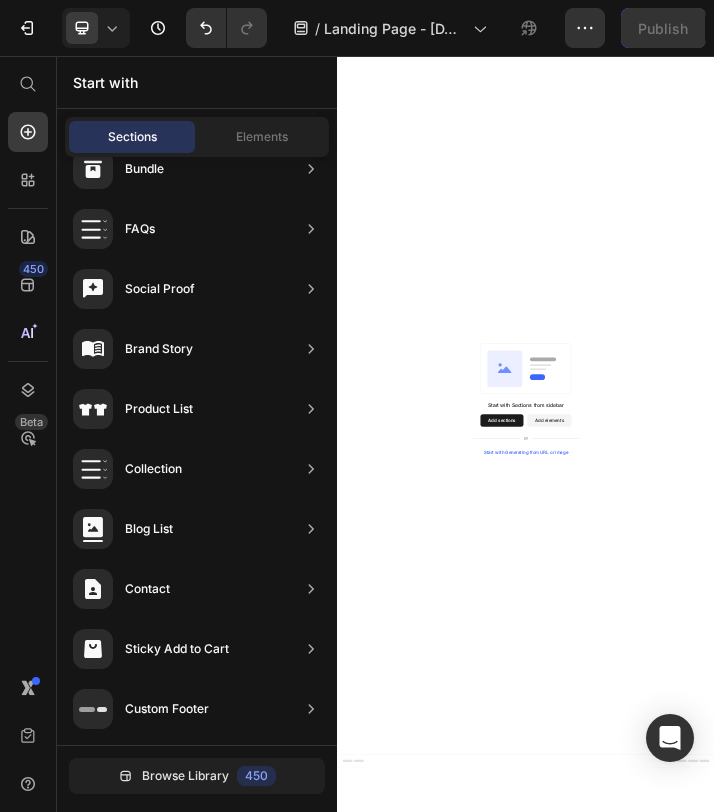 click on "Start with" at bounding box center [197, 82] 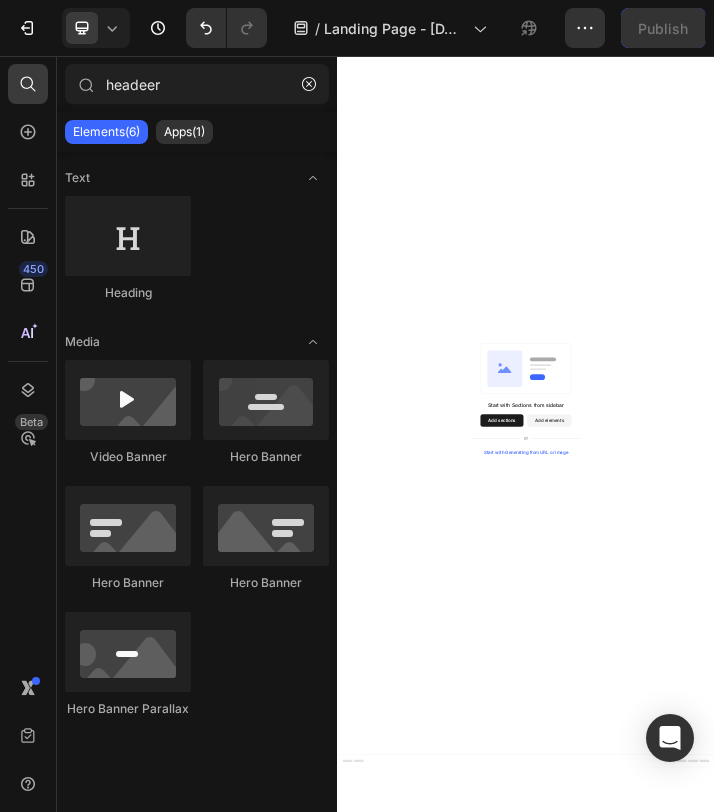 drag, startPoint x: 180, startPoint y: 76, endPoint x: -127, endPoint y: 56, distance: 307.6508 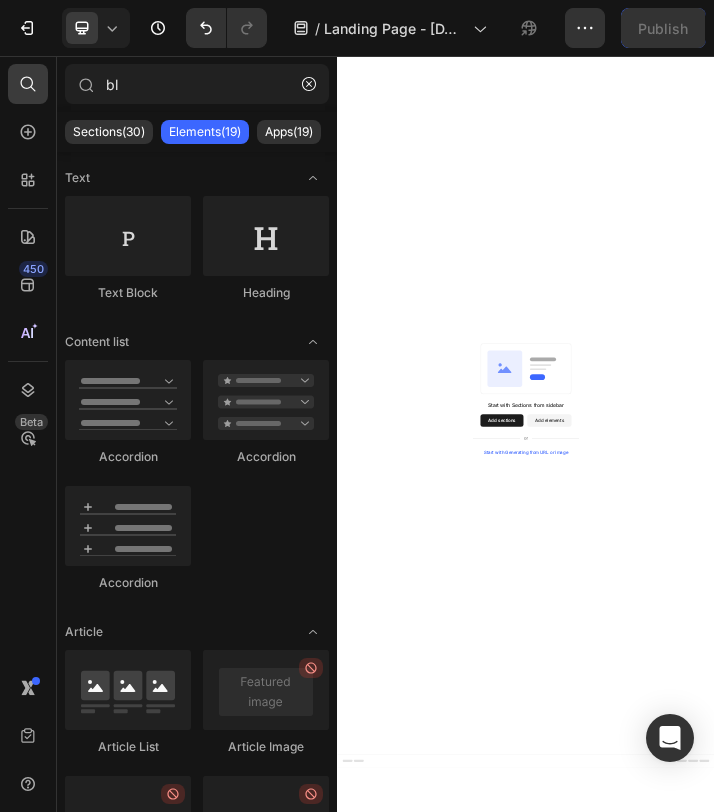 type on "b" 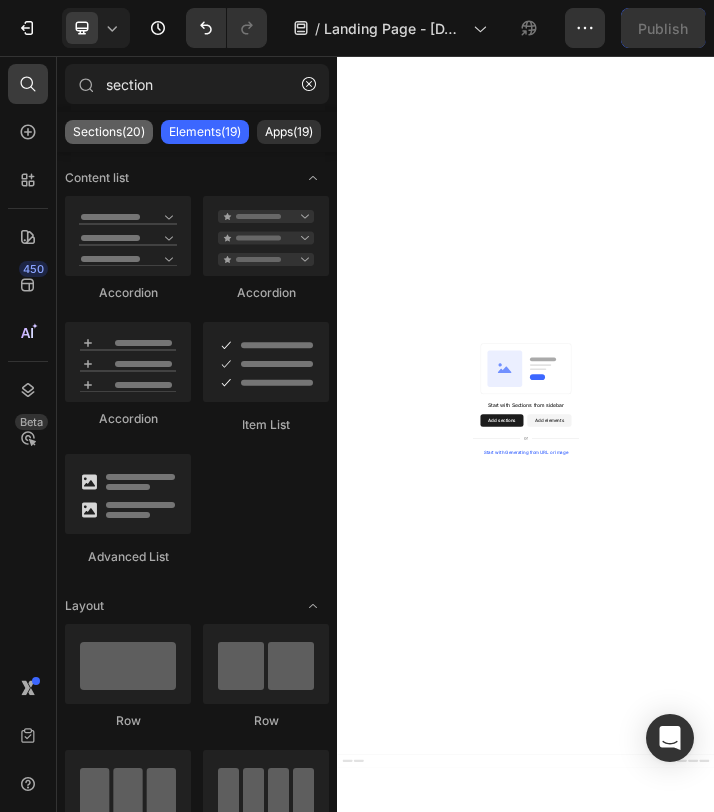 type on "section" 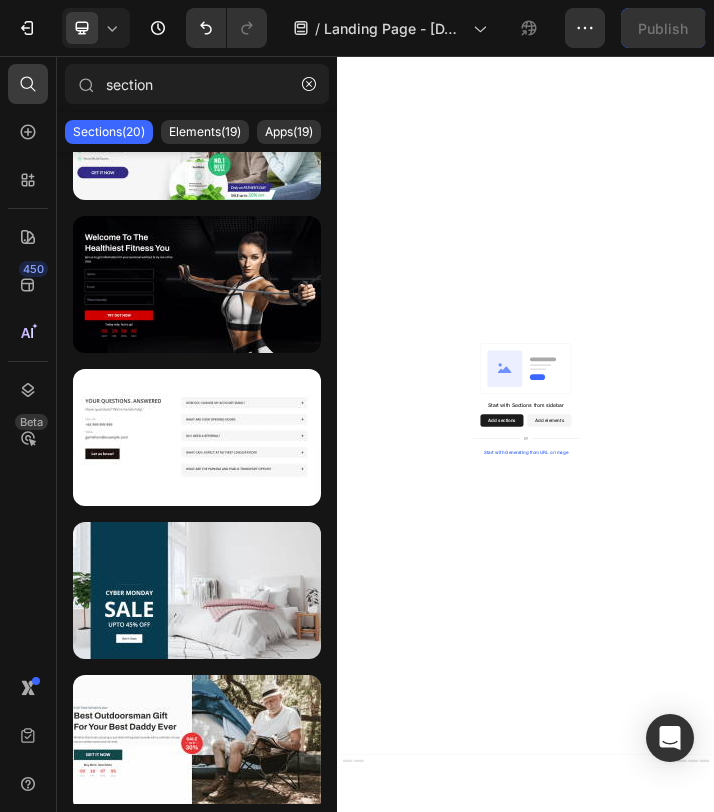 scroll, scrollTop: 2400, scrollLeft: 0, axis: vertical 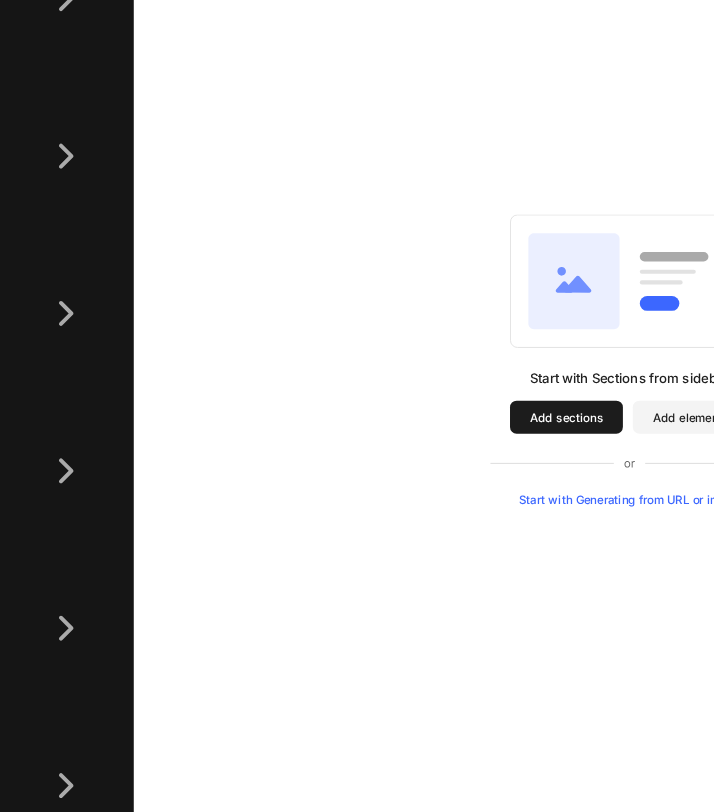 click on "Add sections" at bounding box center (656, 634) 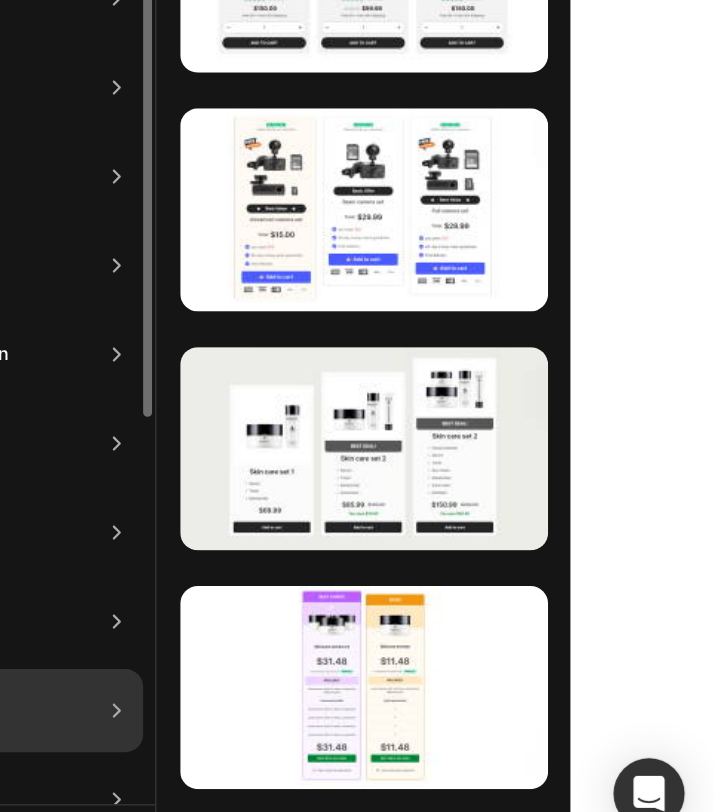 scroll, scrollTop: 121, scrollLeft: 0, axis: vertical 